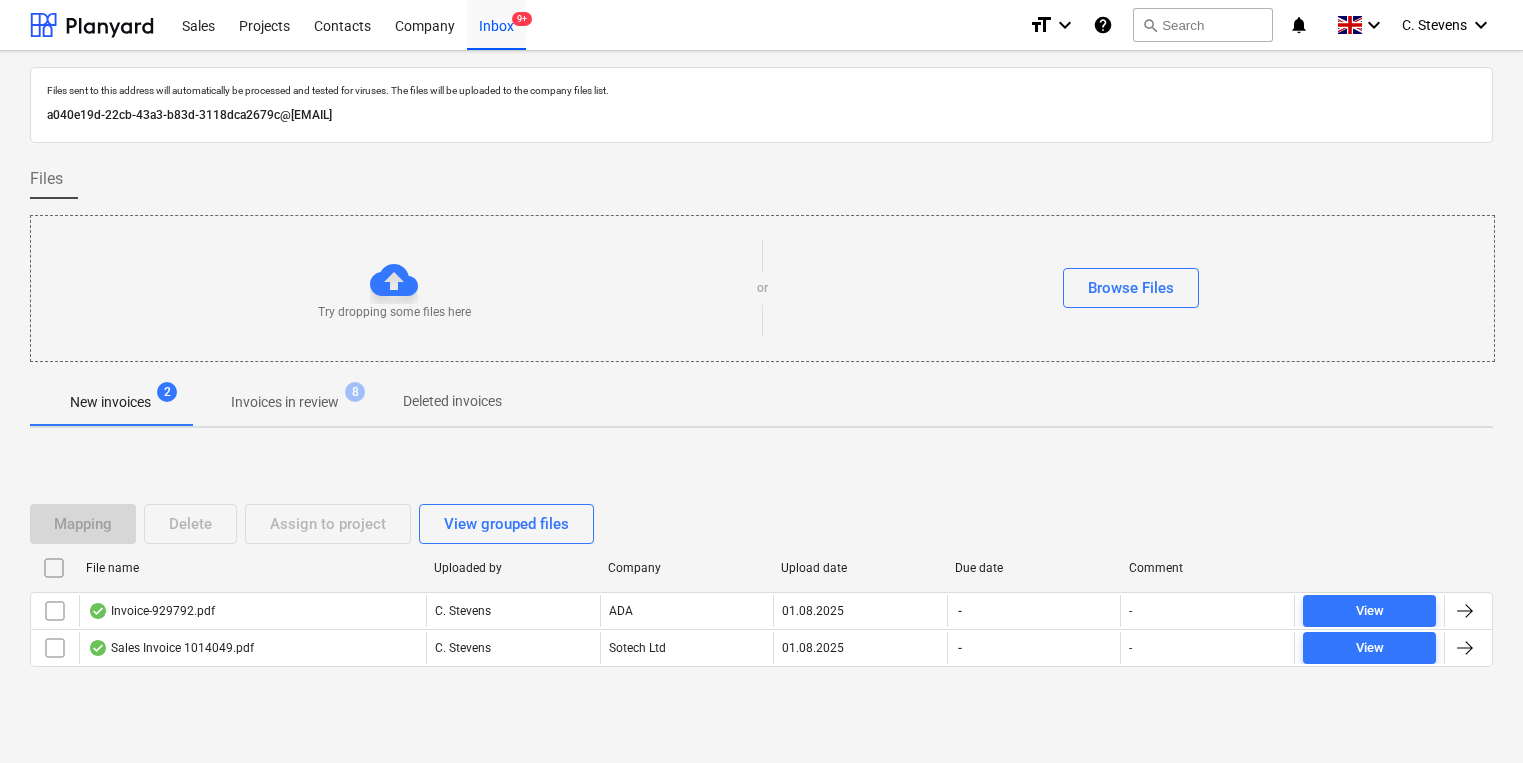 scroll, scrollTop: 0, scrollLeft: 0, axis: both 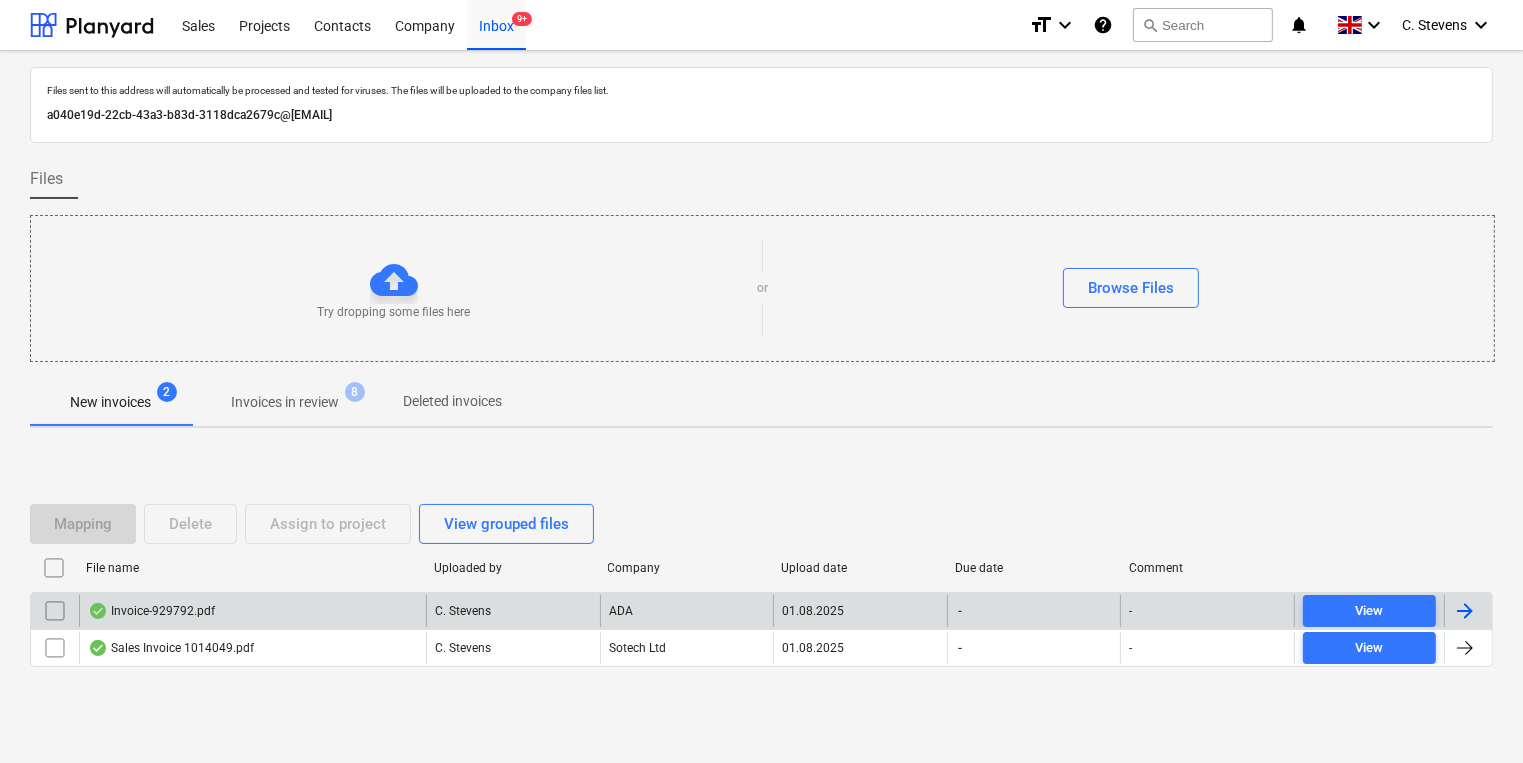 click on "Invoice-929792.pdf" at bounding box center (252, 611) 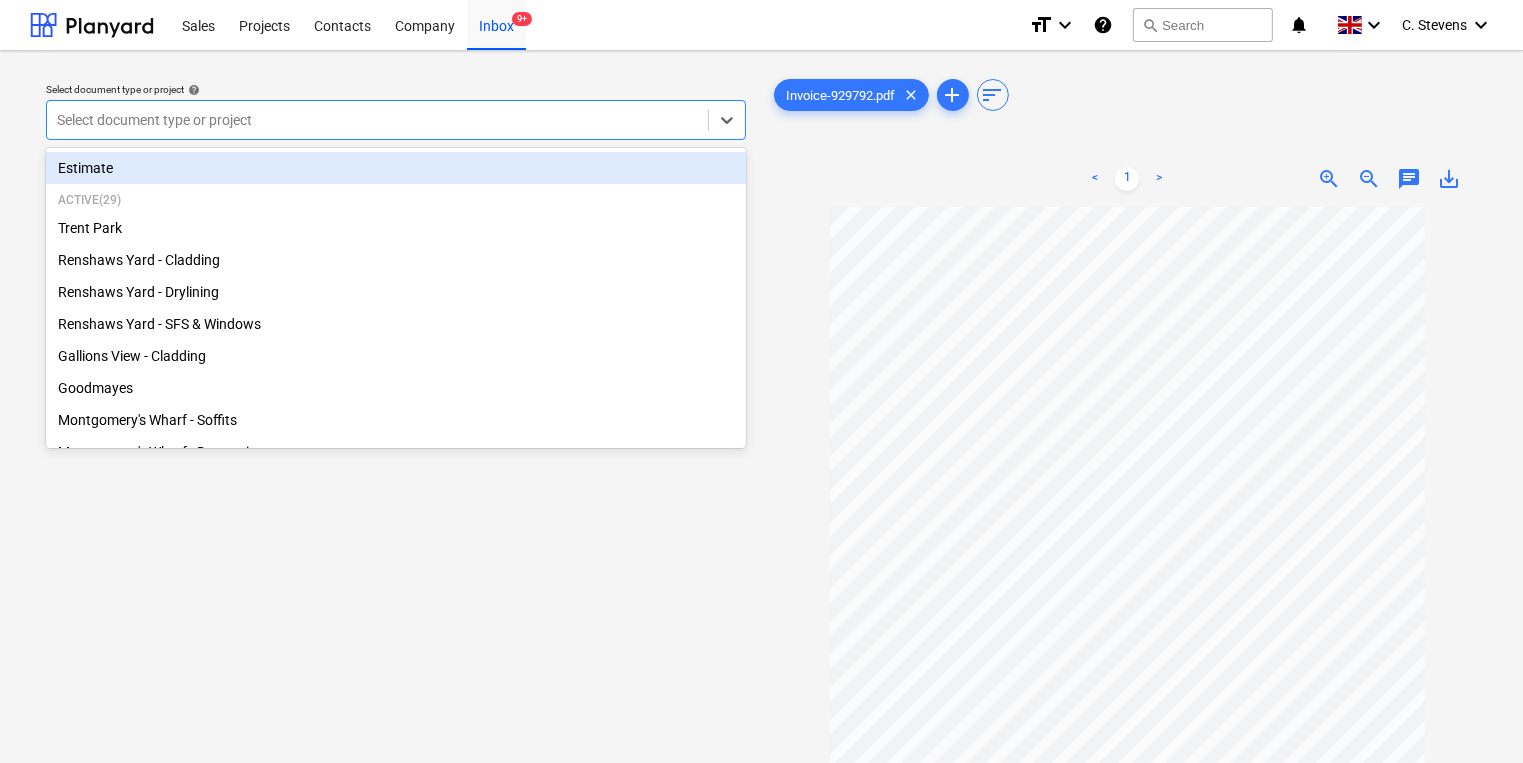 click at bounding box center (377, 120) 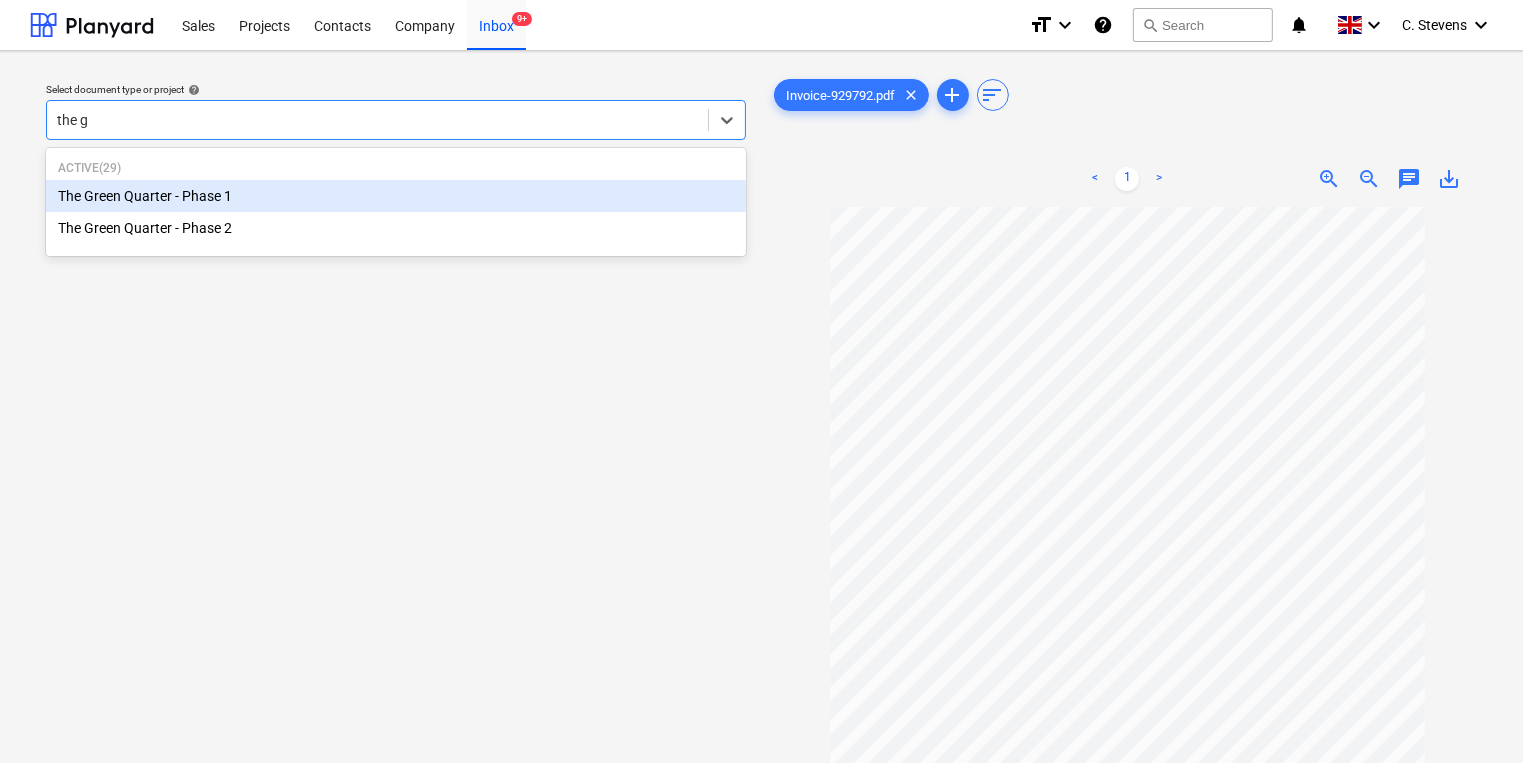 type on "the gr" 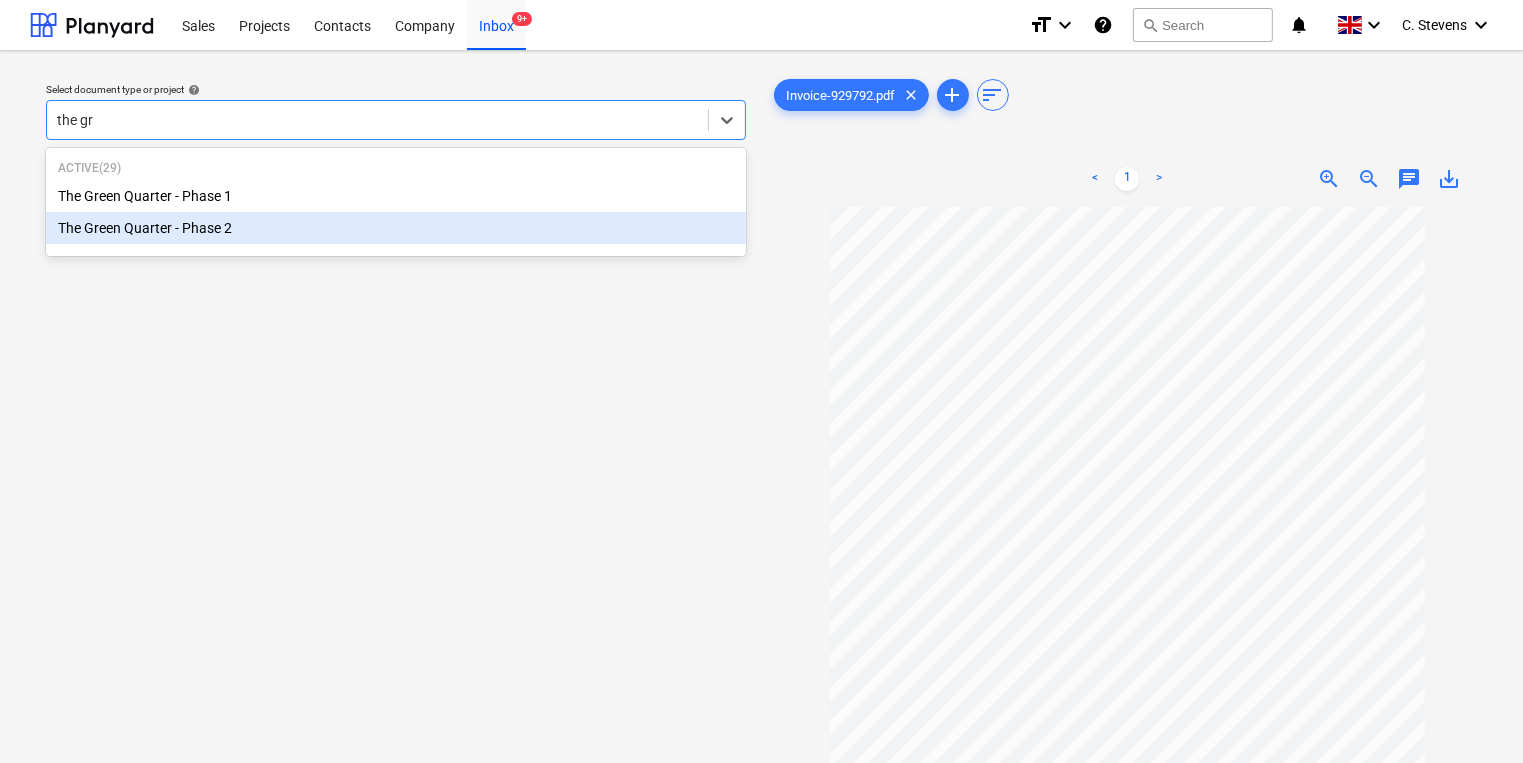 type 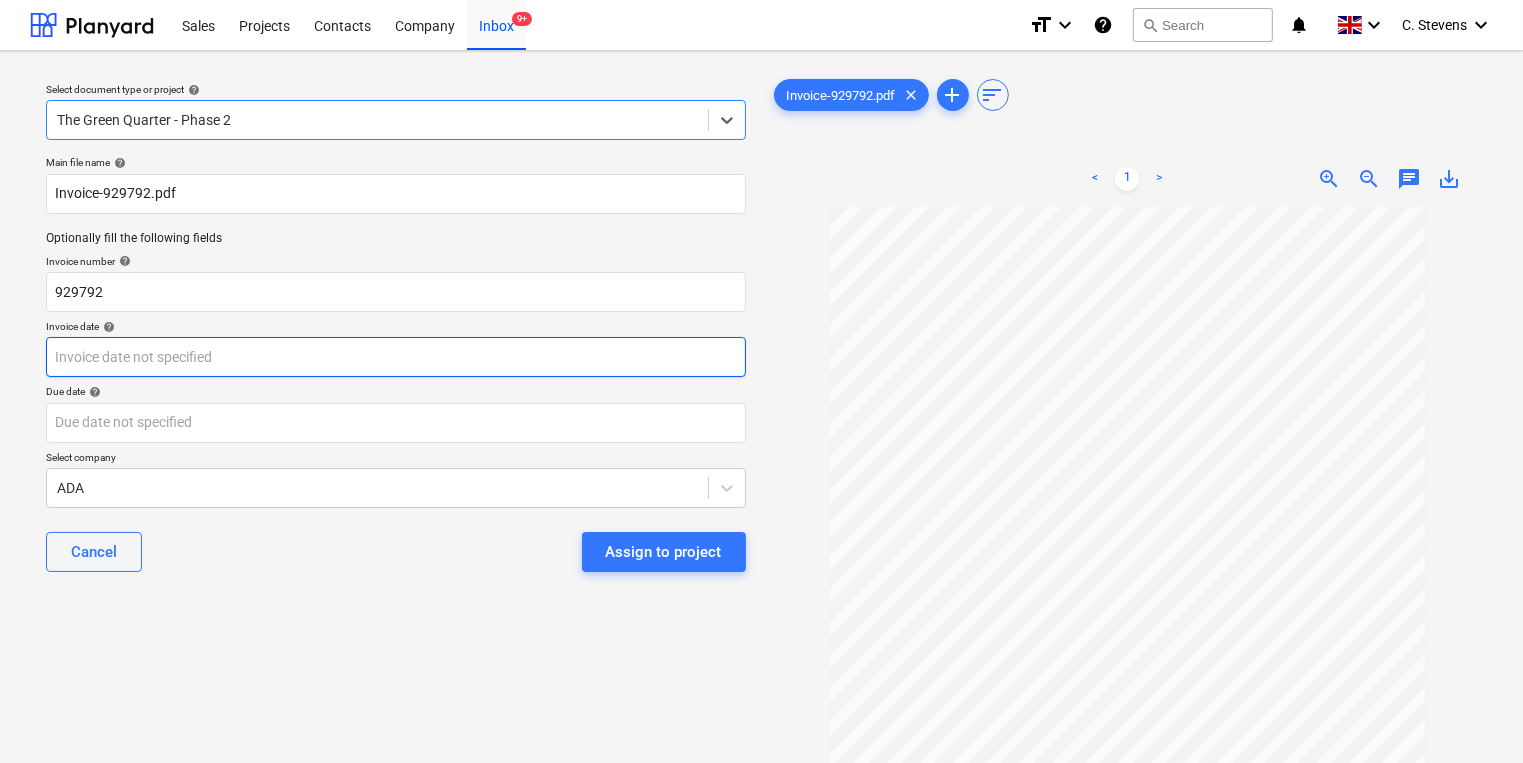 click on "Sales Projects Contacts Company Inbox 9+ format_size keyboard_arrow_down help search Search notifications 0 keyboard_arrow_down C. Stevens keyboard_arrow_down Select document type or project help option The Green Quarter - Phase 2, selected.   Select is focused ,type to refine list, press Down to open the menu,  The Green Quarter - Phase 2 Main file name help Invoice-929792.pdf Optionally fill the following fields Invoice number help 929792 Invoice date help Press the down arrow key to interact with the calendar and
select a date. Press the question mark key to get the keyboard shortcuts for changing dates. Due date help Press the down arrow key to interact with the calendar and
select a date. Press the question mark key to get the keyboard shortcuts for changing dates. Select company ADA   Cancel Assign to project Invoice-929792.pdf clear add sort < 1 > zoom_in zoom_out chat 0 save_alt" at bounding box center [761, 381] 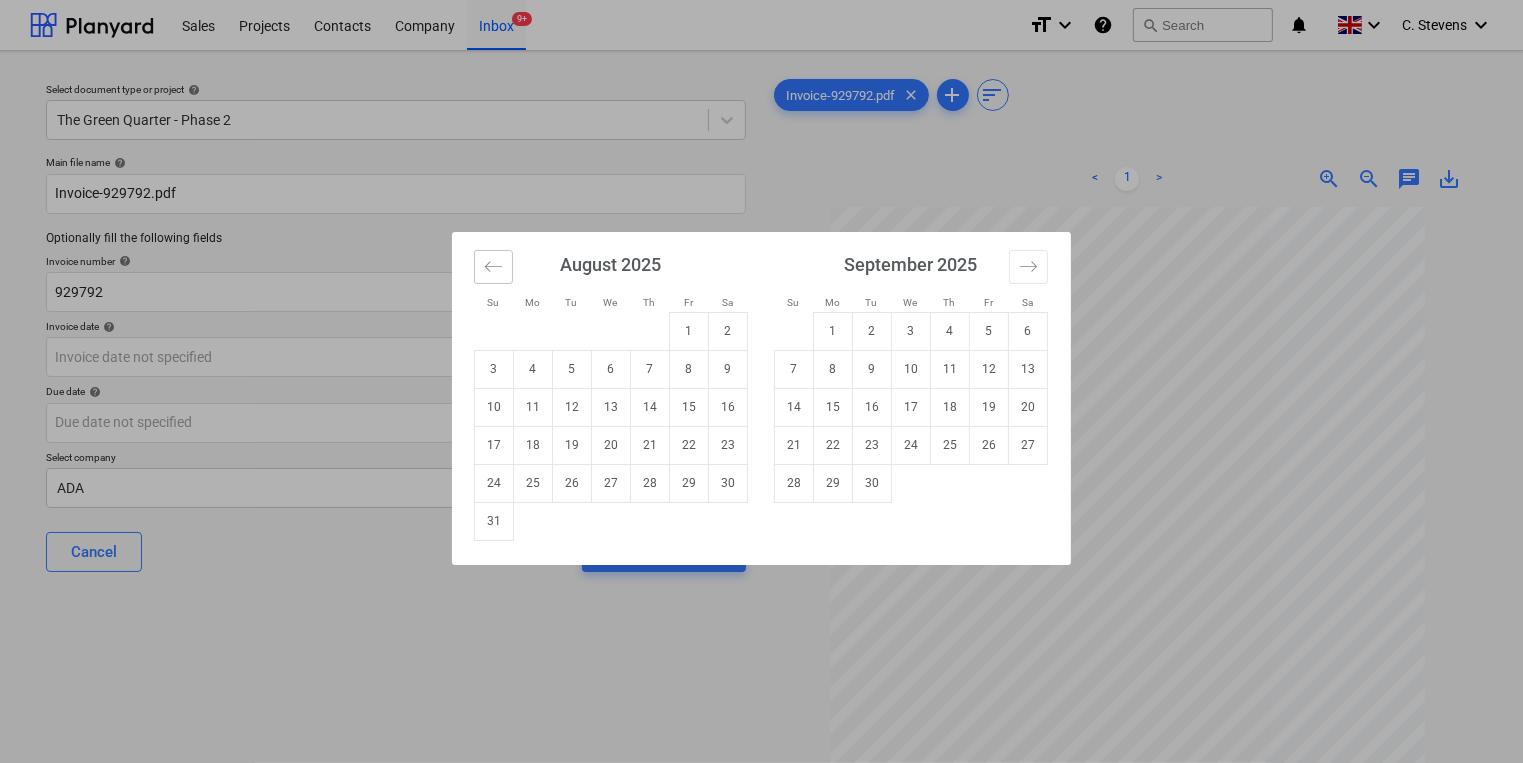 click at bounding box center [493, 267] 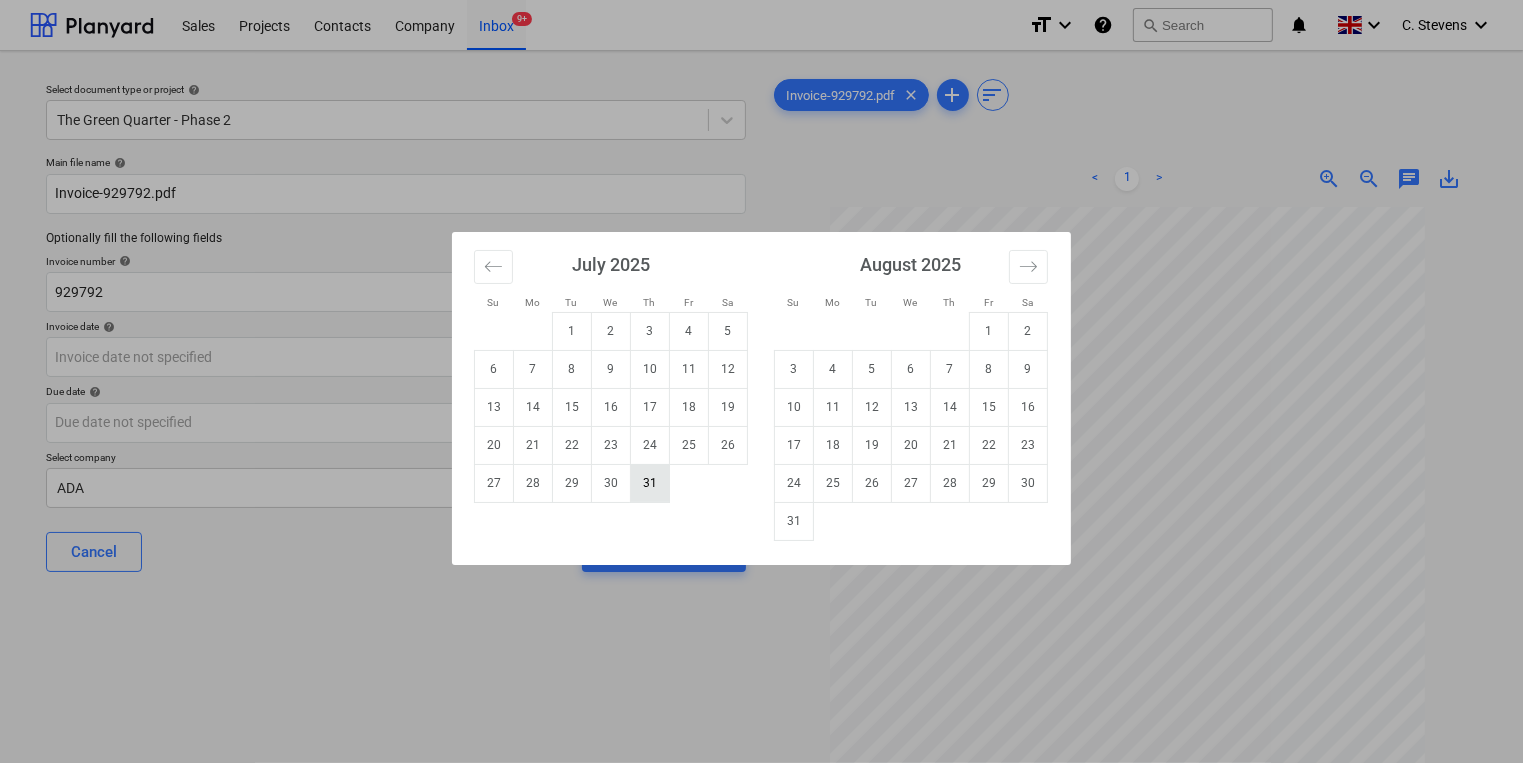 click on "31" at bounding box center [650, 483] 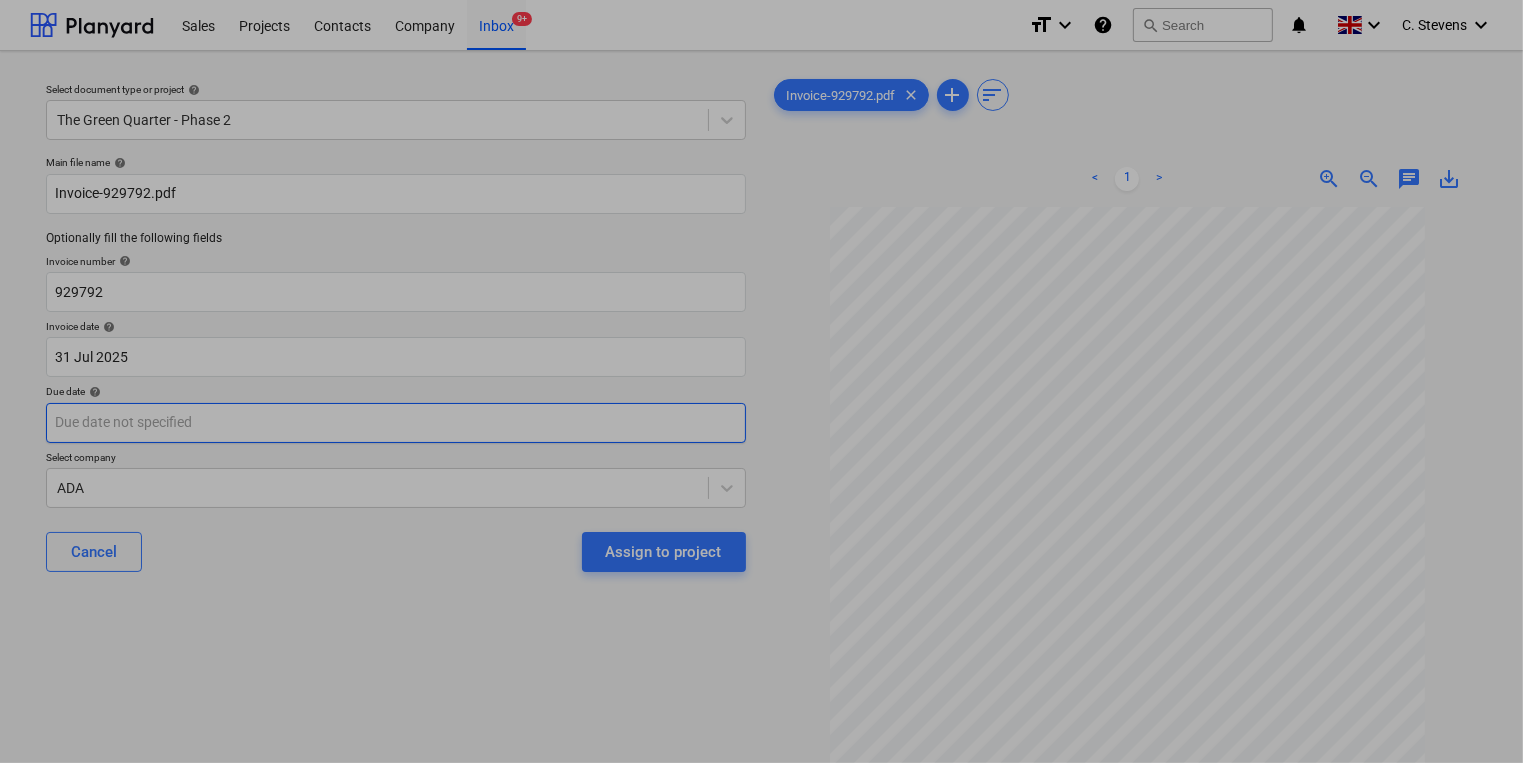click on "Sales Projects Contacts Company Inbox 9+ format_size keyboard_arrow_down help search Search notifications 0 keyboard_arrow_down C. Stevens keyboard_arrow_down Select document type or project help The Green Quarter - Phase 2 Main file name help Invoice-929792.pdf Optionally fill the following fields Invoice number help 929792 Invoice date help 31 Jul [YYYY] 31.07.[YYYY] Press the down arrow key to interact with the calendar and
select a date. Press the question mark key to get the keyboard shortcuts for changing dates. Due date help Press the down arrow key to interact with the calendar and
select a date. Press the question mark key to get the keyboard shortcuts for changing dates. Select company ADA   Cancel Assign to project Invoice-929792.pdf clear add sort < 1 > zoom_in zoom_out chat 0 save_alt
Su Mo Tu We Th Fr Sa Su Mo Tu We Th Fr Sa July [YYYY] 1 2 3 4 5 6 7 8 9 10 11 12 13 14 15 16 17 18 19 20 21 22 23 24 25 26 27 28 29 30 31 August [YYYY] 1 2 3 4 5 6 7 8 9 10 11 12 13 14 15 1" at bounding box center (761, 381) 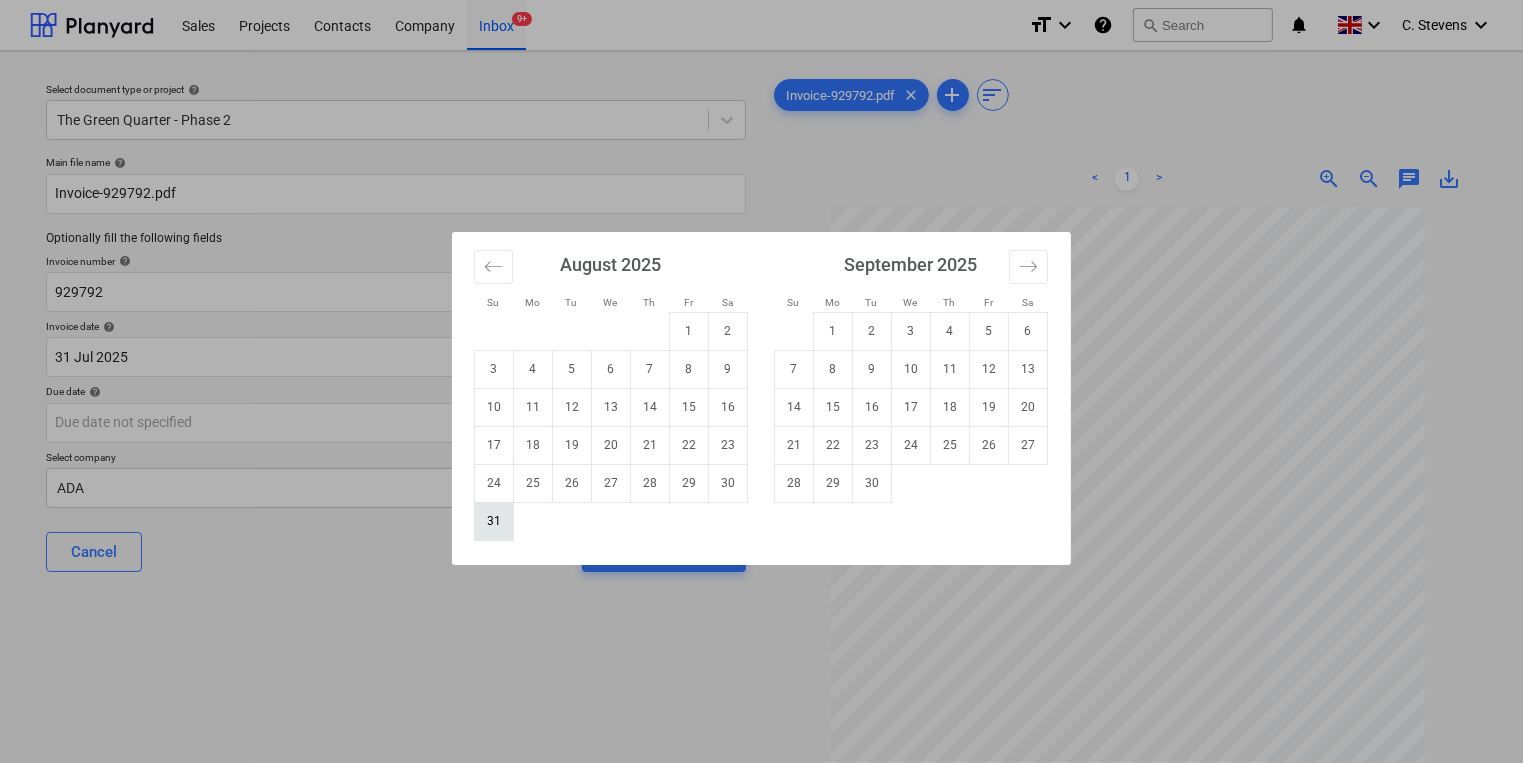 click on "31" at bounding box center (494, 521) 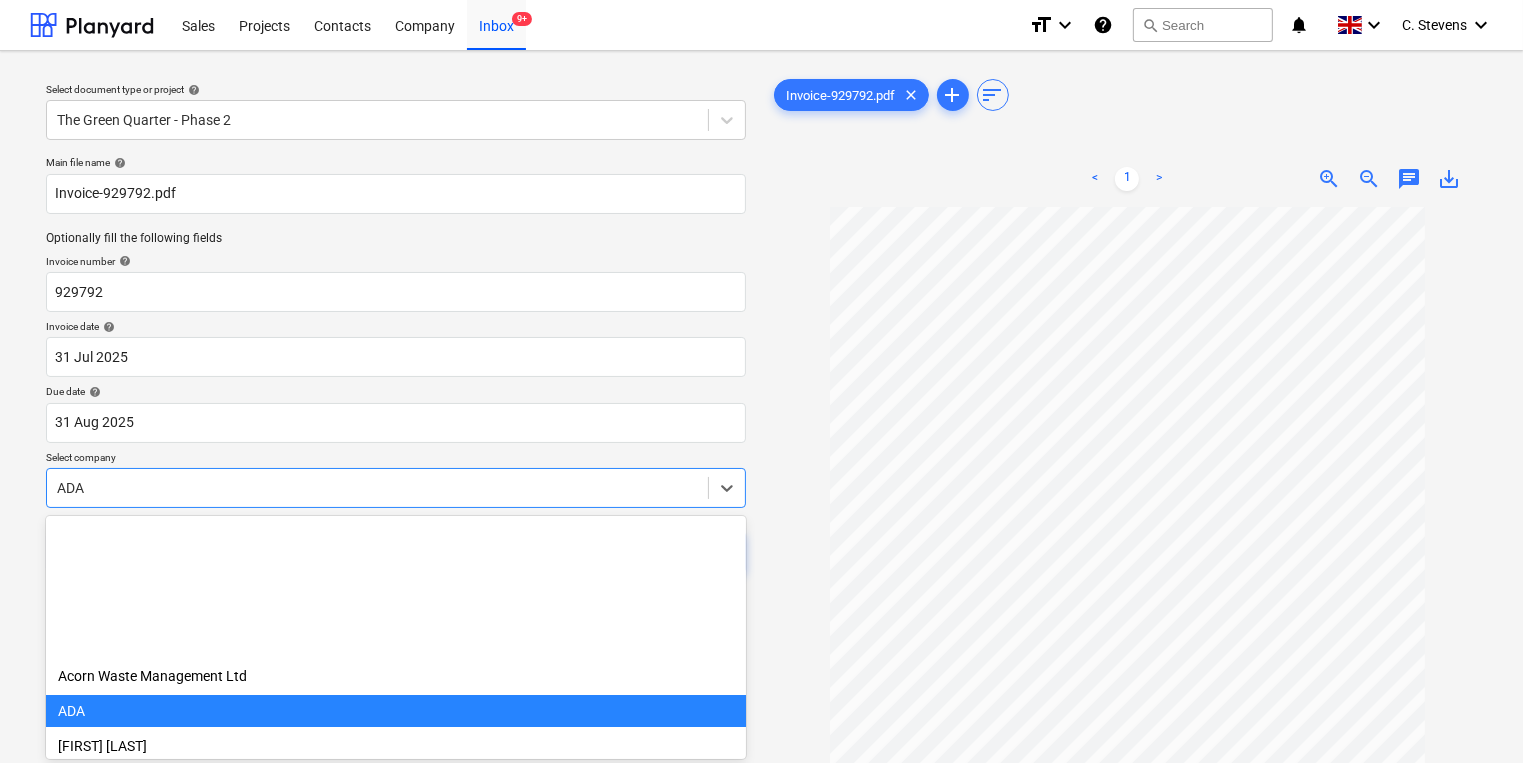 scroll, scrollTop: 64, scrollLeft: 0, axis: vertical 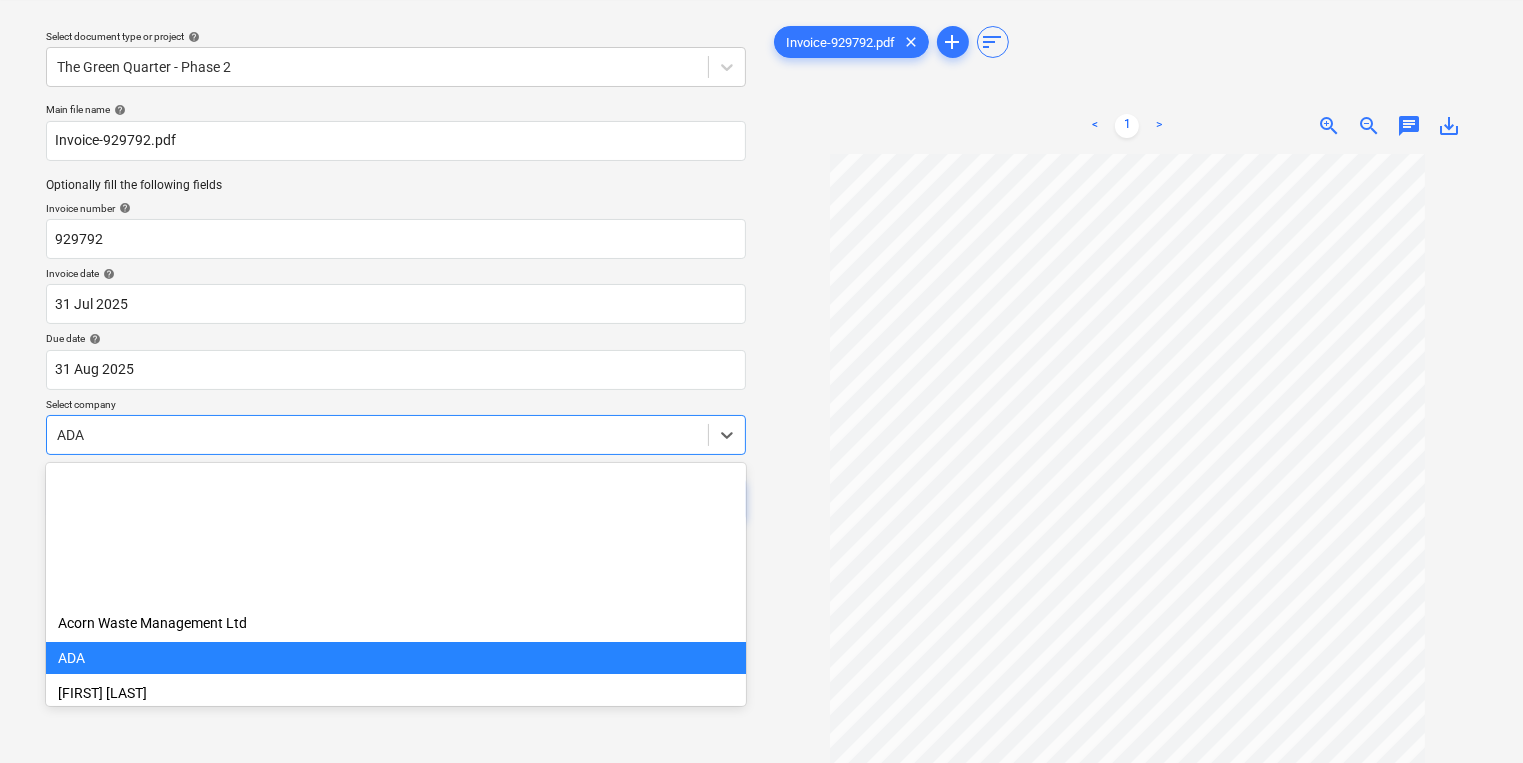 click on "Sales Projects Contacts Company Inbox 9+ format_size keyboard_arrow_down help search Search notifications 0 keyboard_arrow_down [FIRST] [LAST] keyboard_arrow_down Select document type or project help The Green Quarter - Phase 2 Main file name help Invoice-929792.PDF Optionally fill the following fields Invoice number help 929792 Invoice date help 31 Jul 2025 31.07.2025 Press the down arrow key to interact with the calendar and
select a date. Press the question mark key to get the keyboard shortcuts for changing dates. Due date help 31 Aug 2025 31.08.2025 Press the down arrow key to interact with the calendar and
select a date. Press the question mark key to get the keyboard shortcuts for changing dates. Select company option ADA selected, 6 of 442. 442 results available. Use Up and Down to choose options, press Enter to select the currently focused option, press Escape to exit the menu, press Tab to select the option and exit the menu. ADA Cancel Assign to project Invoice-929792.PDF clear add sort <" at bounding box center (761, 328) 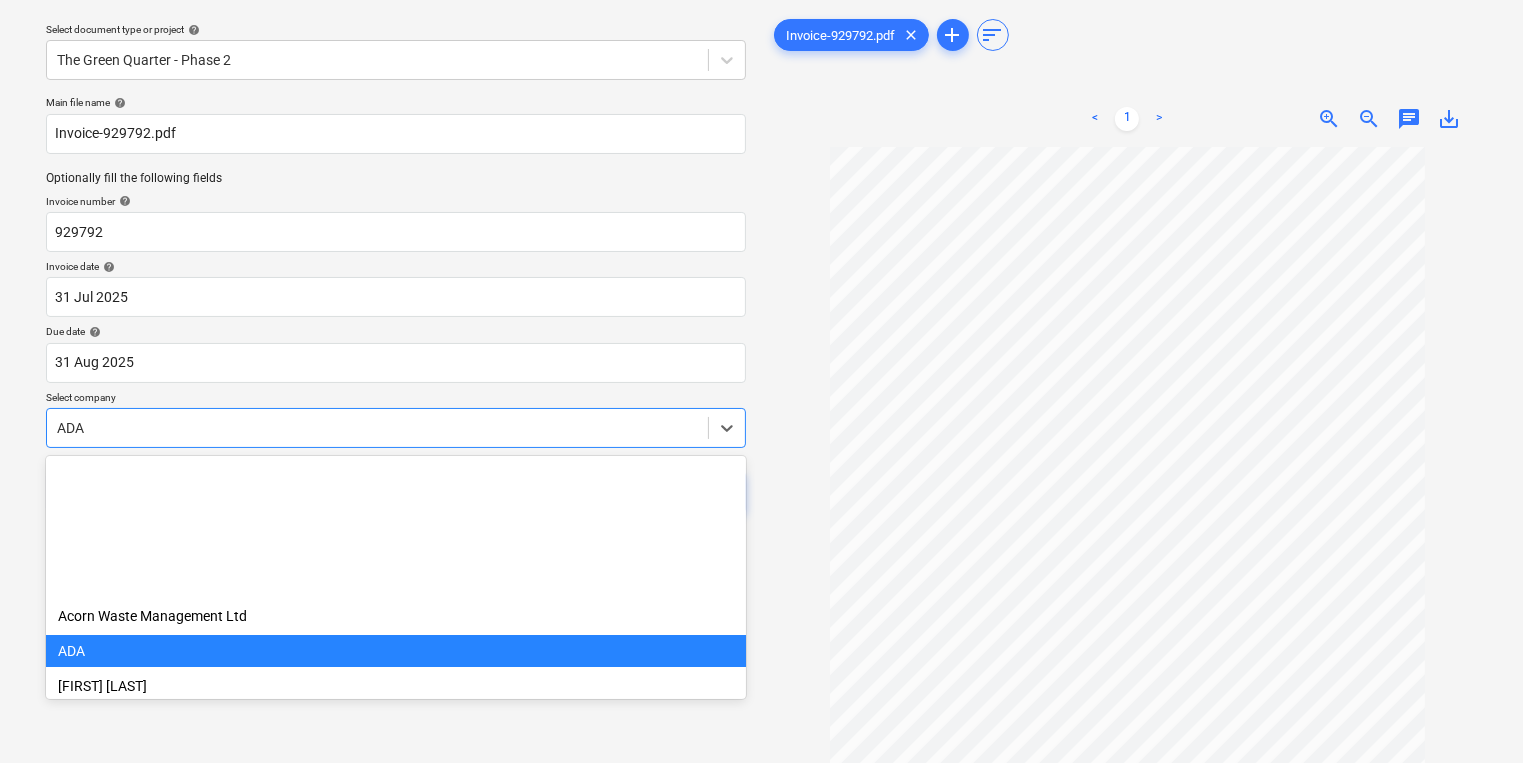scroll, scrollTop: 175, scrollLeft: 0, axis: vertical 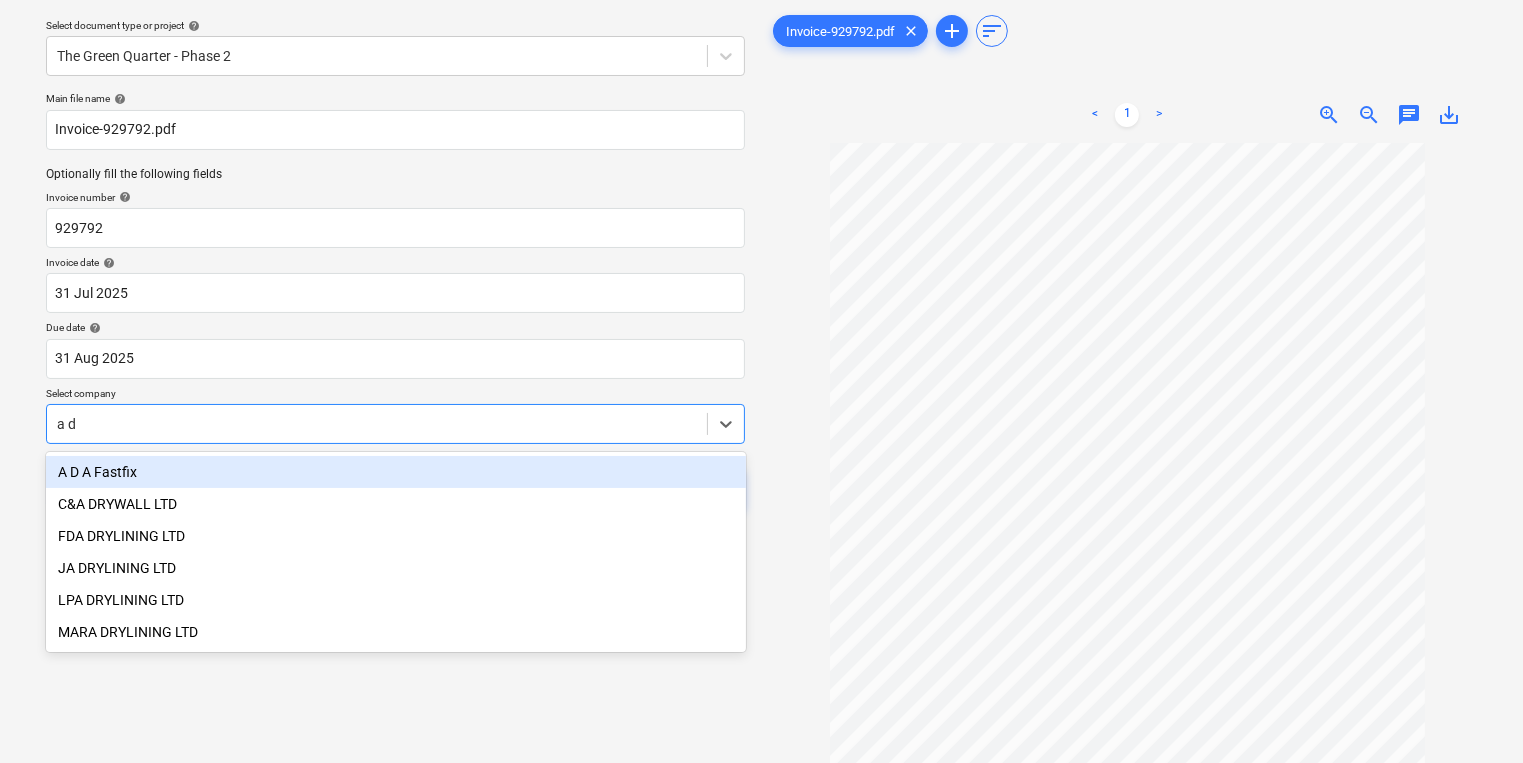 type on "a d" 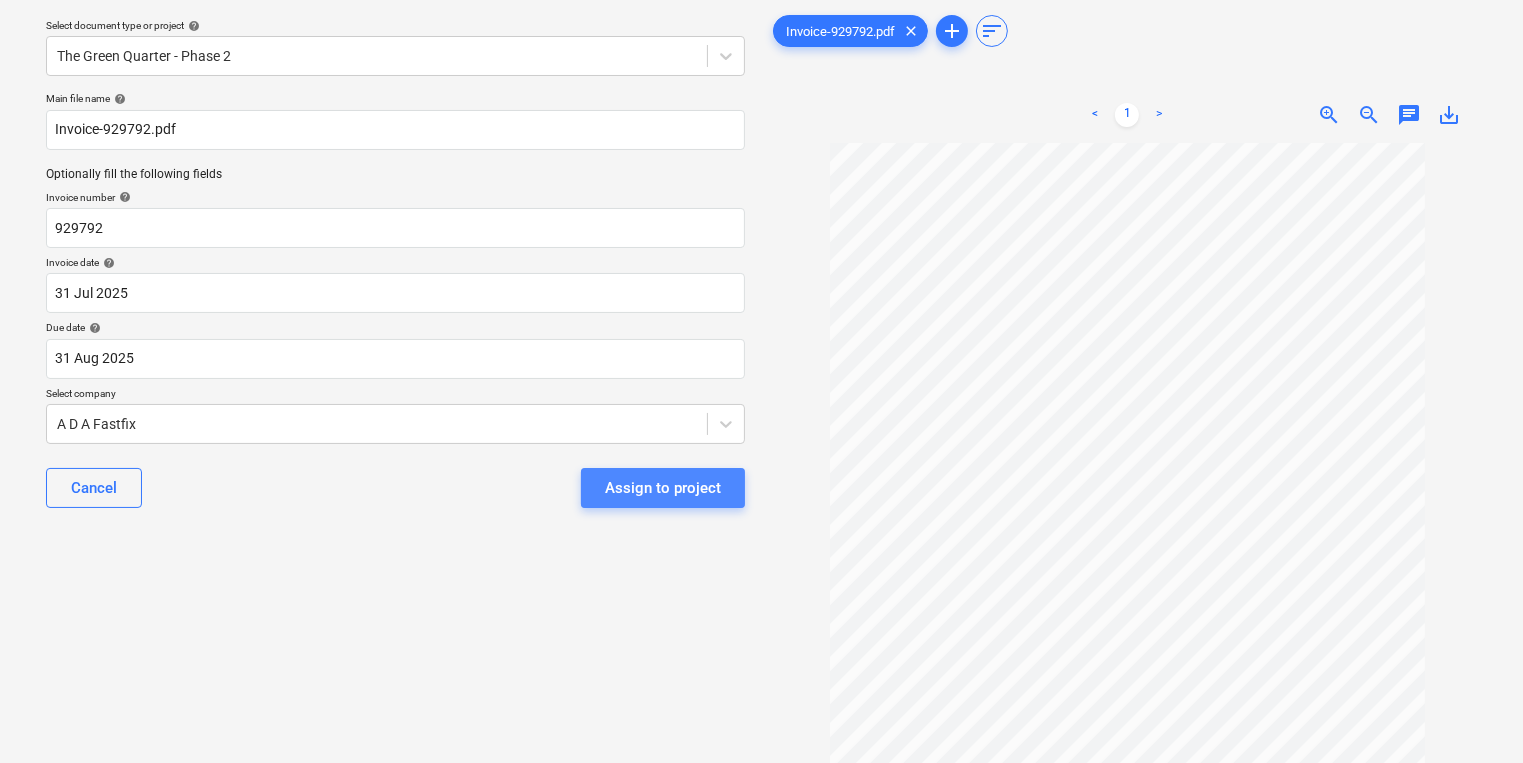 click on "Assign to project" at bounding box center [663, 488] 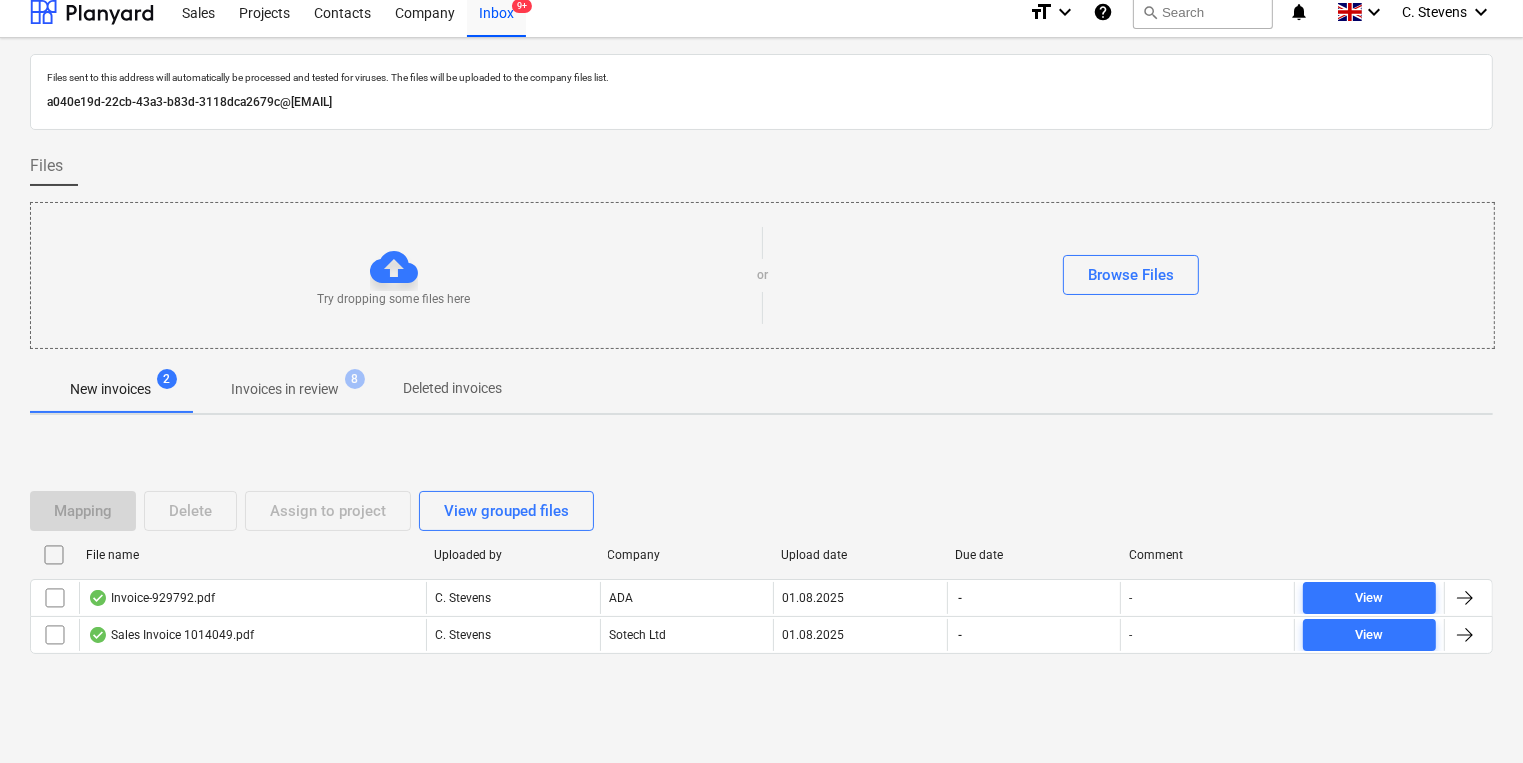 scroll, scrollTop: 11, scrollLeft: 0, axis: vertical 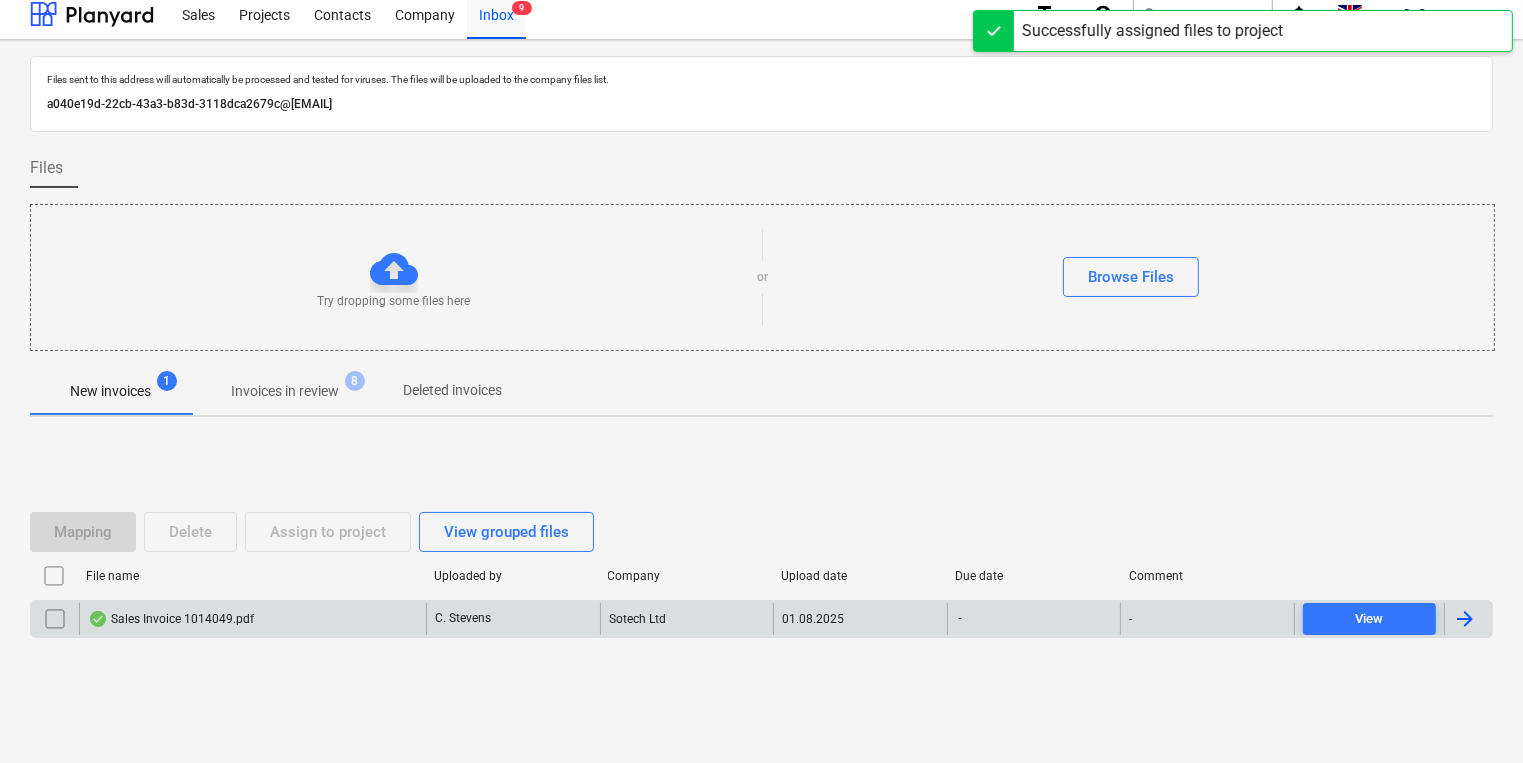 click on "Sales Invoice 1014049.pdf" at bounding box center (252, 619) 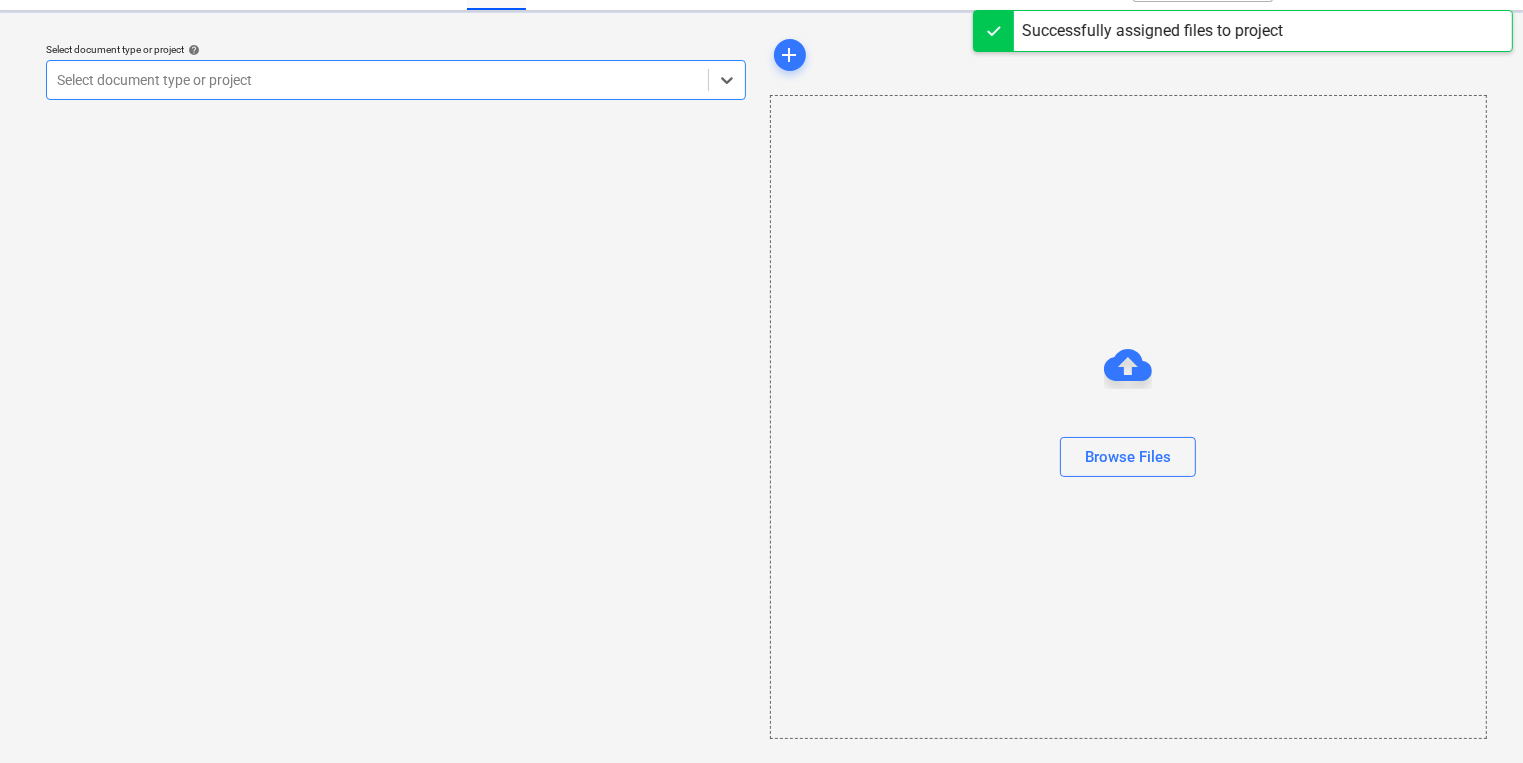 scroll, scrollTop: 0, scrollLeft: 0, axis: both 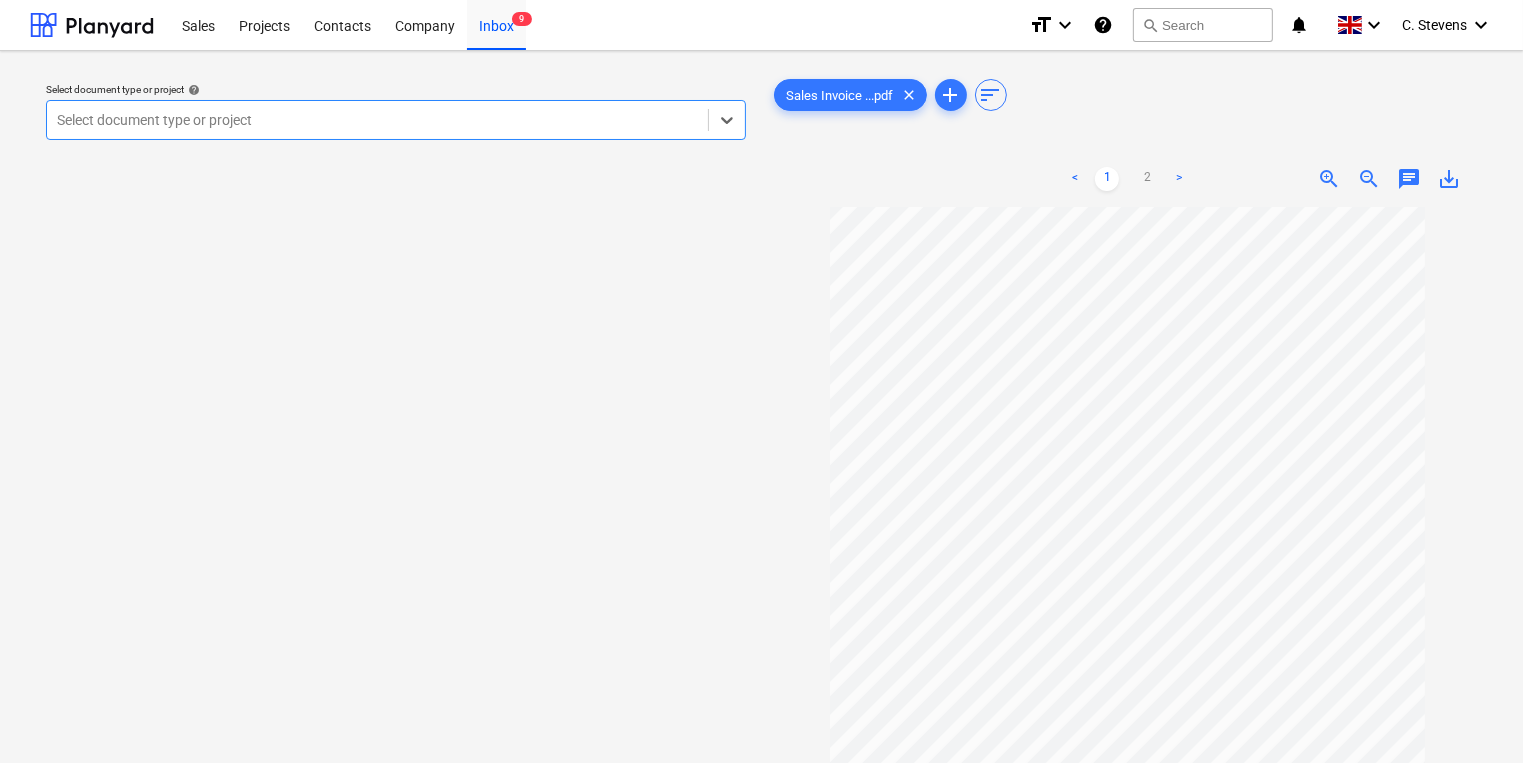 click at bounding box center (377, 120) 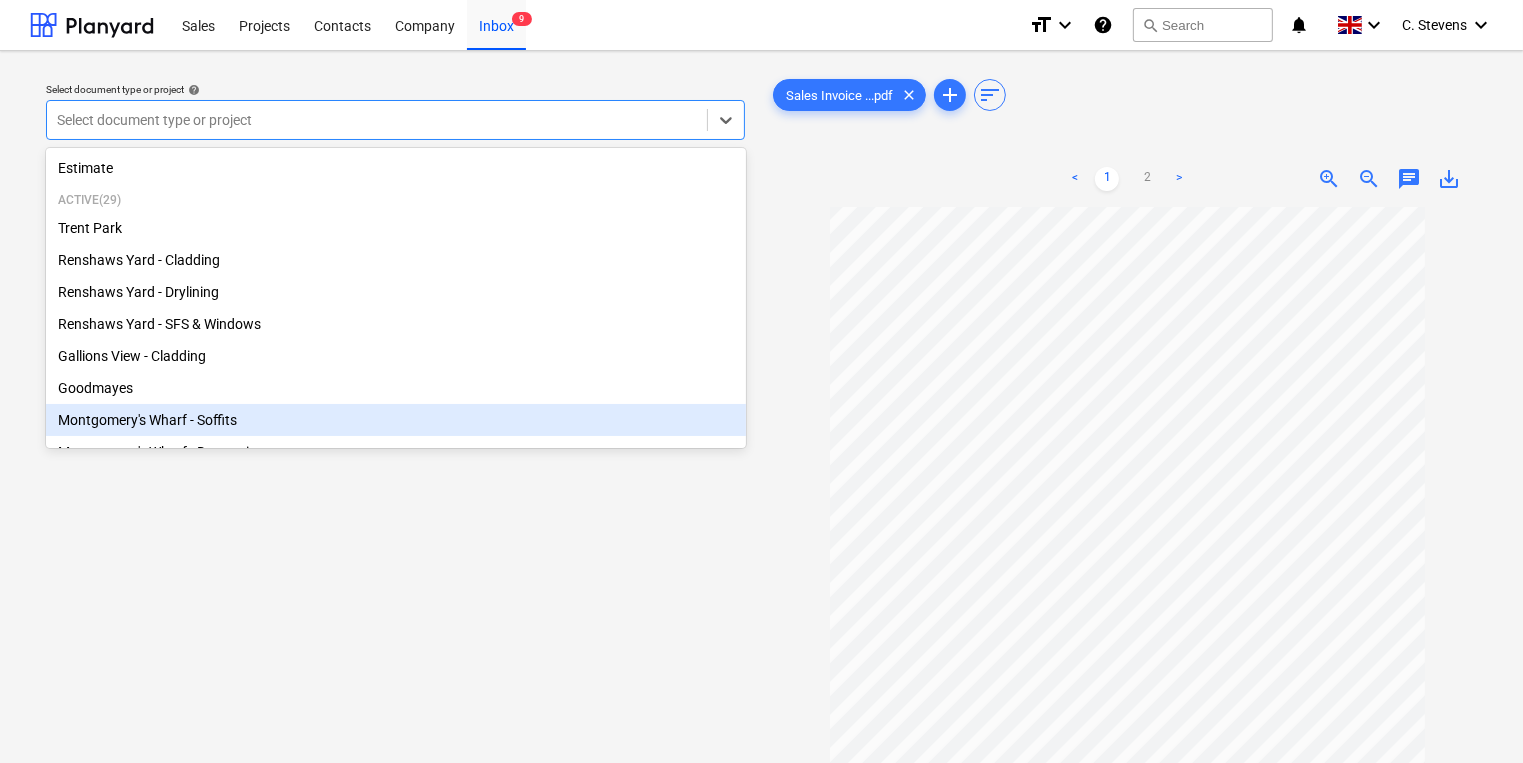 scroll, scrollTop: 175, scrollLeft: 0, axis: vertical 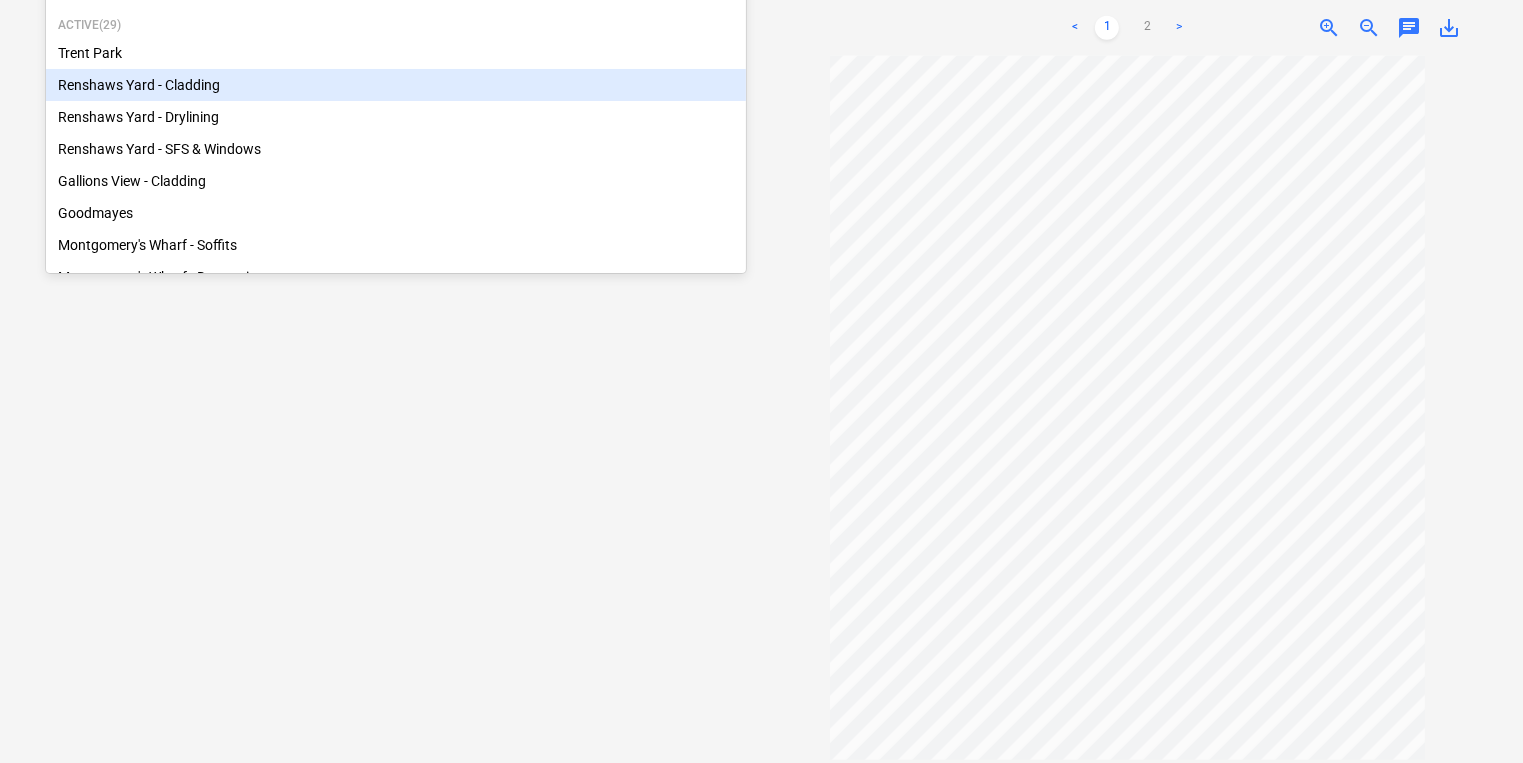 click on "Renshaws Yard - Cladding" at bounding box center (396, 85) 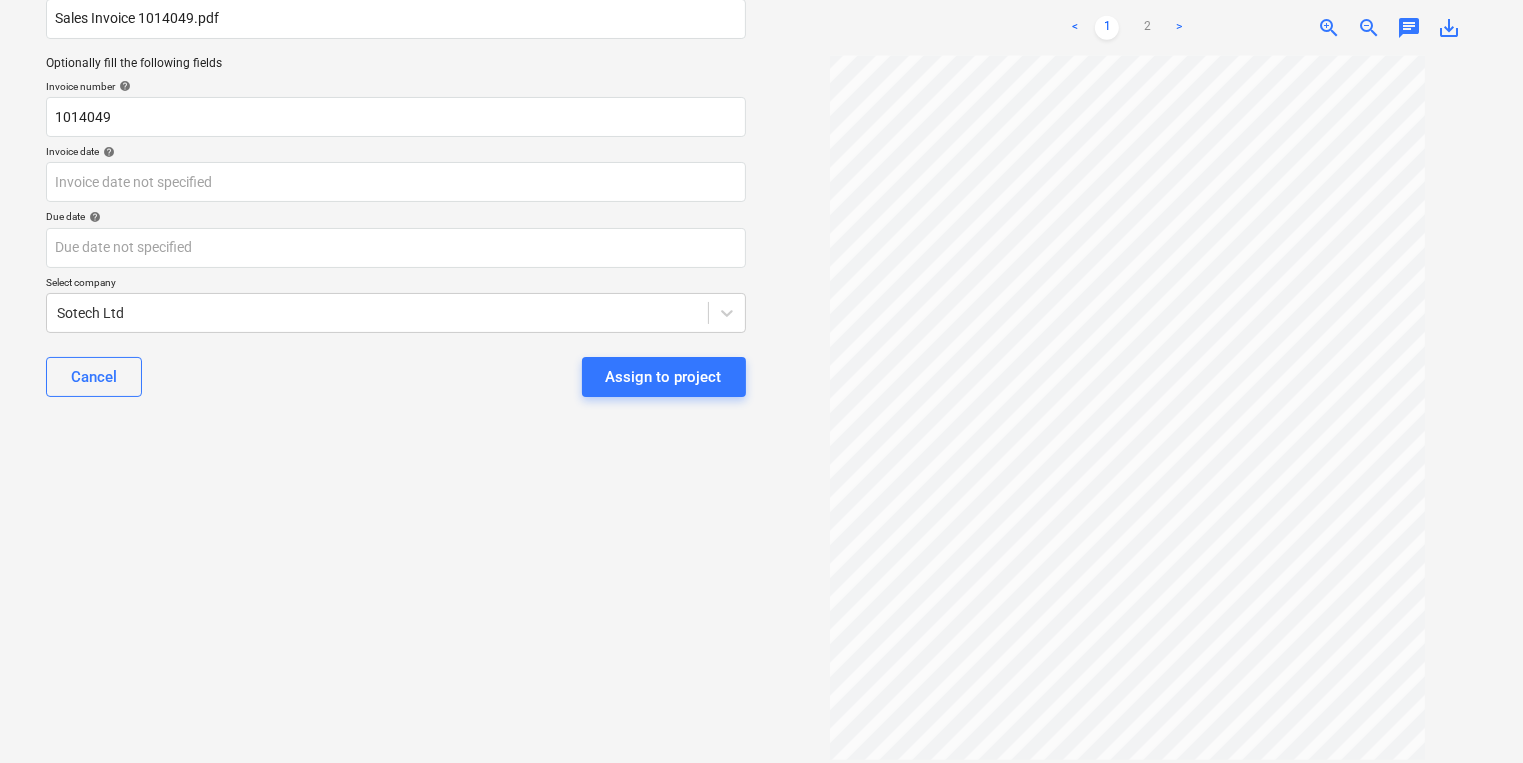 click on "Invoice number help" at bounding box center [396, 86] 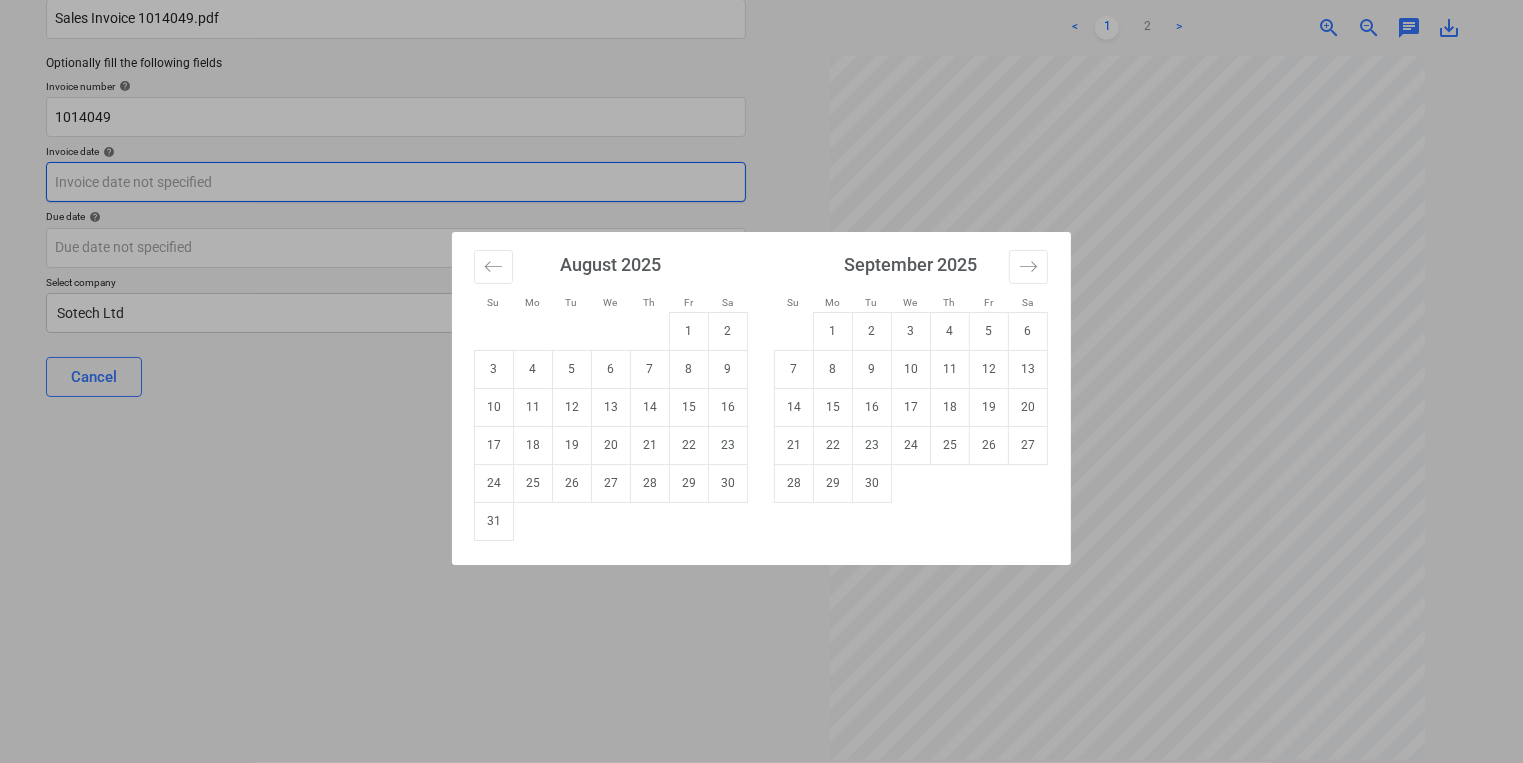 click on "Sales Projects Contacts Company Inbox 9 format_size keyboard_arrow_down help search Search notifications 0 keyboard_arrow_down [FIRST] [LAST] keyboard_arrow_down Select document type or project help Renshaws Yard - Cladding Main file name help Sales Invoice 1014049.pdf Optionally fill the following fields Invoice number help 1014049 Invoice date help Press the down arrow key to interact with the calendar and
select a date. Press the question mark key to get the keyboard shortcuts for changing dates. Due date help Press the down arrow key to interact with the calendar and
select a date. Press the question mark key to get the keyboard shortcuts for changing dates. Select company Sotech Ltd Cancel Assign to project Sales Invoice ...pdf clear add sort < 1 2 > zoom_in zoom_out chat 0 save_alt
Su Mo Tu We Th Fr Sa Su Mo Tu We Th Fr Sa July 2025 1 2 3 4 5 6 7 8 9 10 11 12 13 14 15 16 17 18 19 20 21 22 23 24 25 26 27 28 29 30 31 August 2025 1 2 3 4 5 6 7 8 9 10 11 12 13 14 15 16 17 18 19 20 21 22" at bounding box center (761, 206) 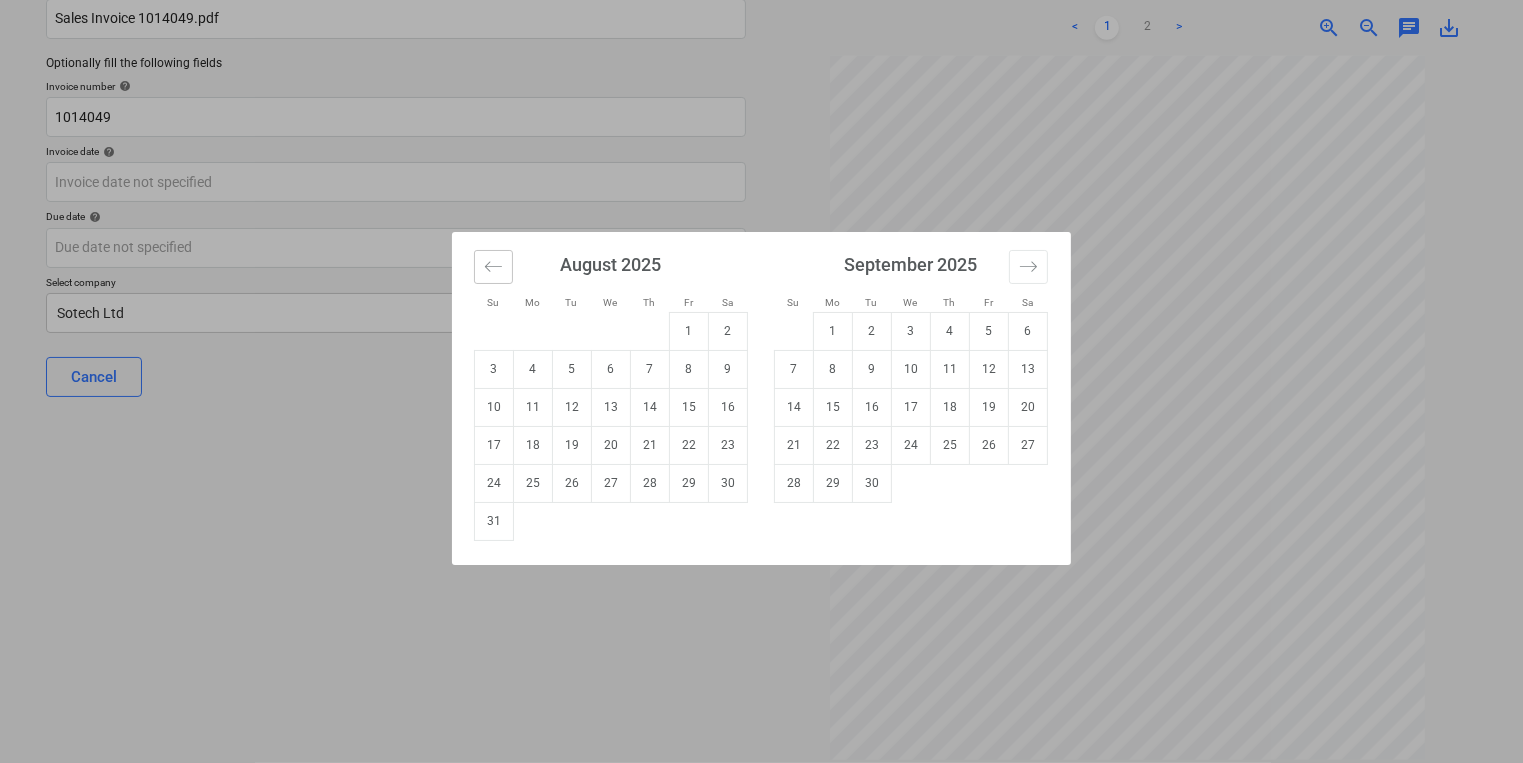 click 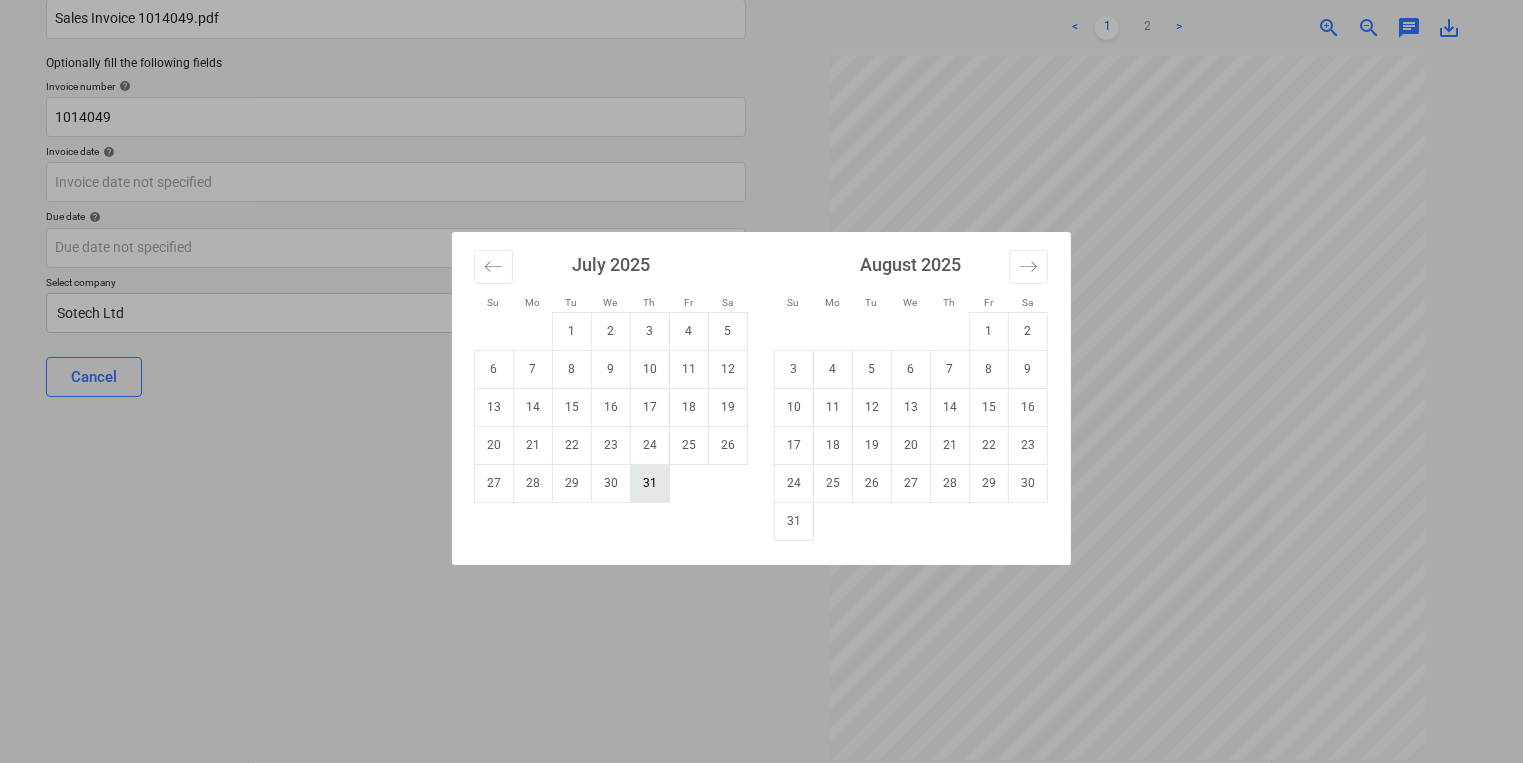 click on "31" at bounding box center (650, 483) 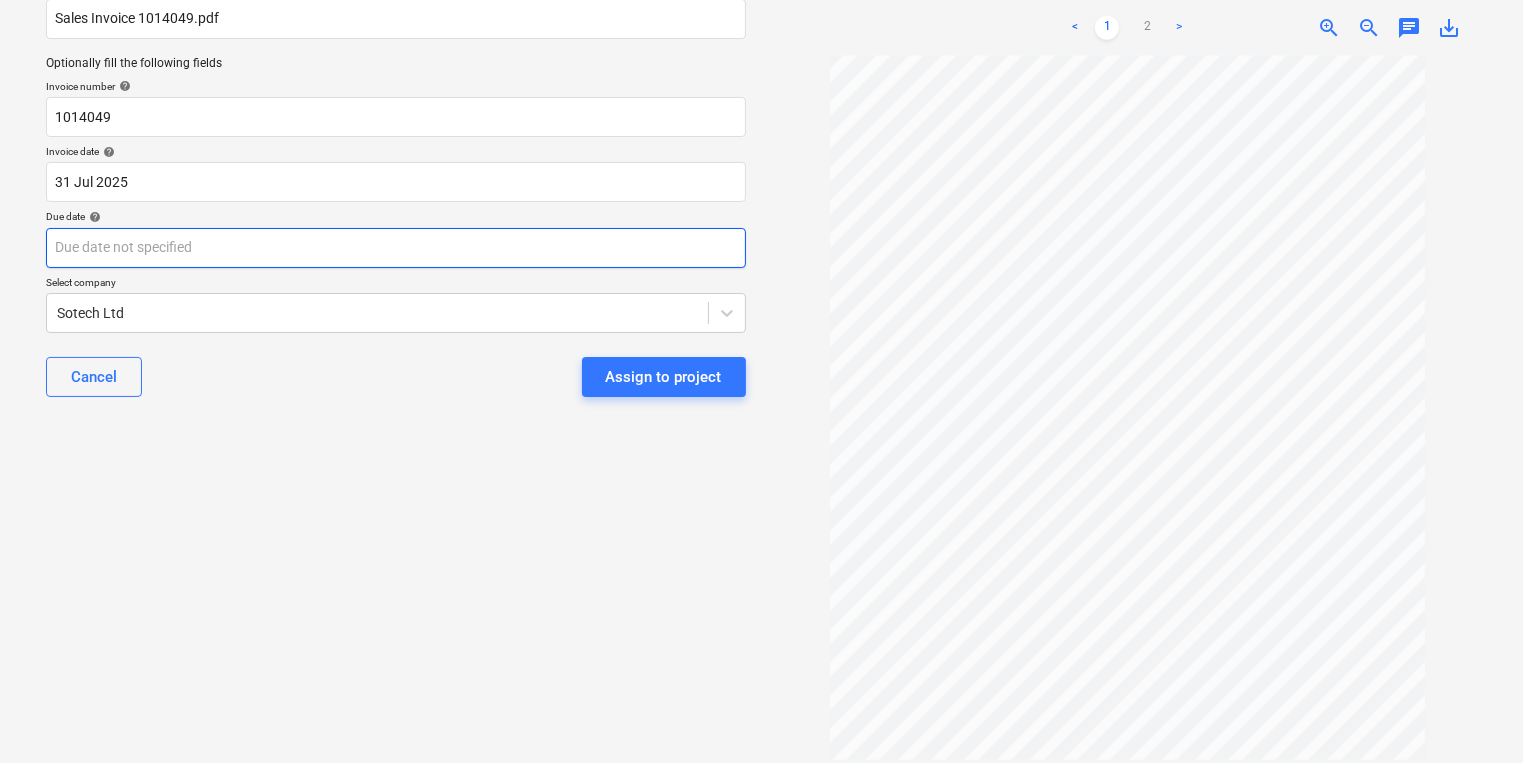 click on "Sales Projects Contacts Company Inbox 9 format_size keyboard_arrow_down help search Search notifications 0 keyboard_arrow_down C. Stevens keyboard_arrow_down Select document type or project help Renshaws Yard - Cladding Main file name help Sales Invoice 1014049.pdf Optionally fill the following fields Invoice number help 1014049 Invoice date help 31 Jul [YYYY] 31.07.[YYYY] Press the down arrow key to interact with the calendar and
select a date. Press the question mark key to get the keyboard shortcuts for changing dates. Due date help Press the down arrow key to interact with the calendar and
select a date. Press the question mark key to get the keyboard shortcuts for changing dates. Select company Sotech Ltd   Cancel Assign to project Sales Invoice ...pdf clear add sort < 1 2 > zoom_in zoom_out chat 0 save_alt" at bounding box center [761, 206] 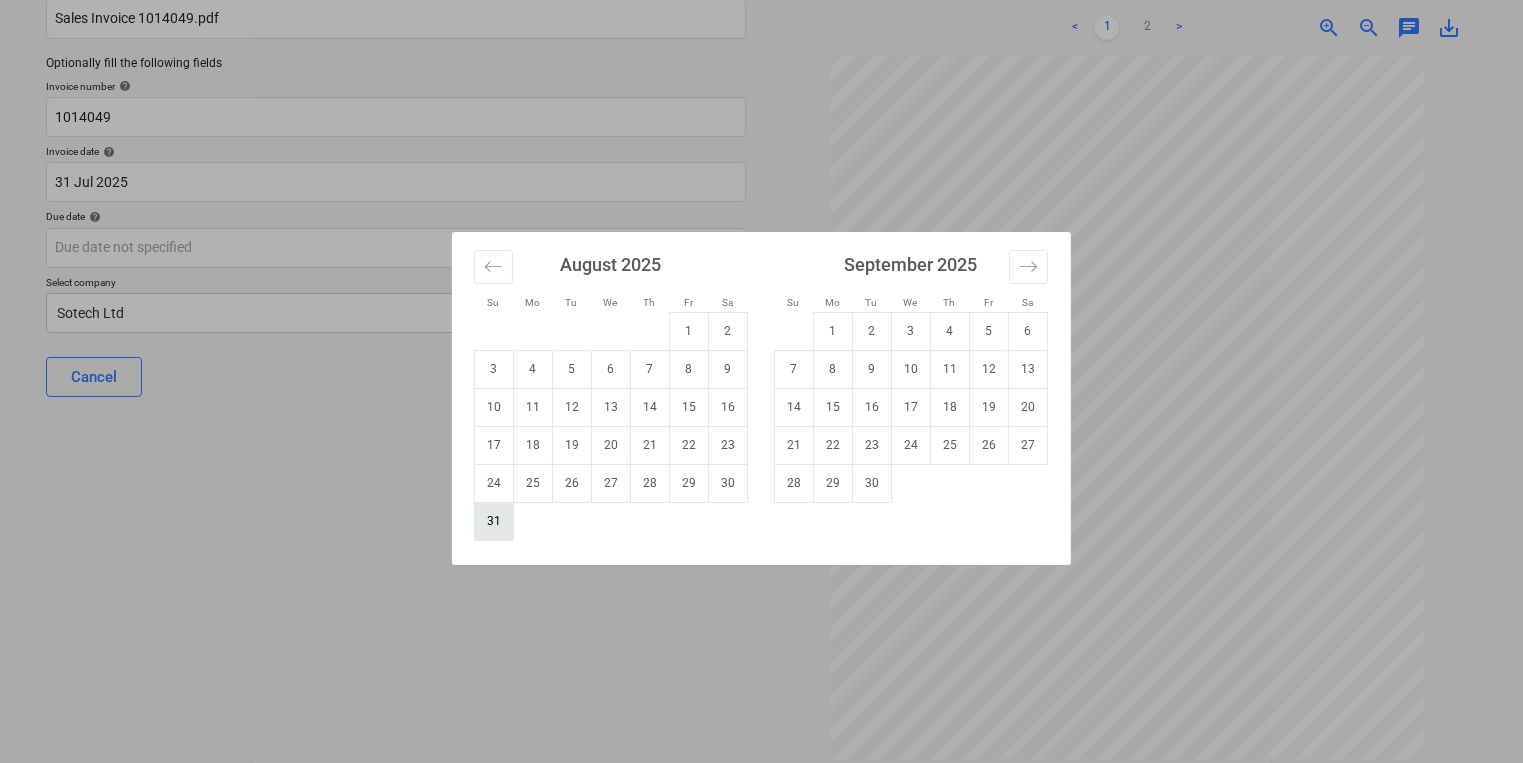 click on "31" at bounding box center [494, 521] 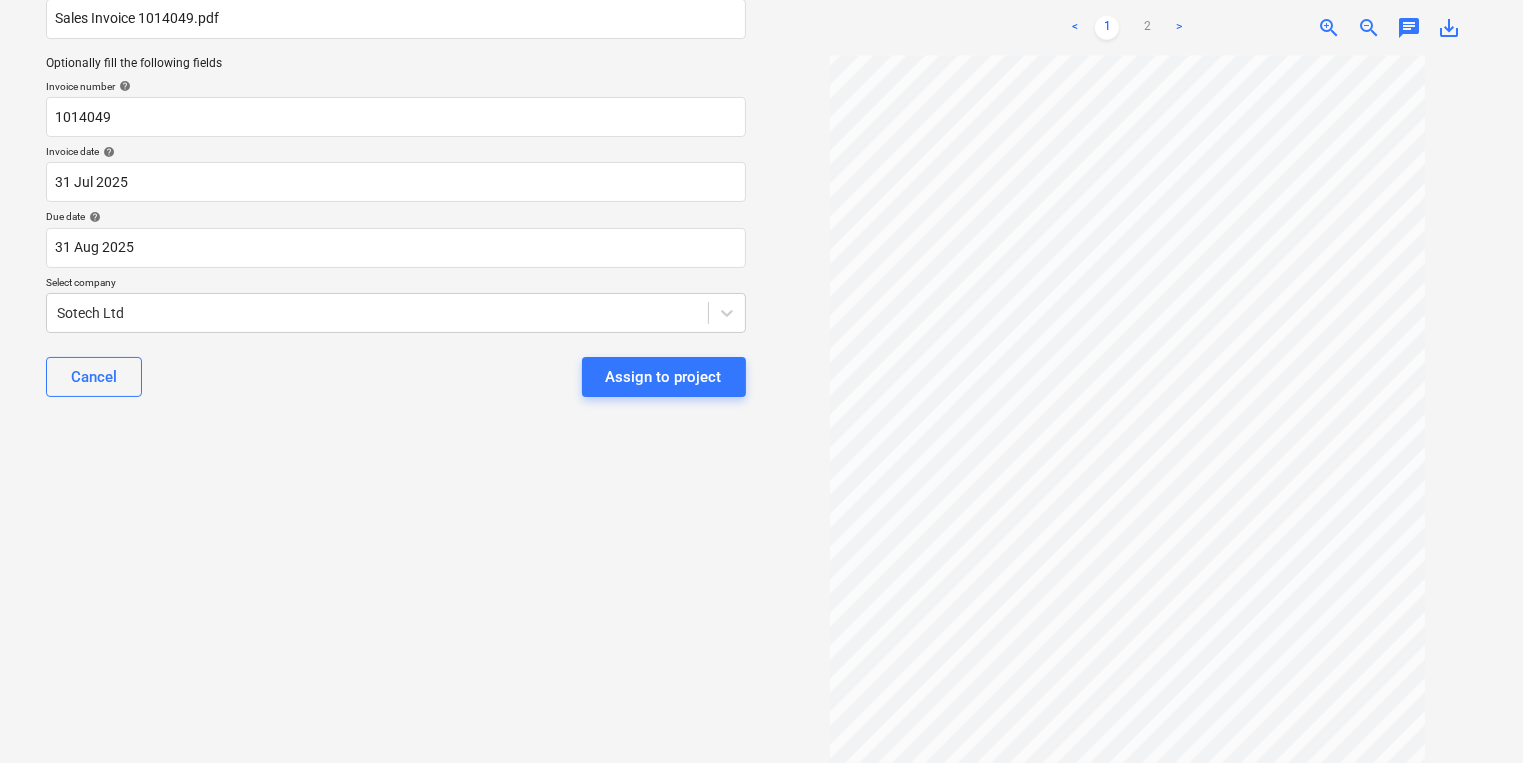 scroll, scrollTop: 0, scrollLeft: 0, axis: both 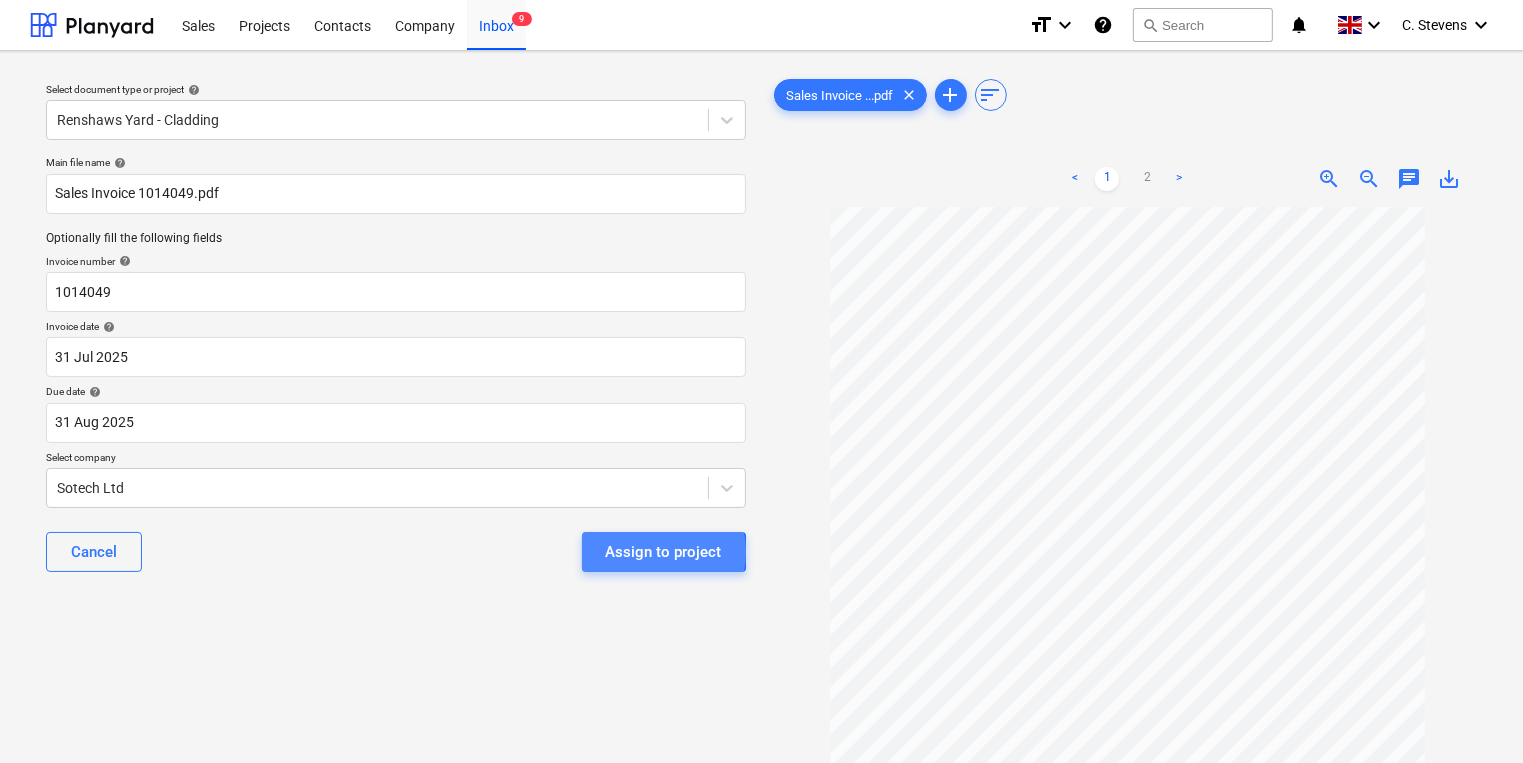 click on "Assign to project" at bounding box center [664, 552] 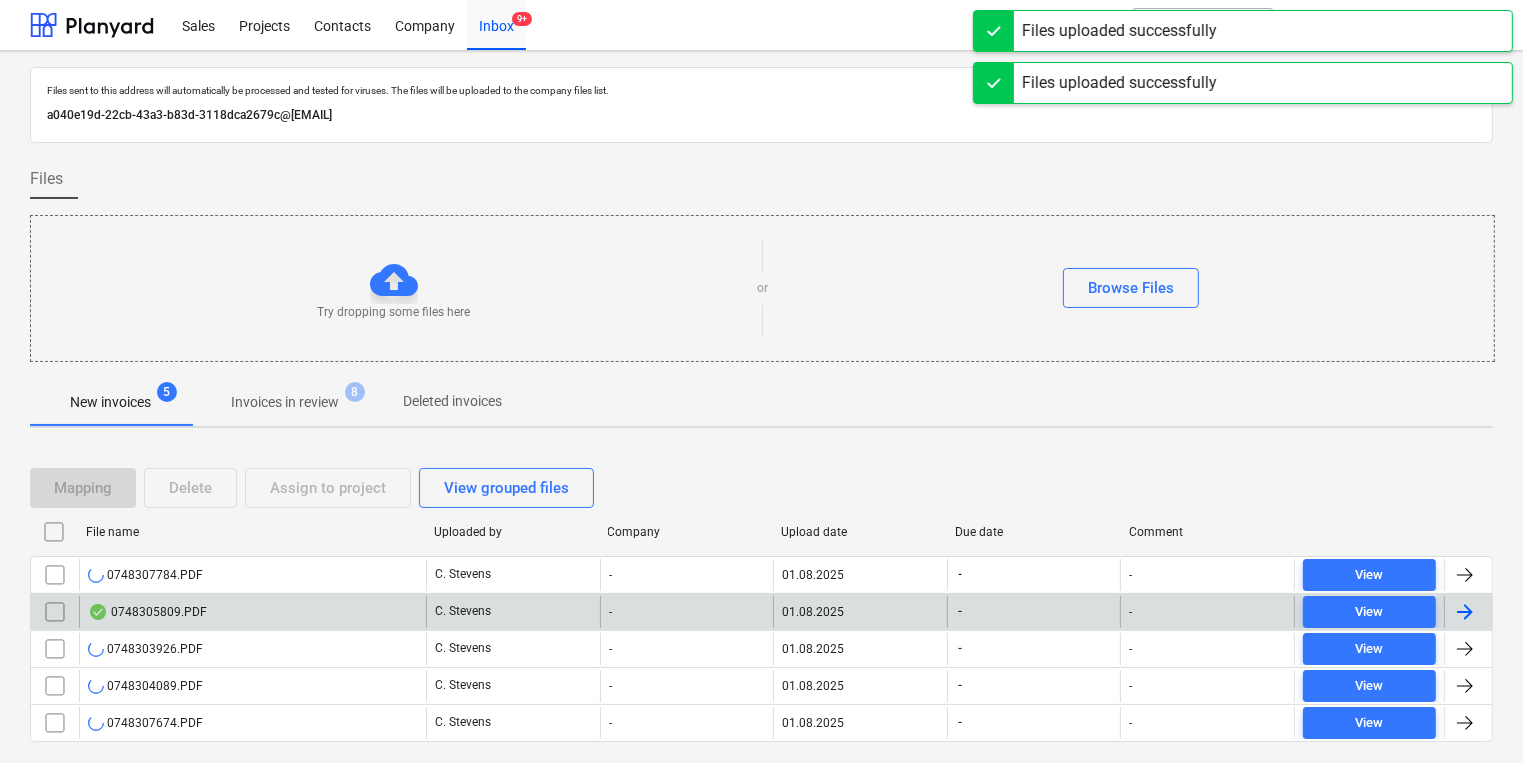 click on "0748305809.PDF" at bounding box center (252, 612) 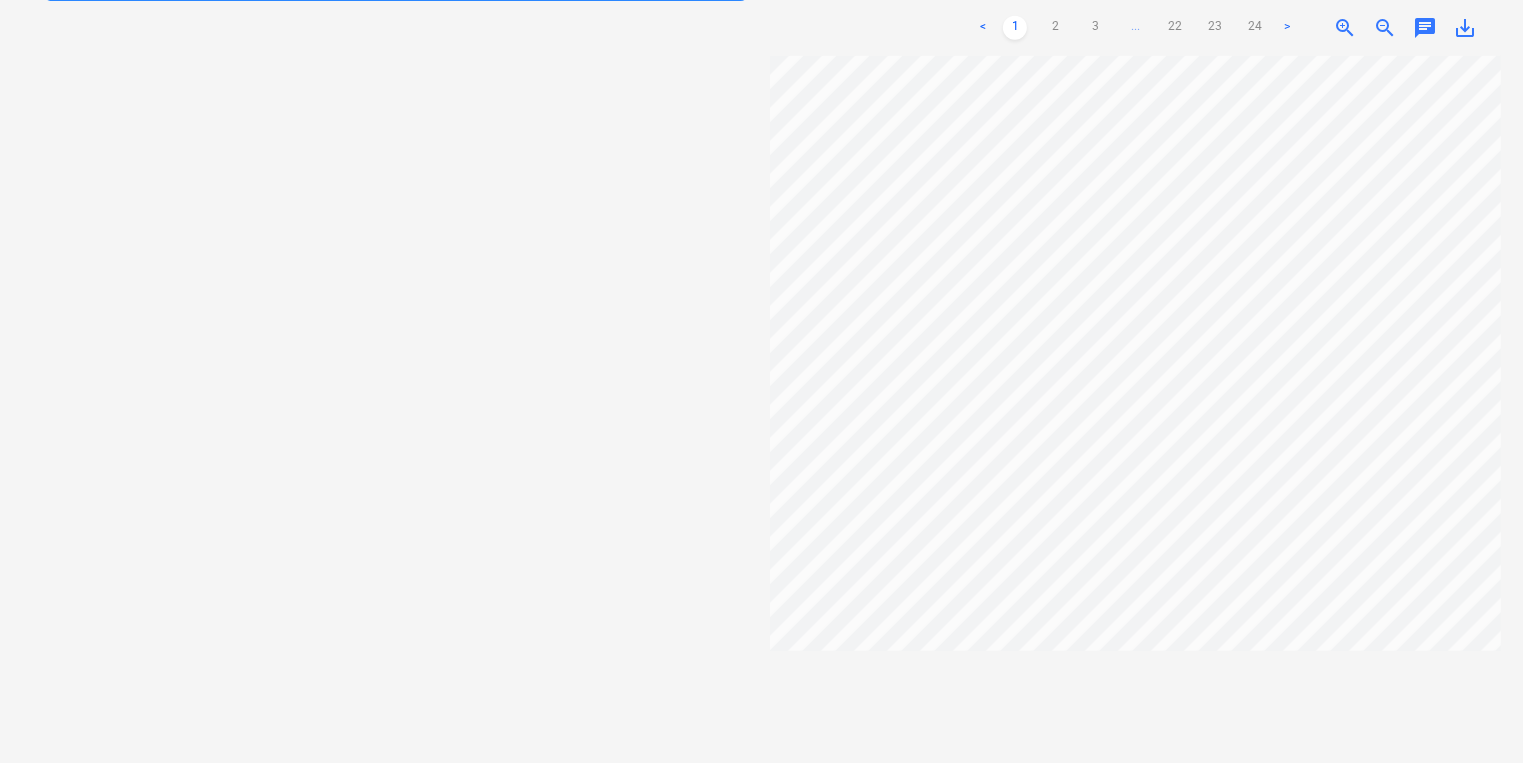 scroll, scrollTop: 175, scrollLeft: 0, axis: vertical 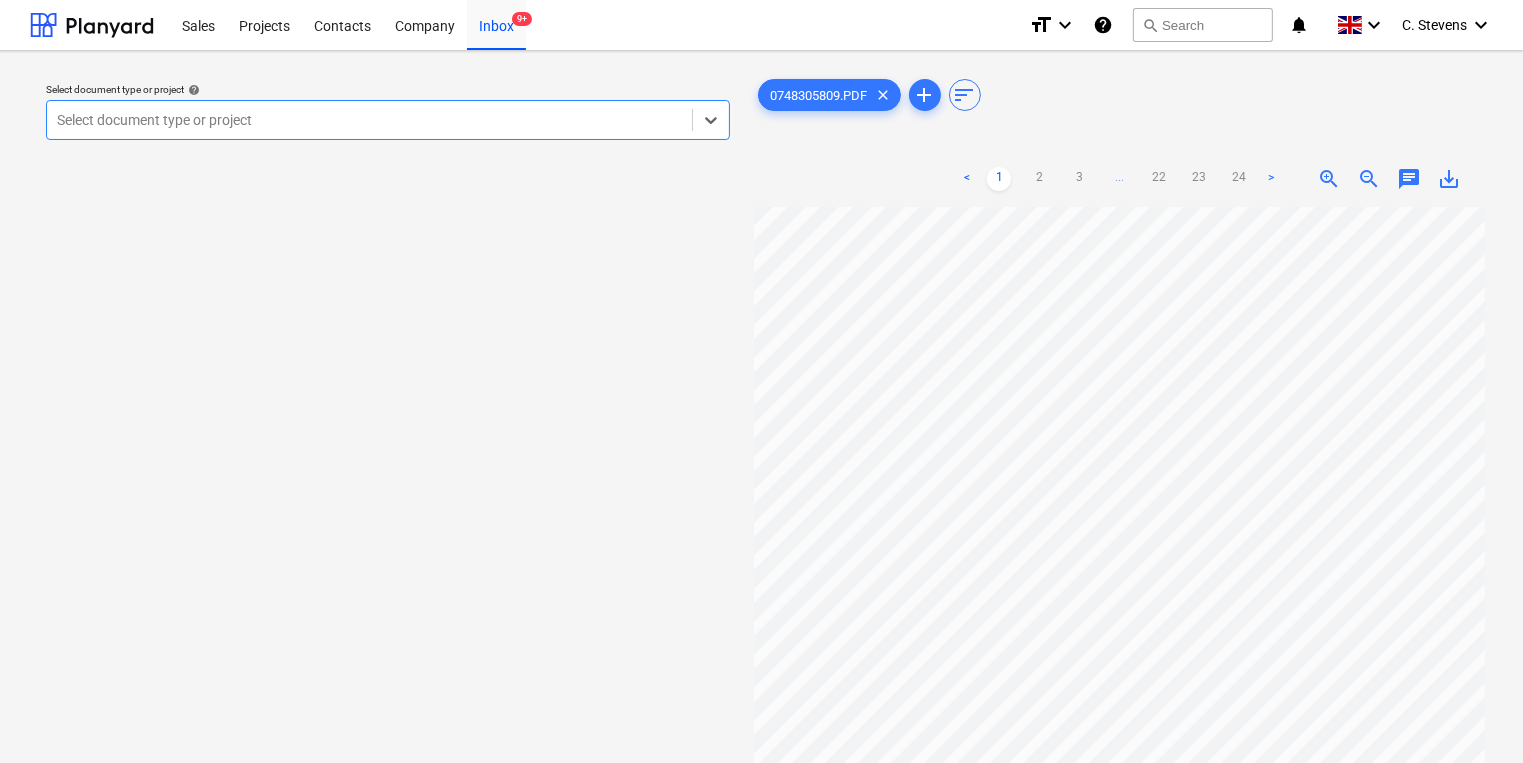 drag, startPoint x: 348, startPoint y: 116, endPoint x: 333, endPoint y: 137, distance: 25.806976 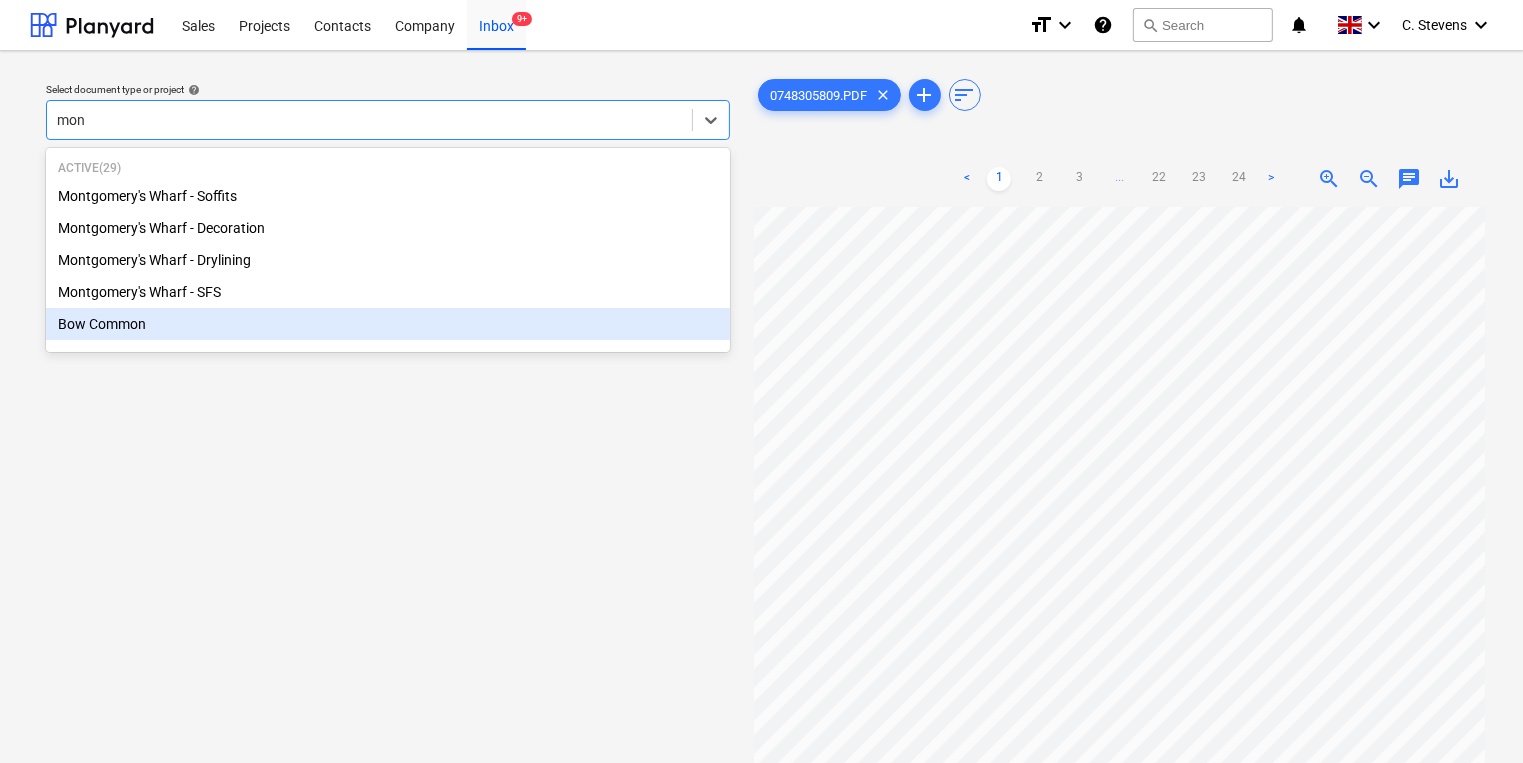type on "mon" 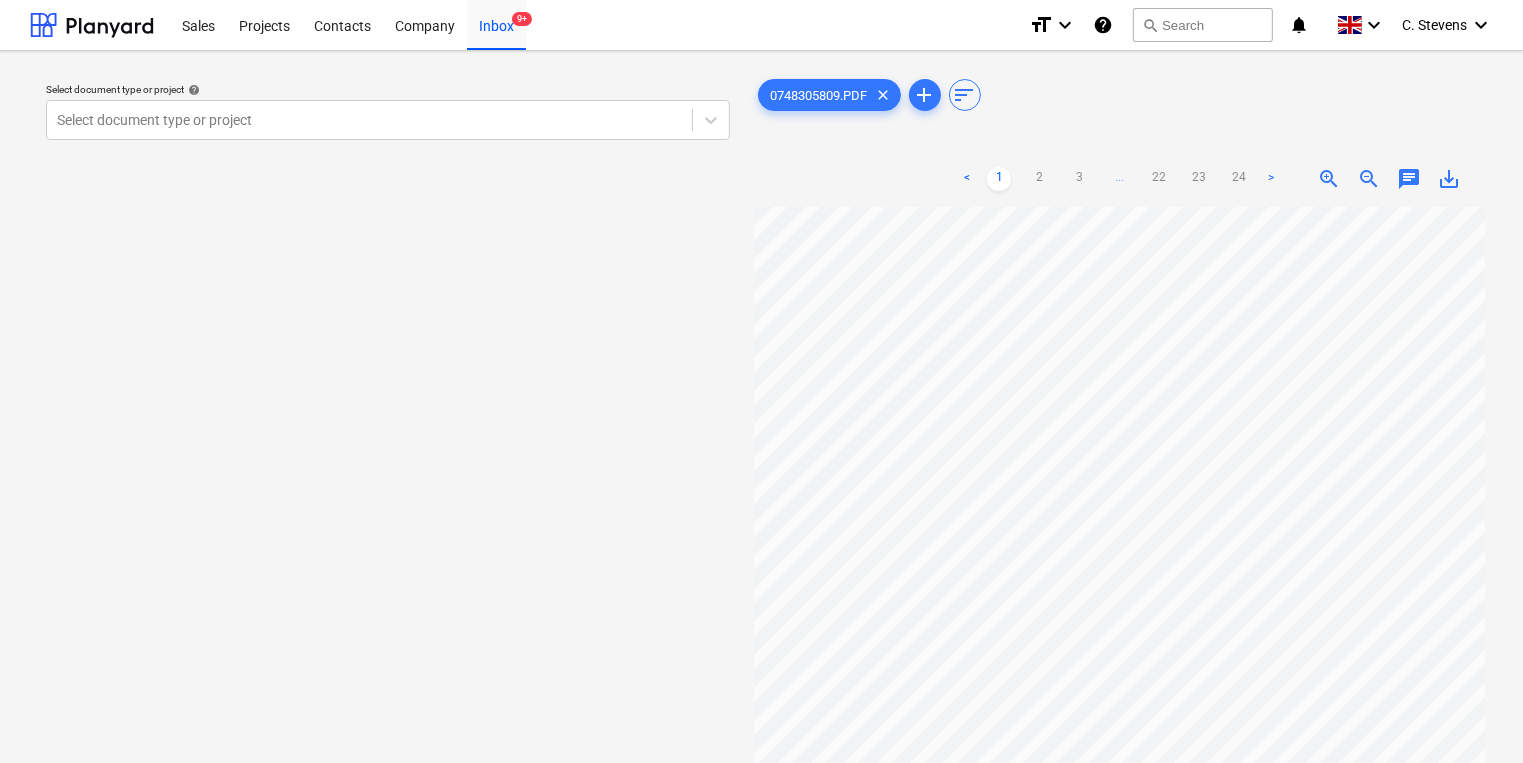 click on "Select document type or project help Select document type or project" at bounding box center (388, 494) 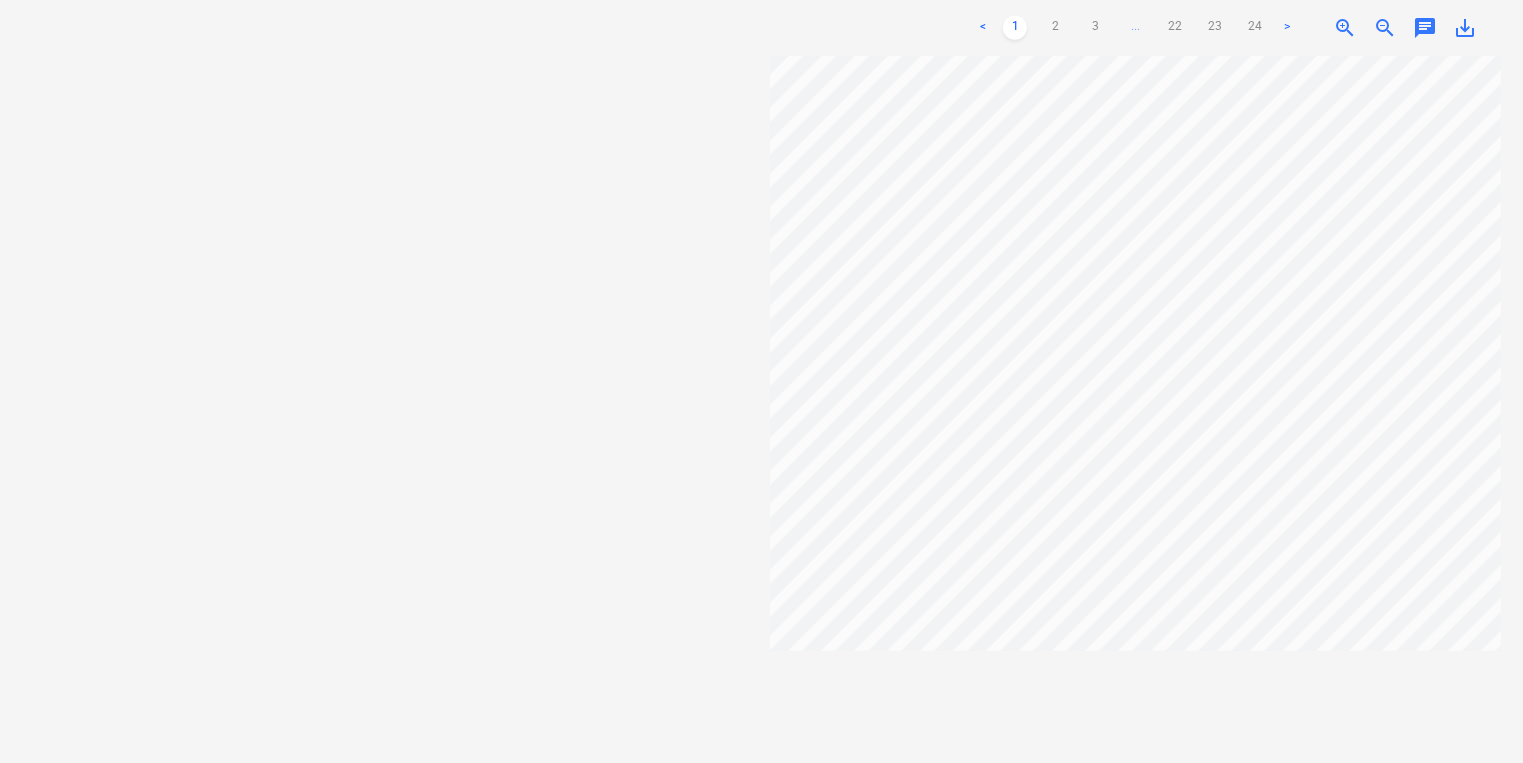 scroll, scrollTop: 175, scrollLeft: 0, axis: vertical 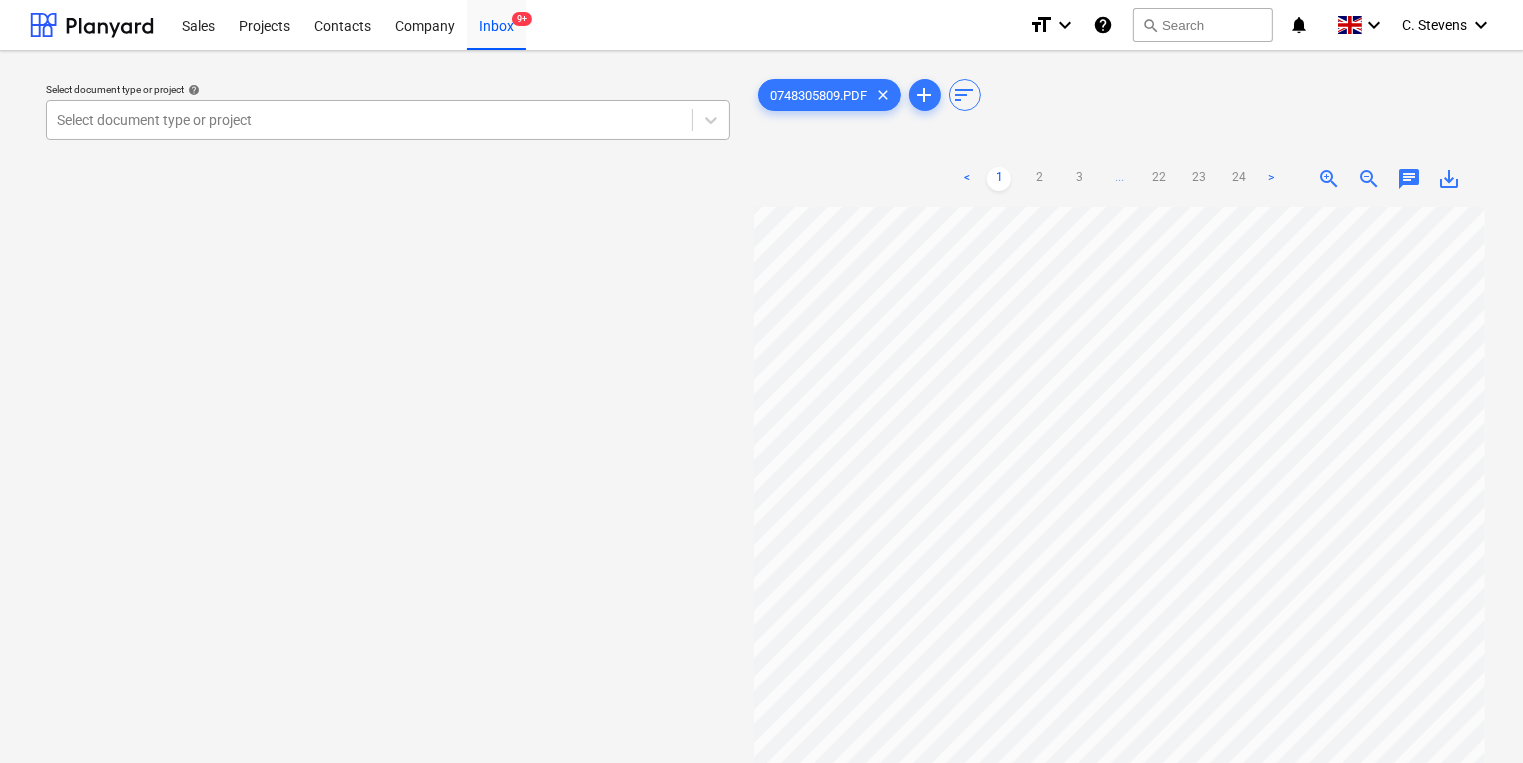 click at bounding box center [369, 120] 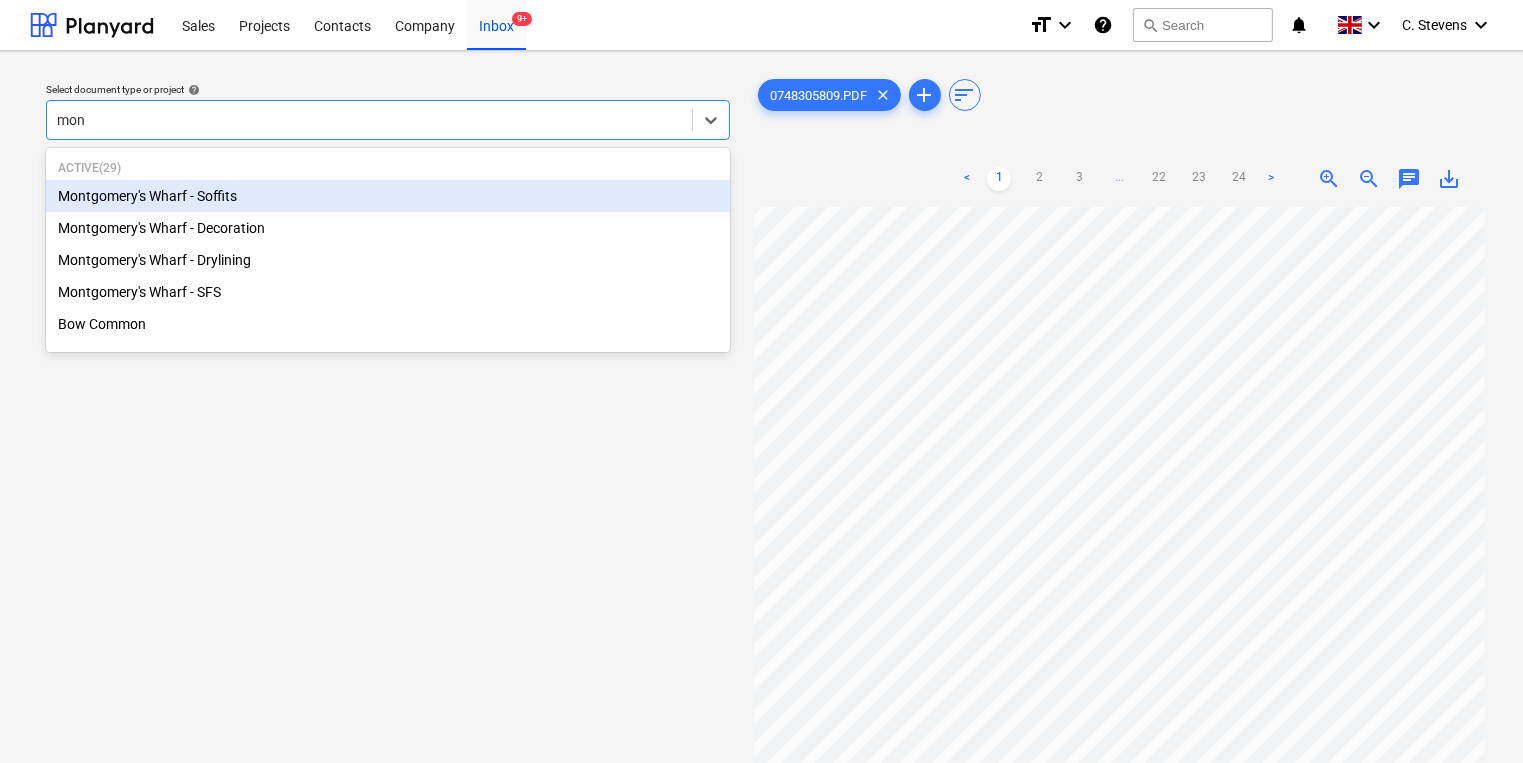 type on "mont" 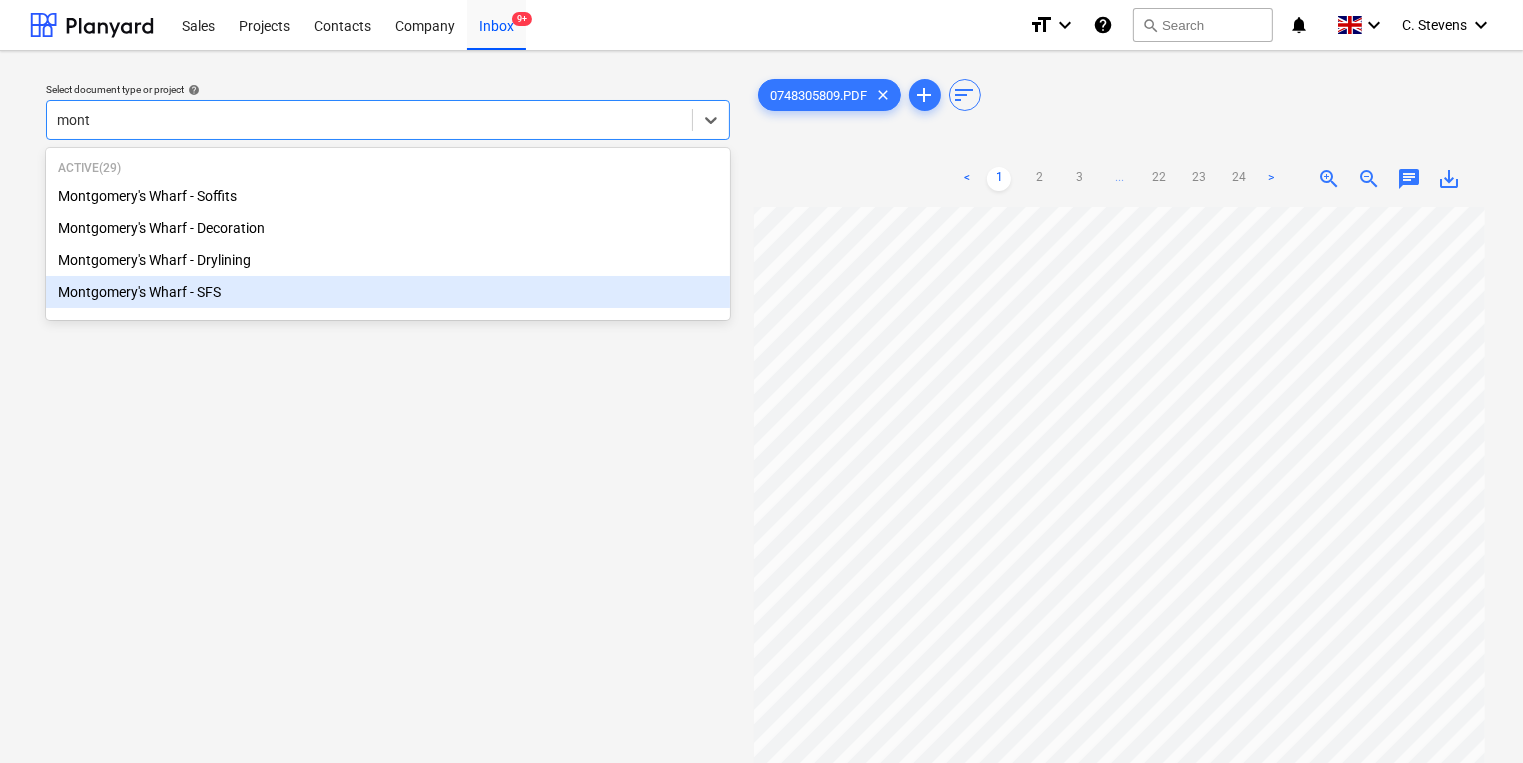 click on "Montgomery's Wharf - SFS" at bounding box center (388, 292) 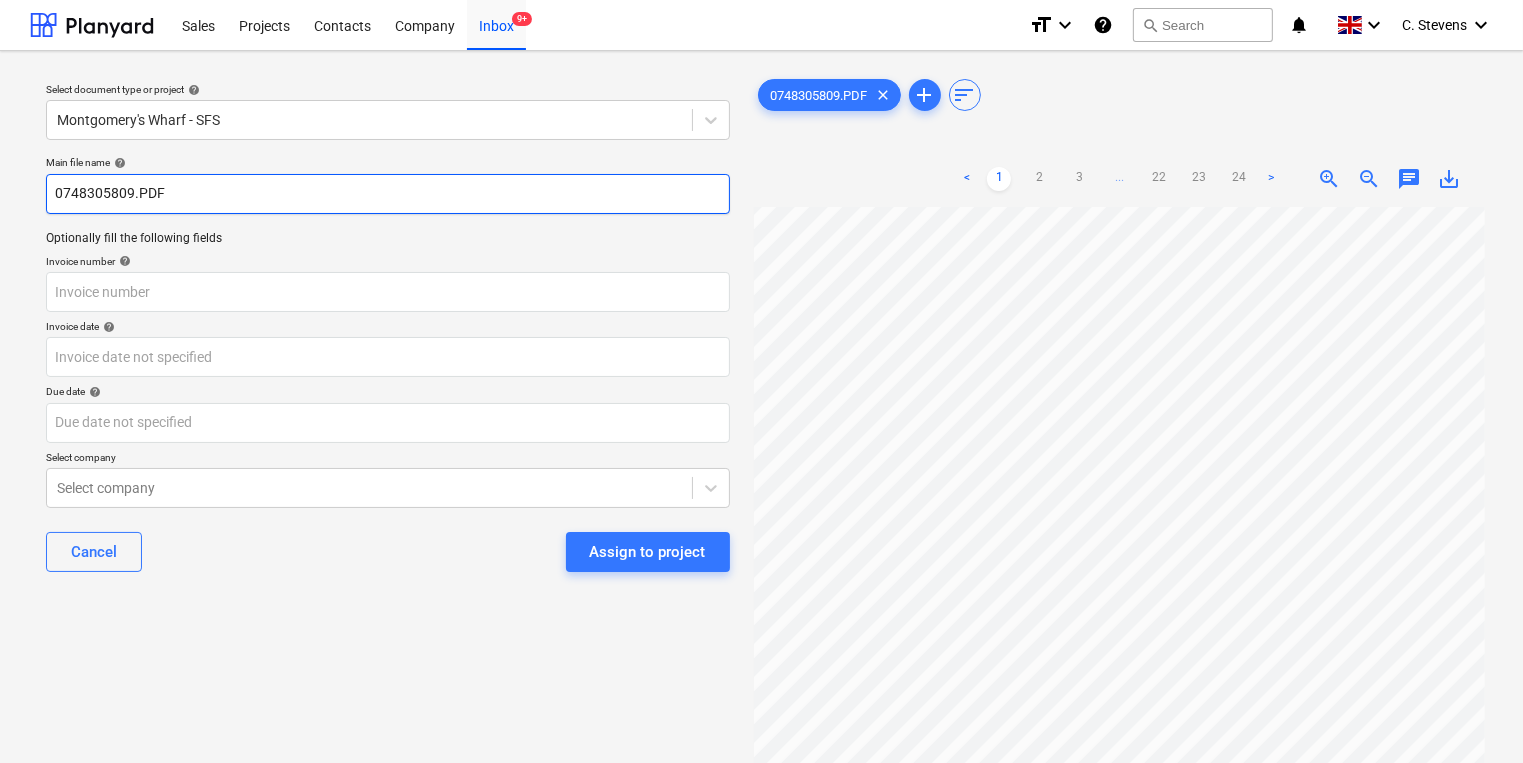 drag, startPoint x: 50, startPoint y: 193, endPoint x: 130, endPoint y: 190, distance: 80.05623 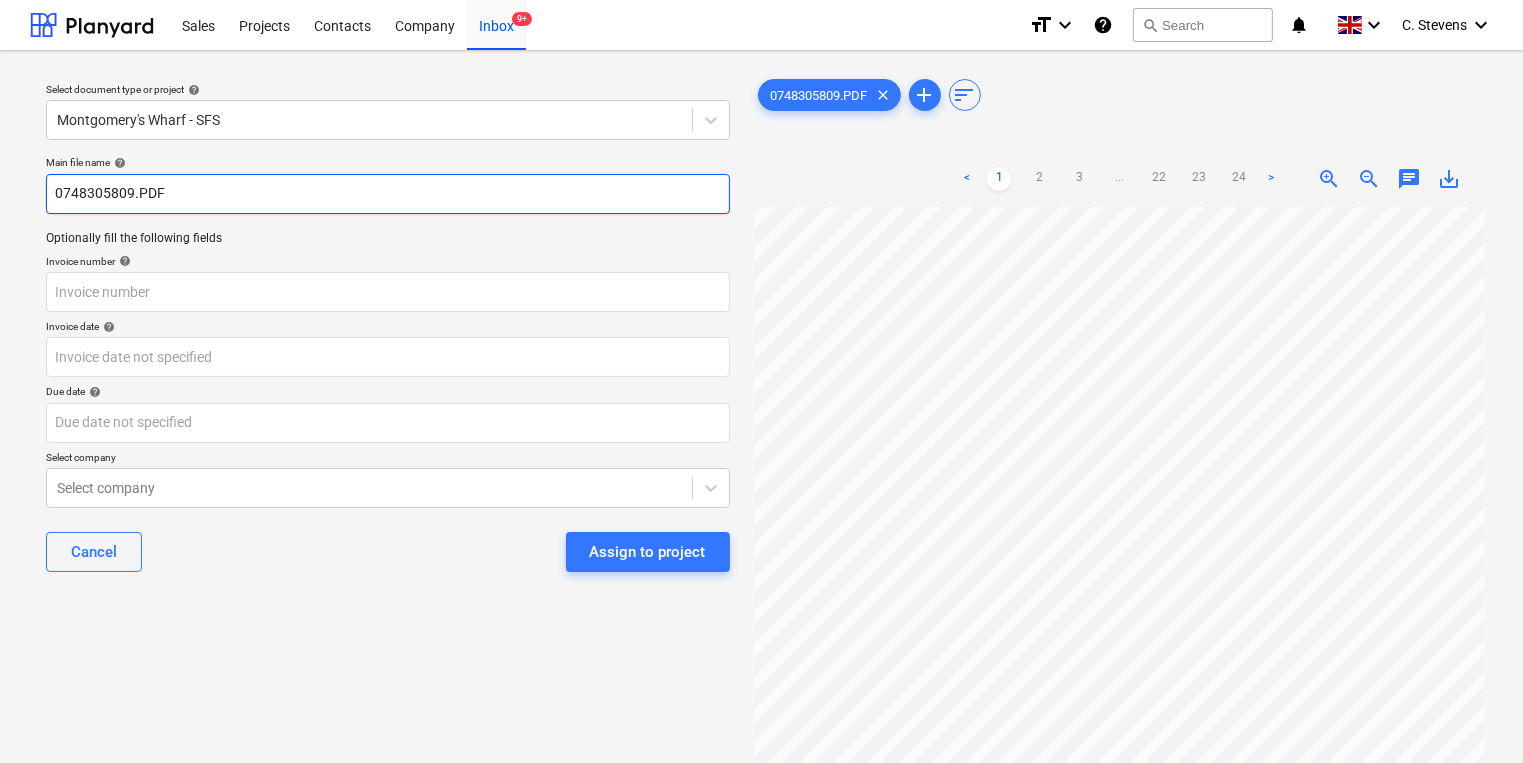 click on "0748305809.PDF" at bounding box center [388, 194] 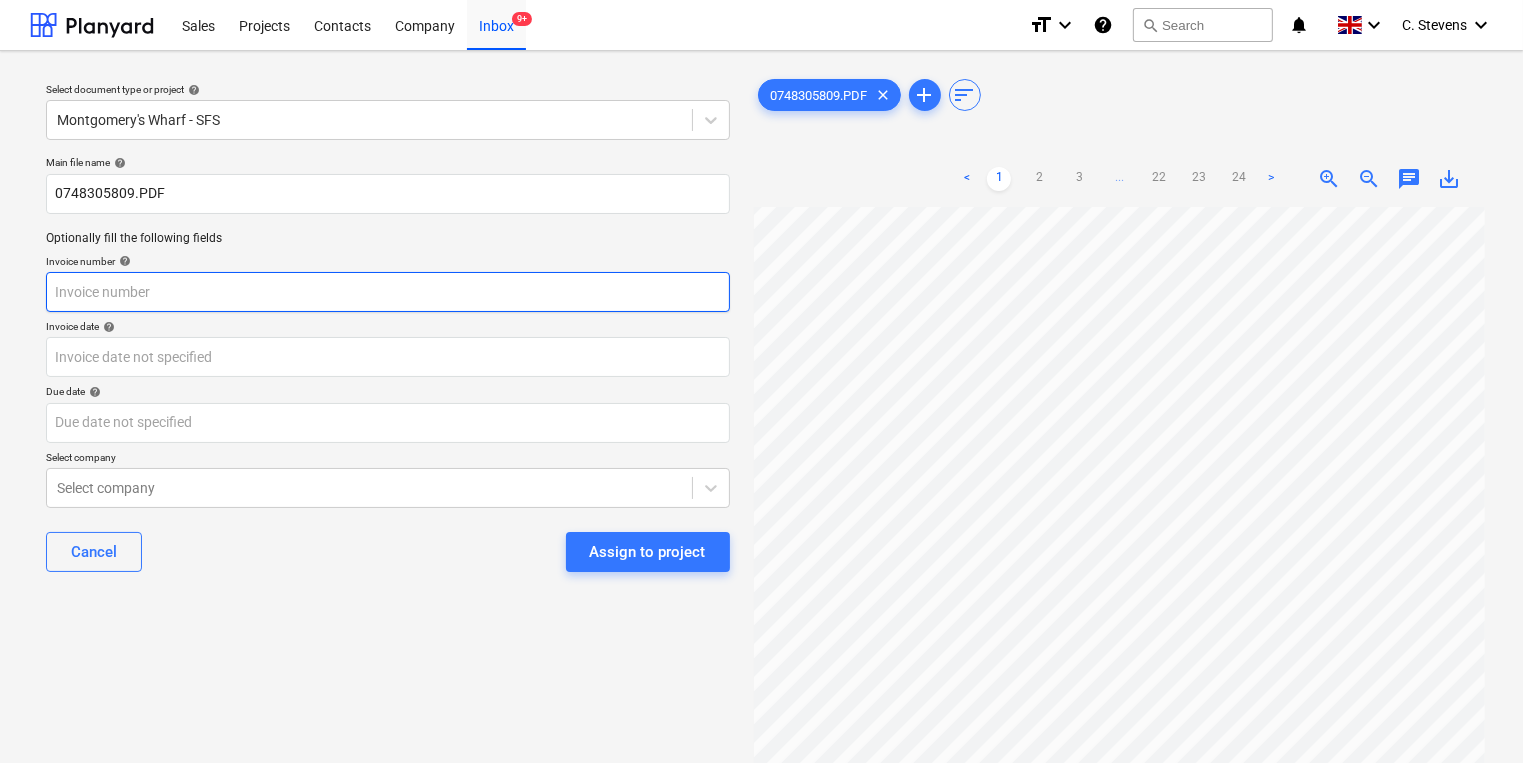 click at bounding box center [388, 292] 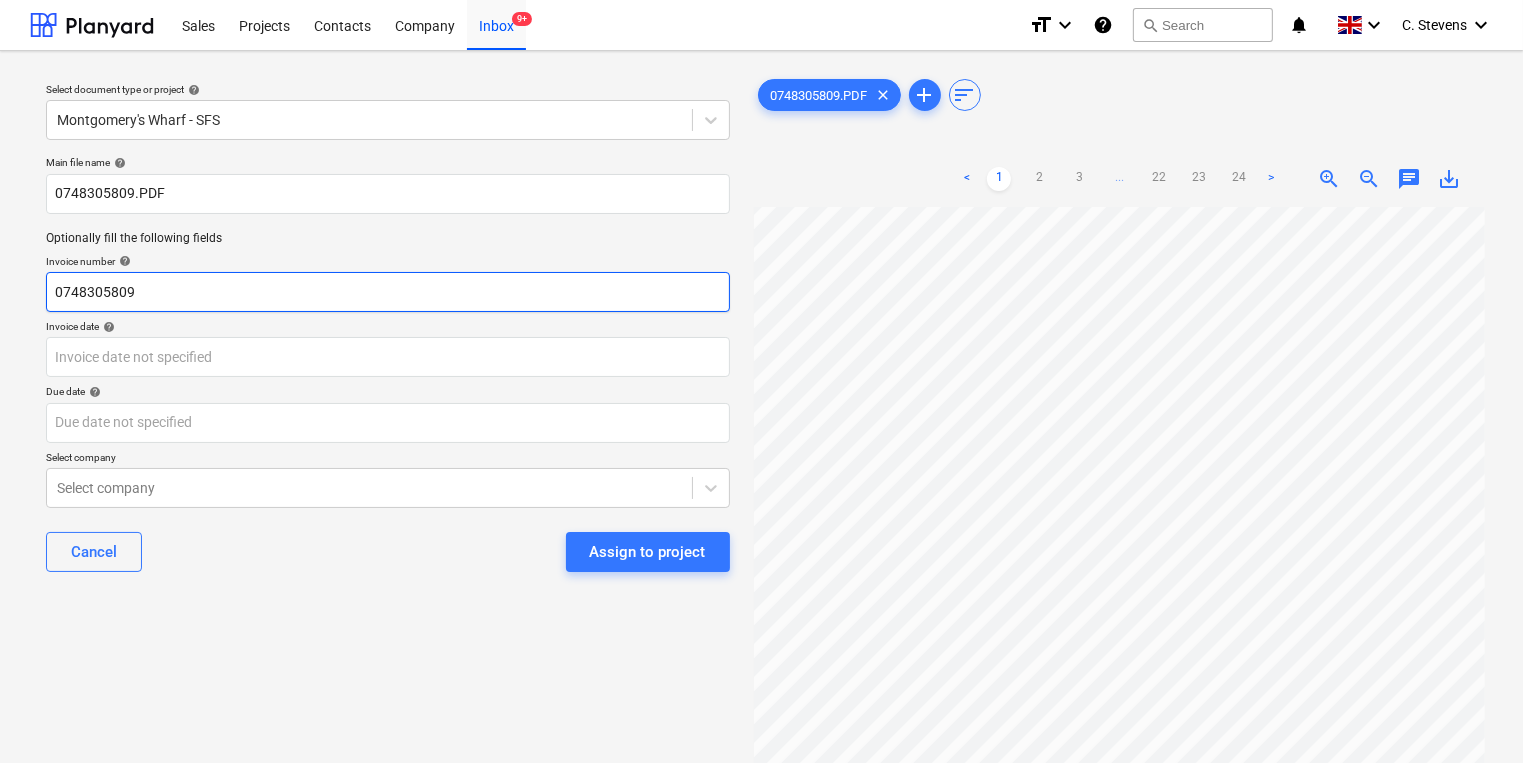 type on "0748305809" 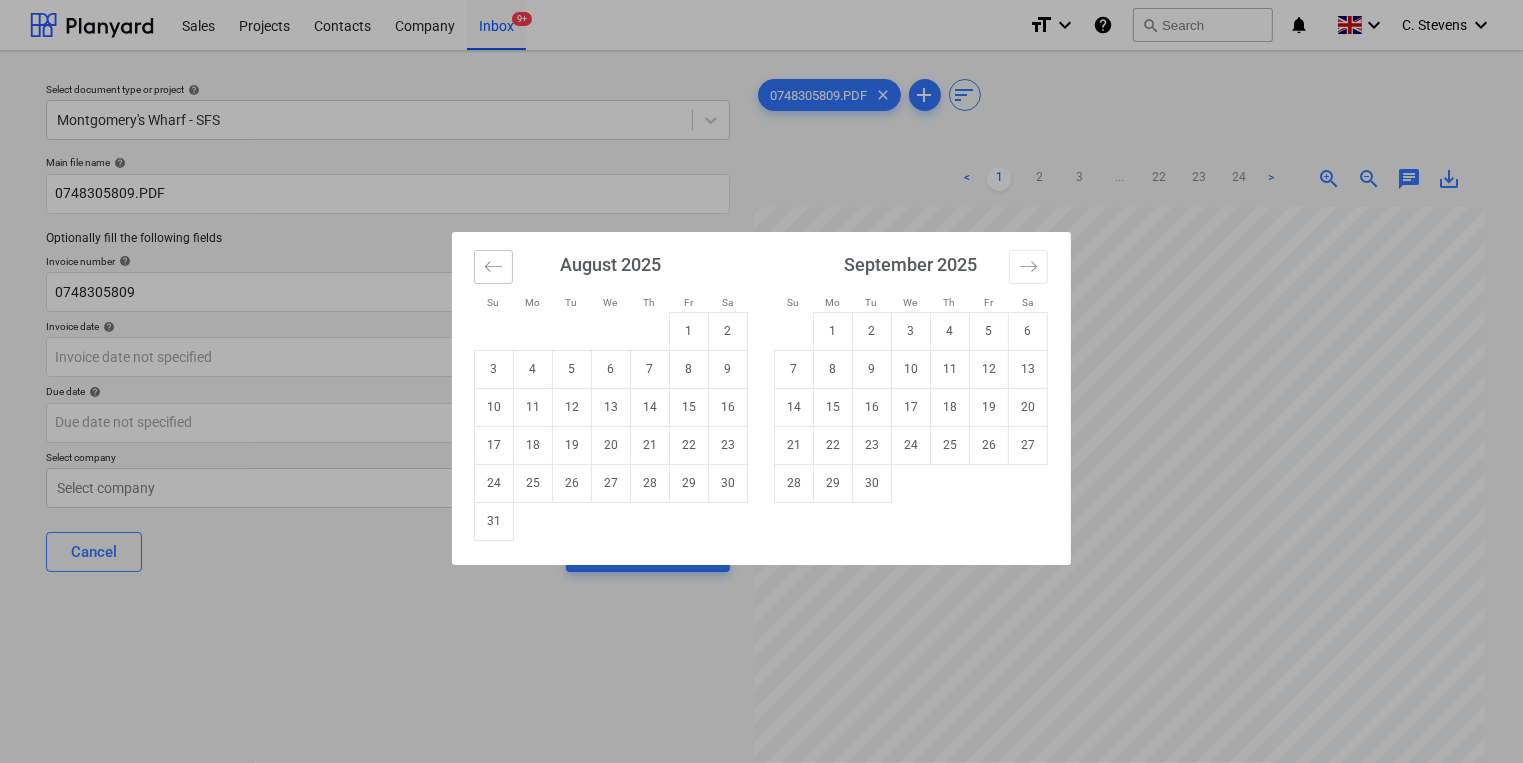 click 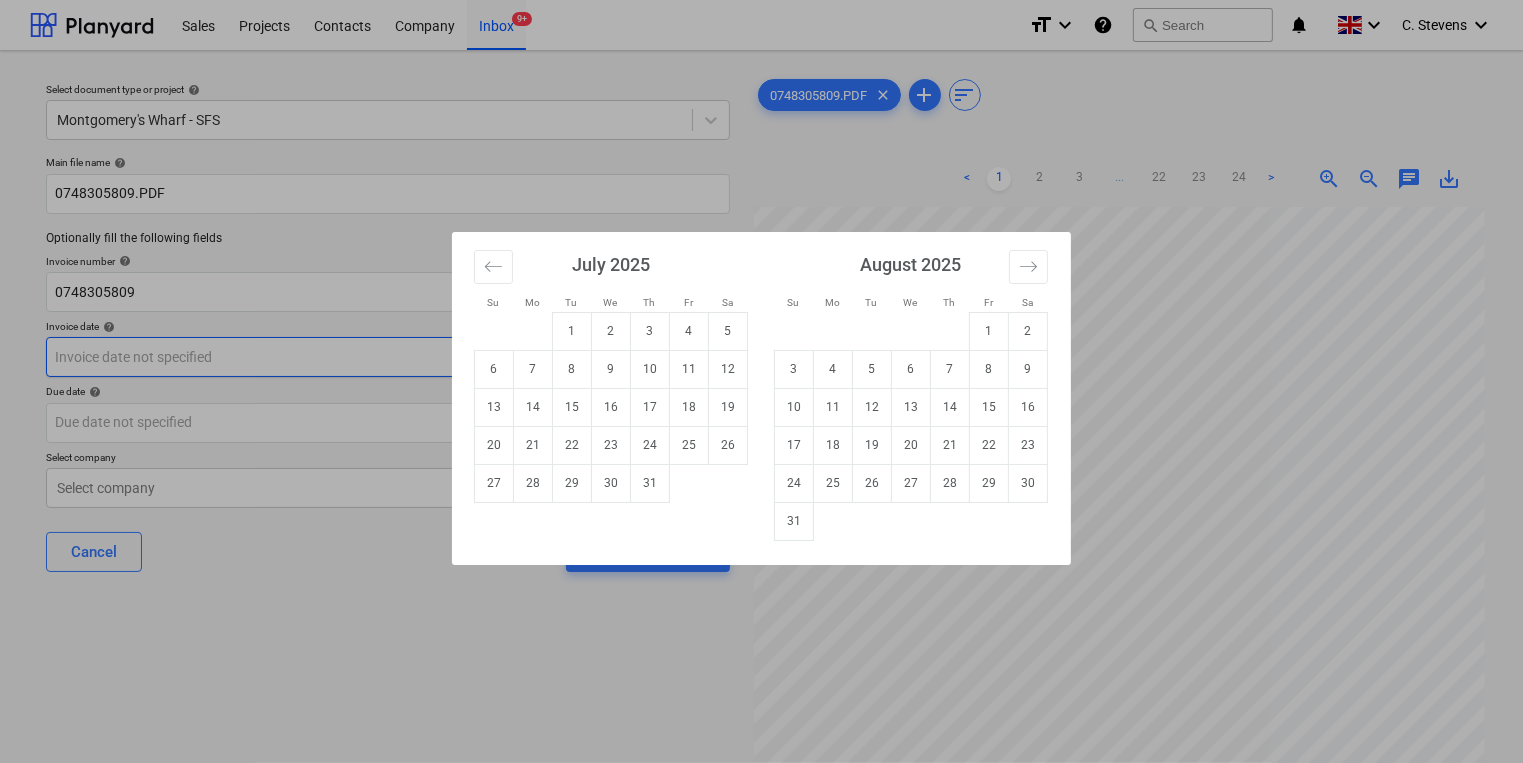click on "9" at bounding box center (611, 369) 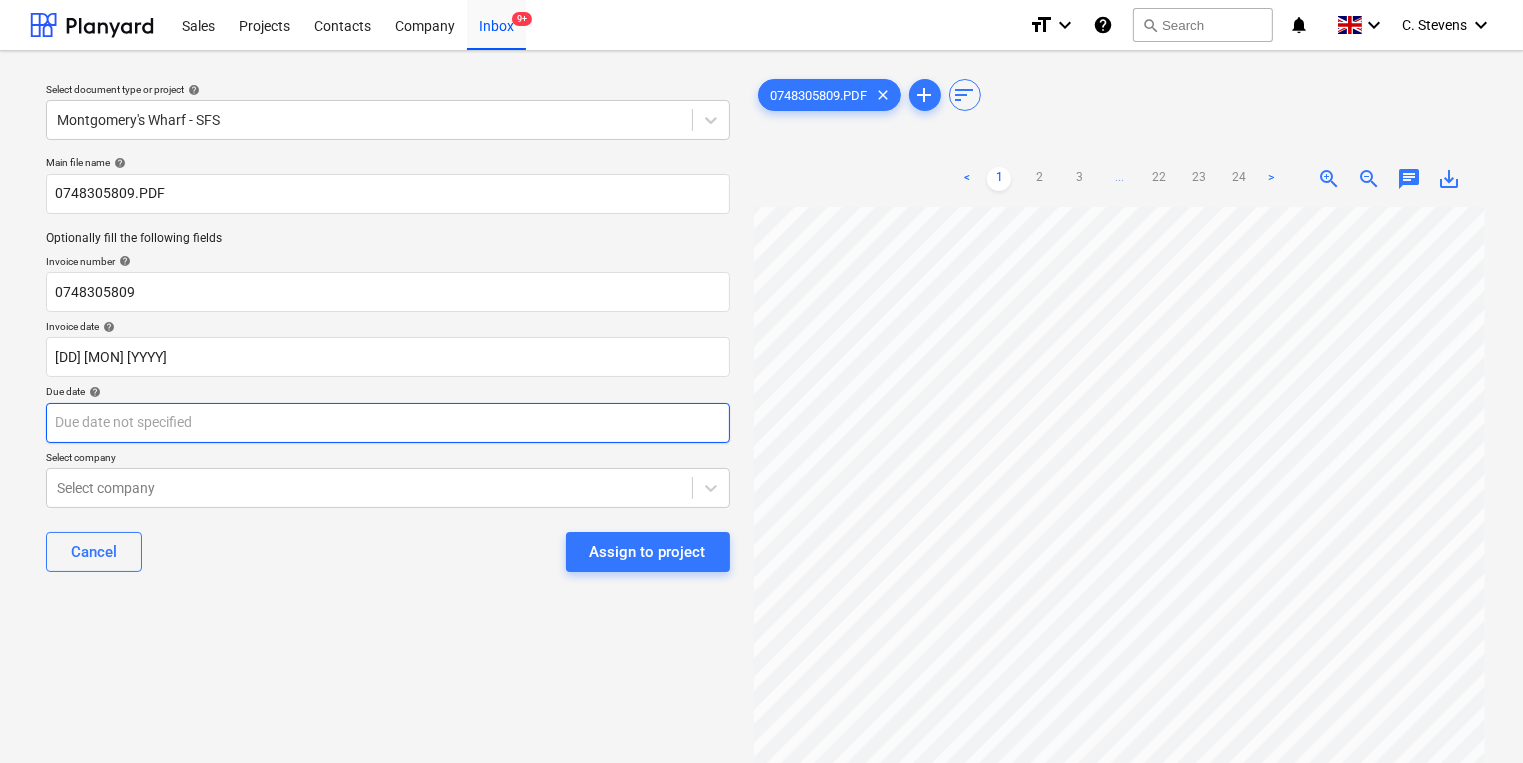 click on "Sales Projects Contacts Company Inbox 9+ format_size keyboard_arrow_down help search Search notifications 0 keyboard_arrow_down [FIRST] [LAST] keyboard_arrow_down Select document type or project help Montgomery's Wharf - SFS Main file name help 0748305809.PDF Optionally fill the following fields Invoice number help 0748305809 Invoice date help 09 Jul 2025 09.07.2025 Press the down arrow key to interact with the calendar and
select a date. Press the question mark key to get the keyboard shortcuts for changing dates. Due date help Press the down arrow key to interact with the calendar and
select a date. Press the question mark key to get the keyboard shortcuts for changing dates. Select company Select company Cancel Assign to project 0748305809.PDF clear add sort < 1 2 3 ... 22 23 24 > zoom_in zoom_out chat 0 save_alt" at bounding box center (761, 381) 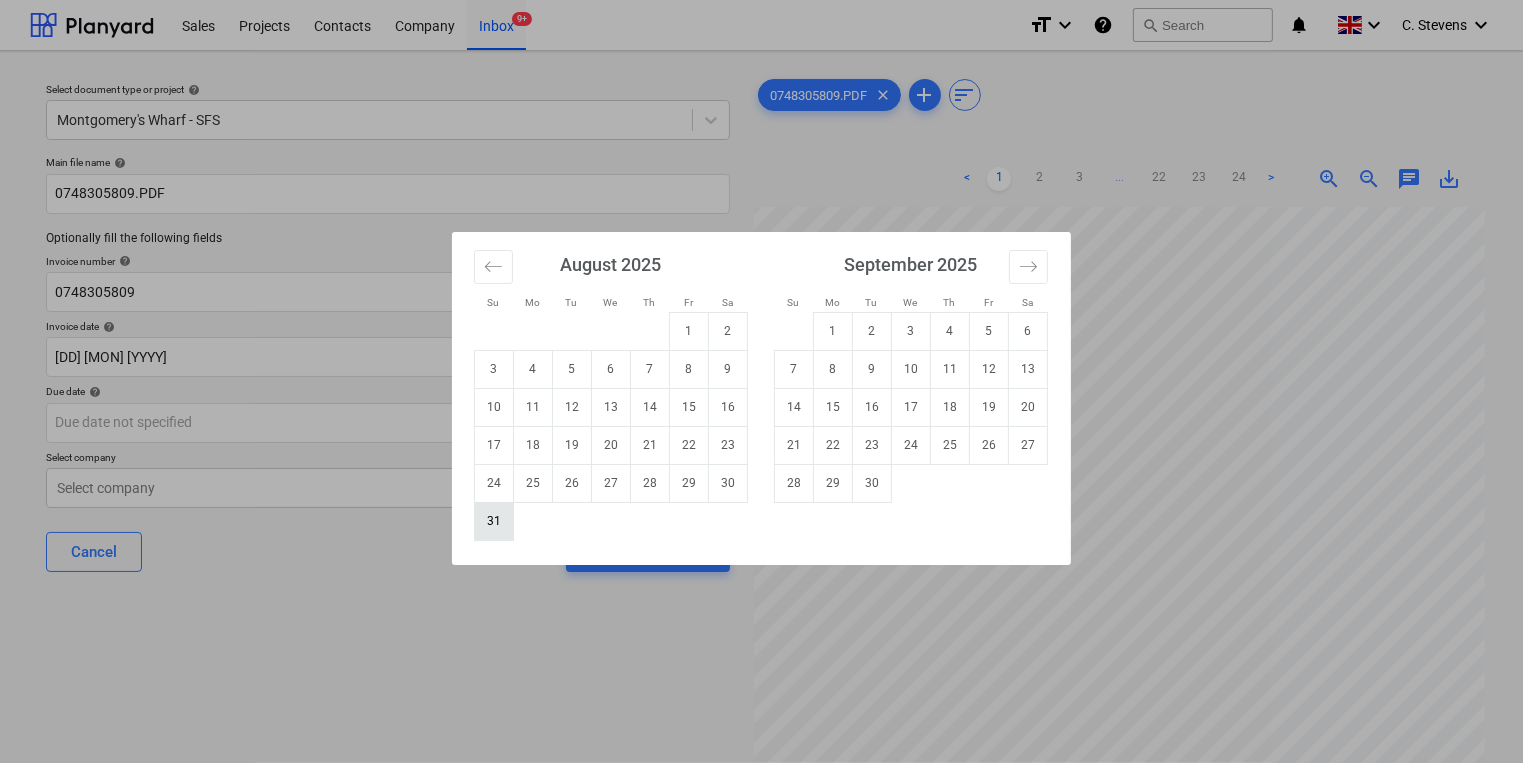 click on "31" at bounding box center [494, 521] 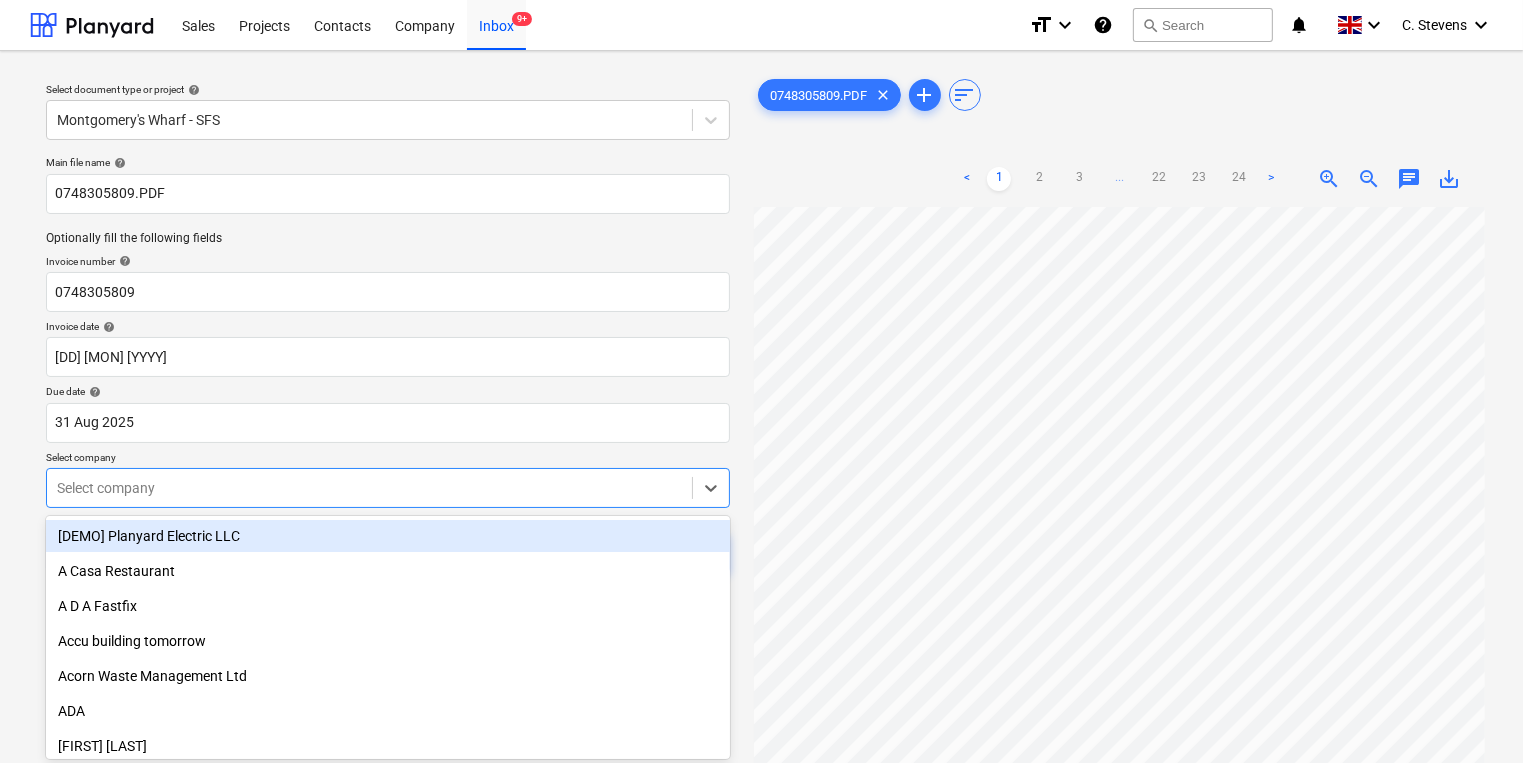 scroll, scrollTop: 64, scrollLeft: 0, axis: vertical 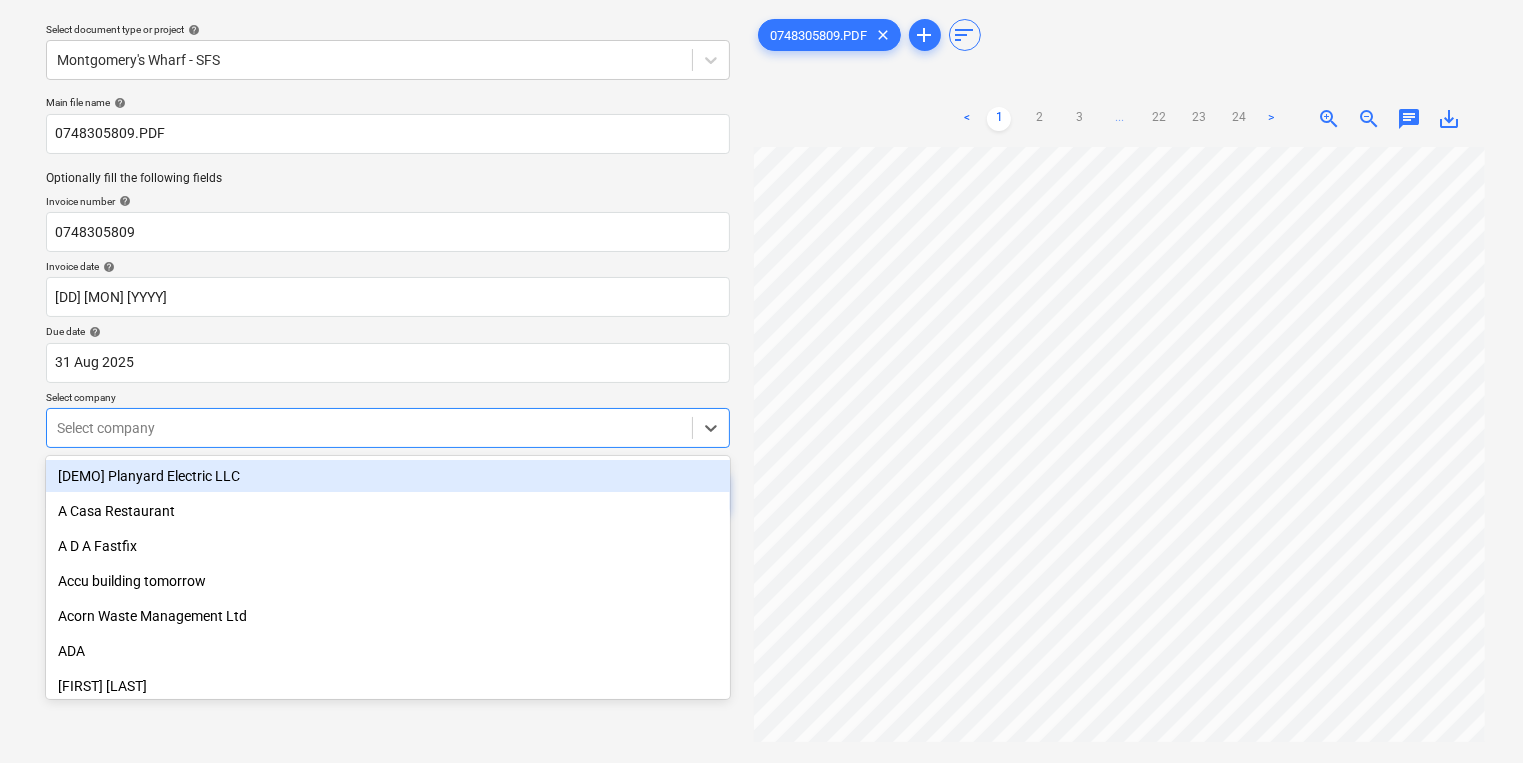 click on "Sales Projects Contacts Company Inbox 9+ format_size keyboard_arrow_down help search Search notifications 0 keyboard_arrow_down [FIRST] [LAST] keyboard_arrow_down Select document type or project help Montgomery's Wharf - SFS Main file name help 0748305809.PDF Optionally fill the following fields Invoice number help 0748305809 Invoice date help 09 Jul 2025 09.07.2025 Press the down arrow key to interact with the calendar and
select a date. Press the question mark key to get the keyboard shortcuts for changing dates. Due date help 31 Aug 2025 31.08.2025 Press the down arrow key to interact with the calendar and
select a date. Press the question mark key to get the keyboard shortcuts for changing dates. Select company option [DEMO] Planyard Electric LLC focused, 1 of 442. 442 results available. Use Up and Down to choose options, press Enter to select the currently focused option, press Escape to exit the menu, press Tab to select the option and exit the menu. Select company Cancel Assign to project clear" at bounding box center (761, 321) 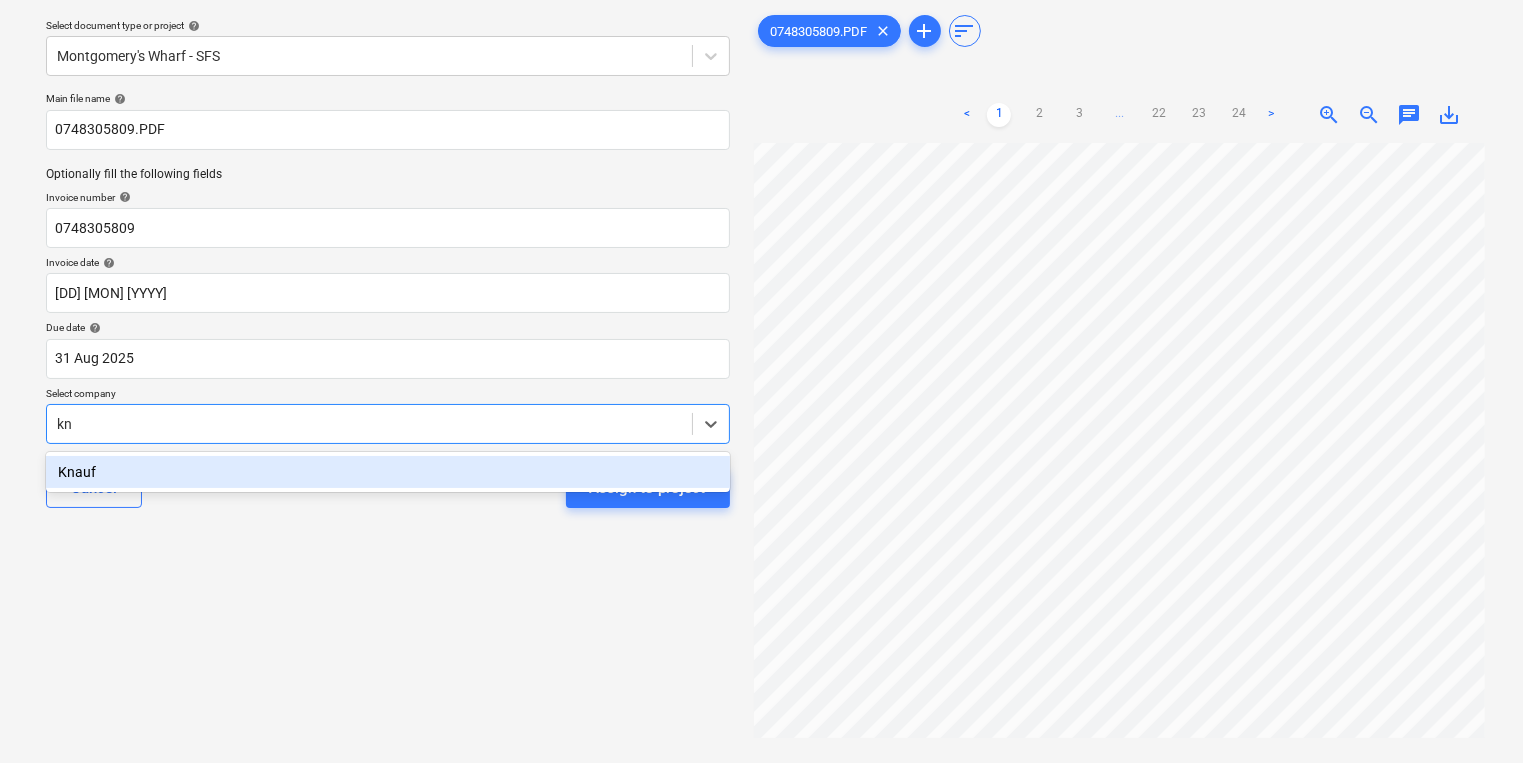 type on "kna" 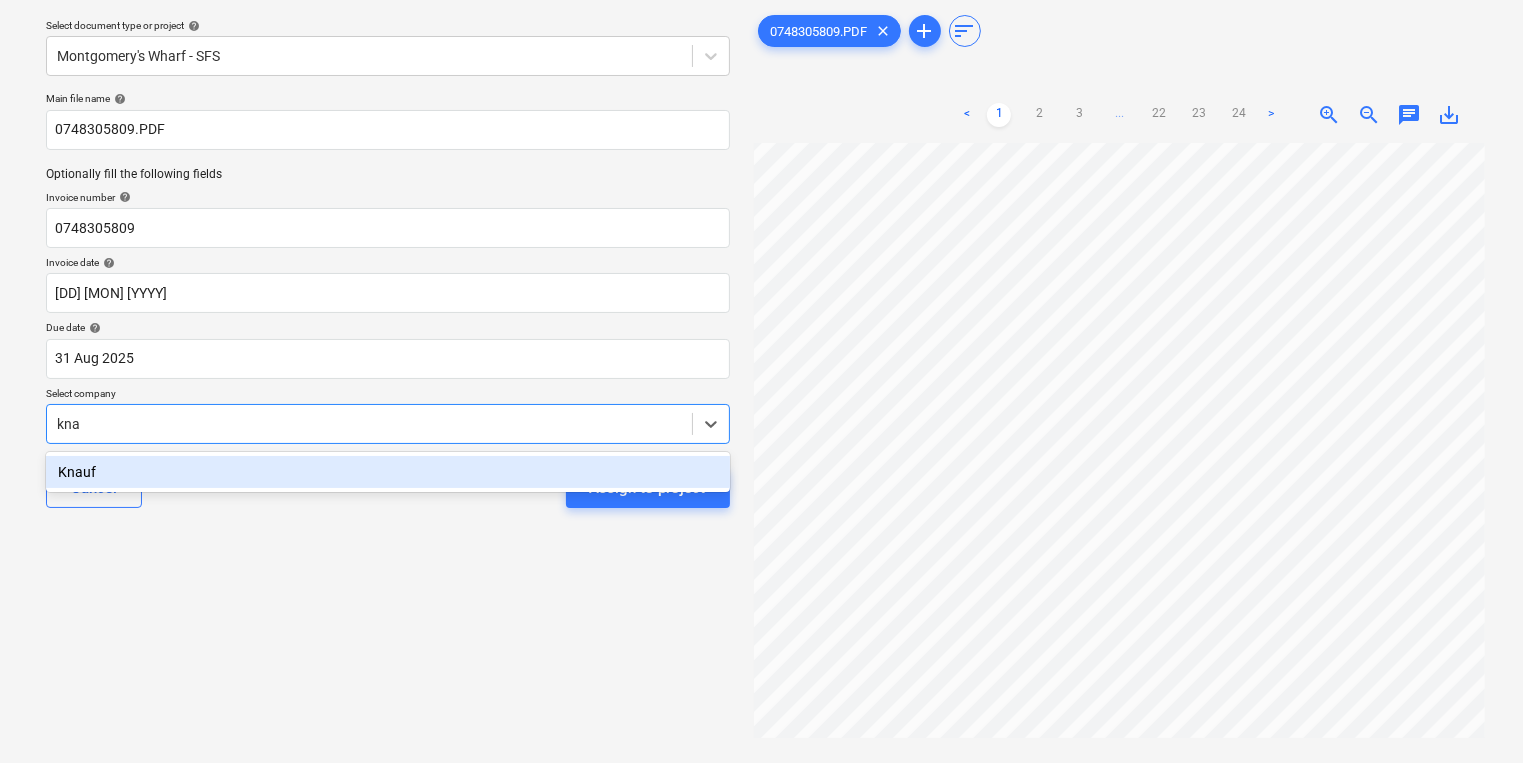type 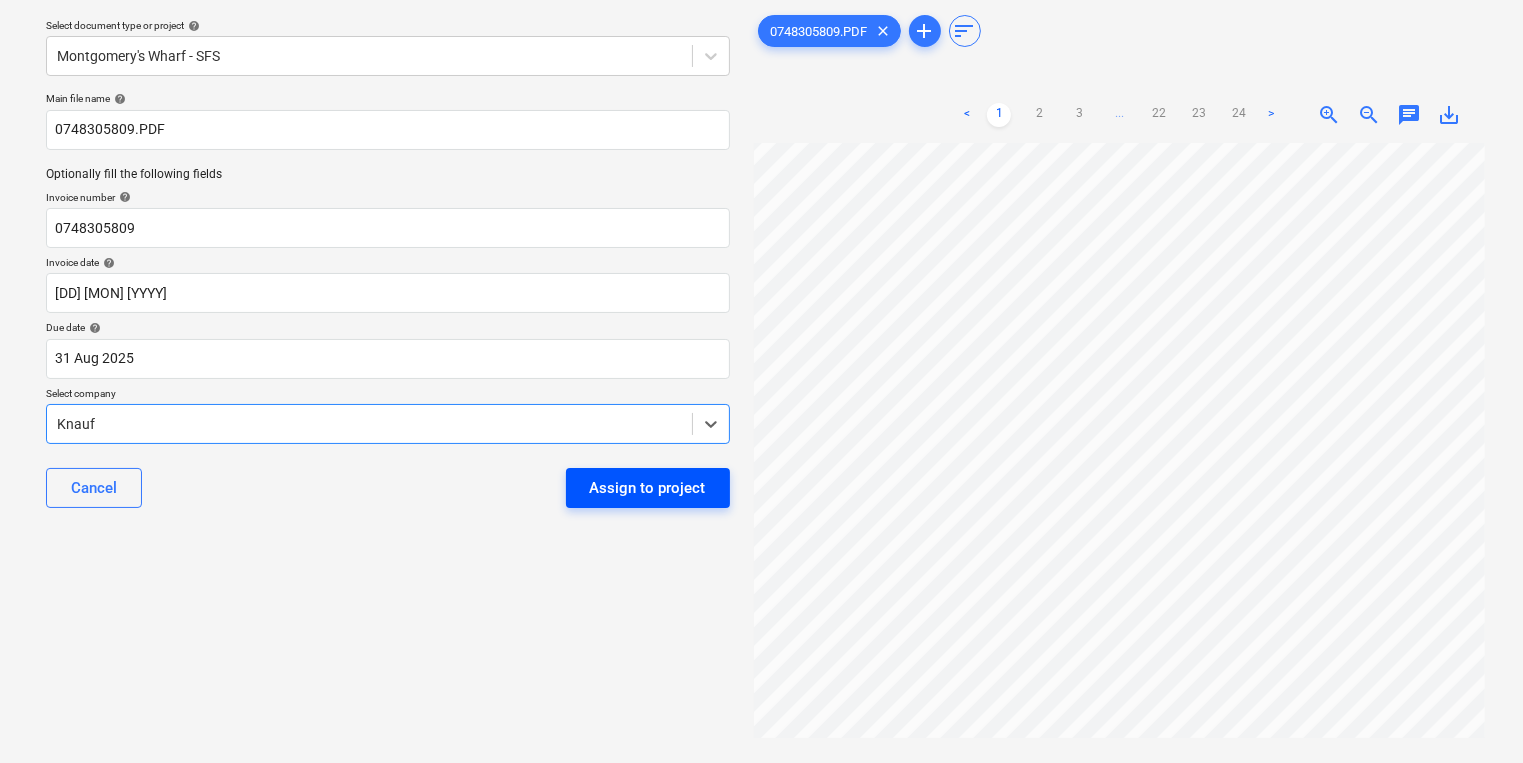 click on "Assign to project" at bounding box center [648, 488] 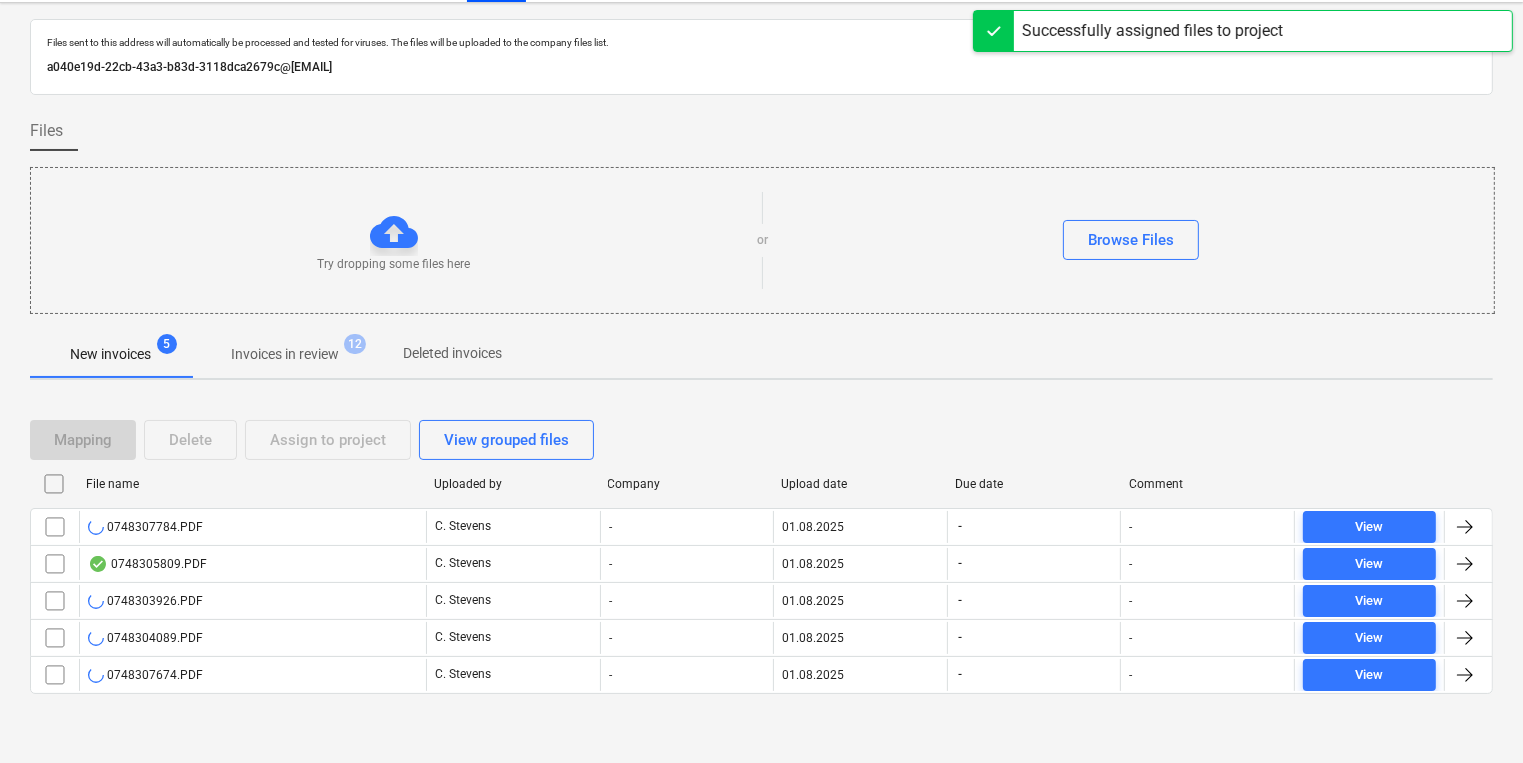 scroll, scrollTop: 11, scrollLeft: 0, axis: vertical 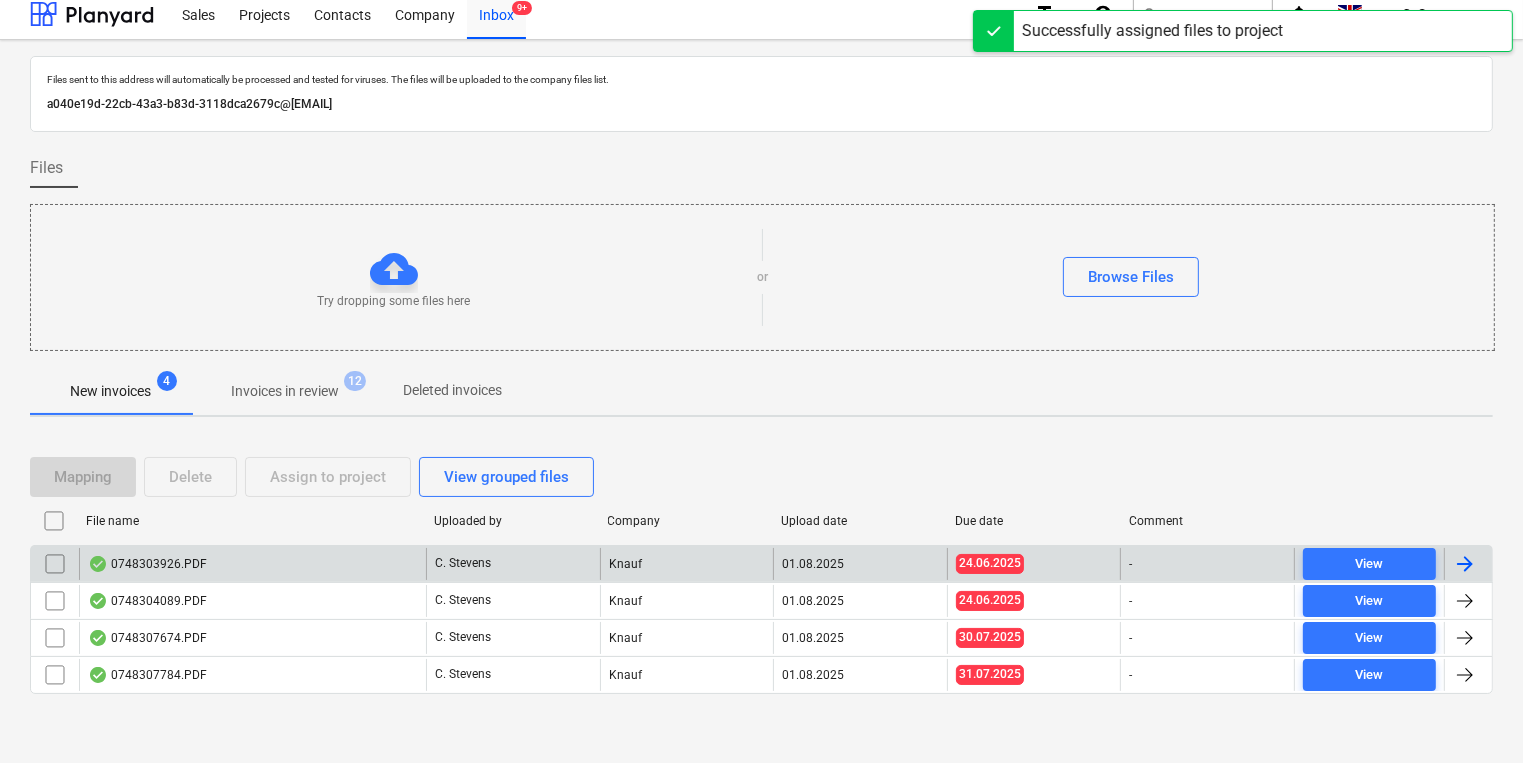 click on "0748303926.PDF" at bounding box center (252, 564) 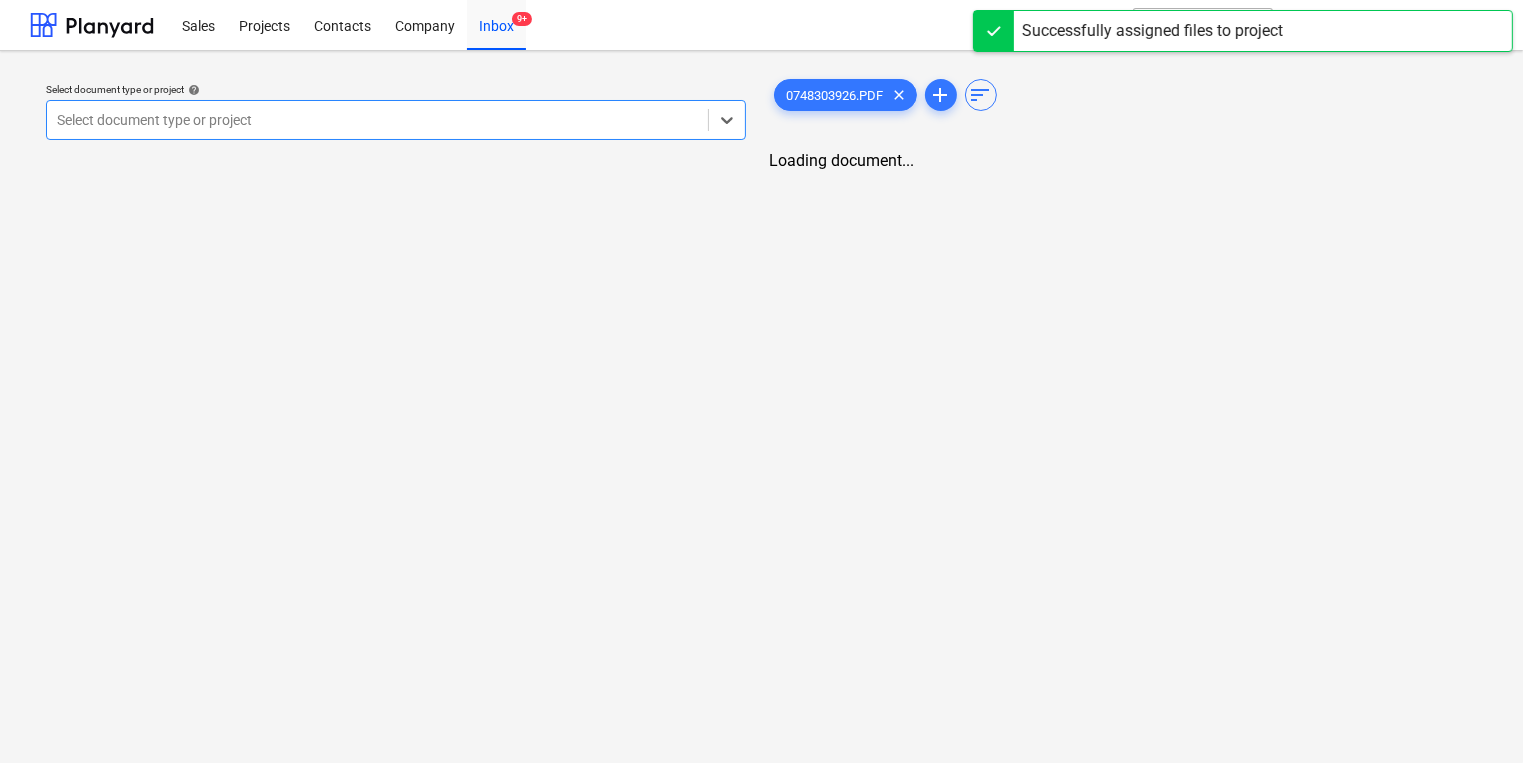 scroll, scrollTop: 0, scrollLeft: 0, axis: both 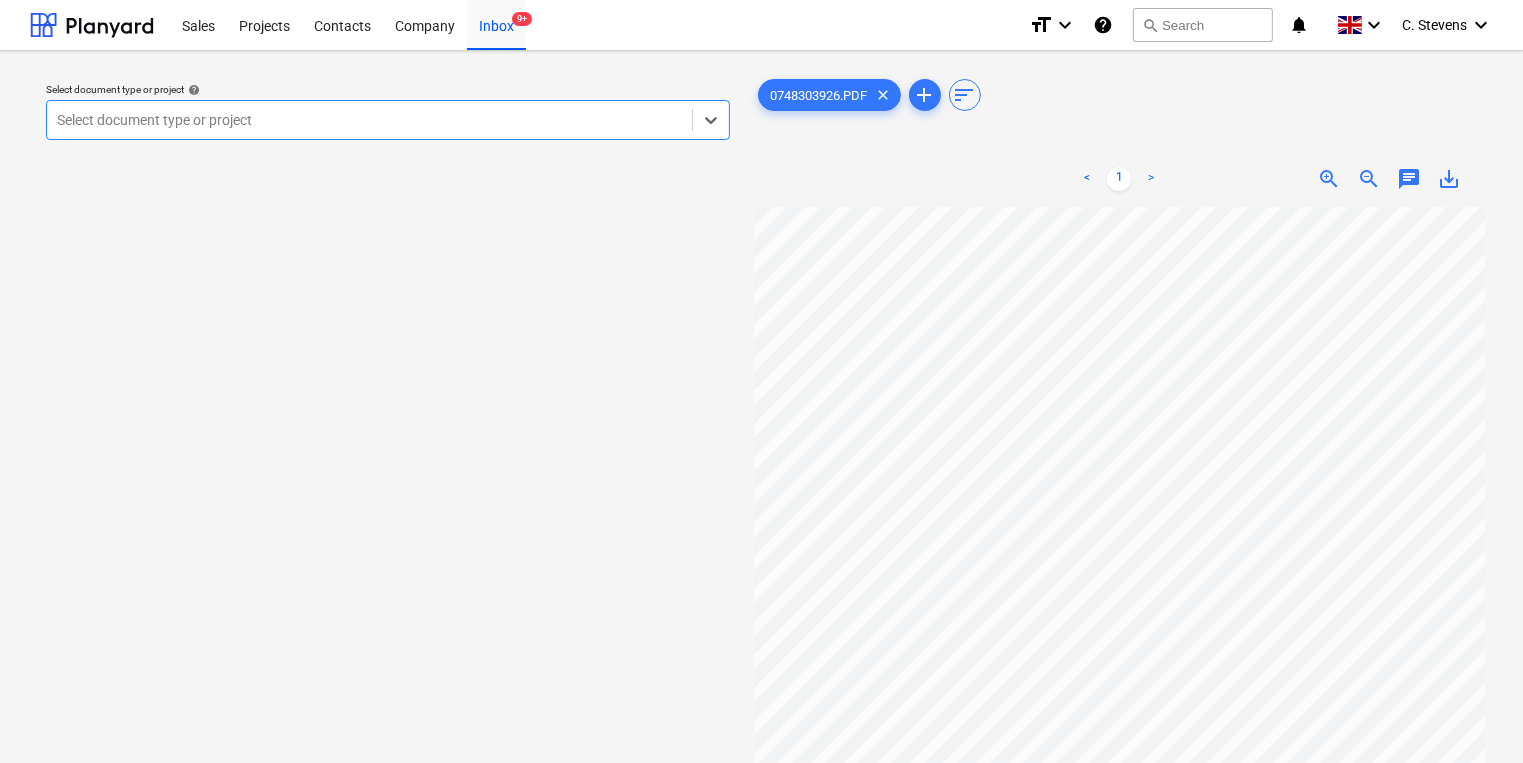 click on "Select document type or project" at bounding box center [388, 120] 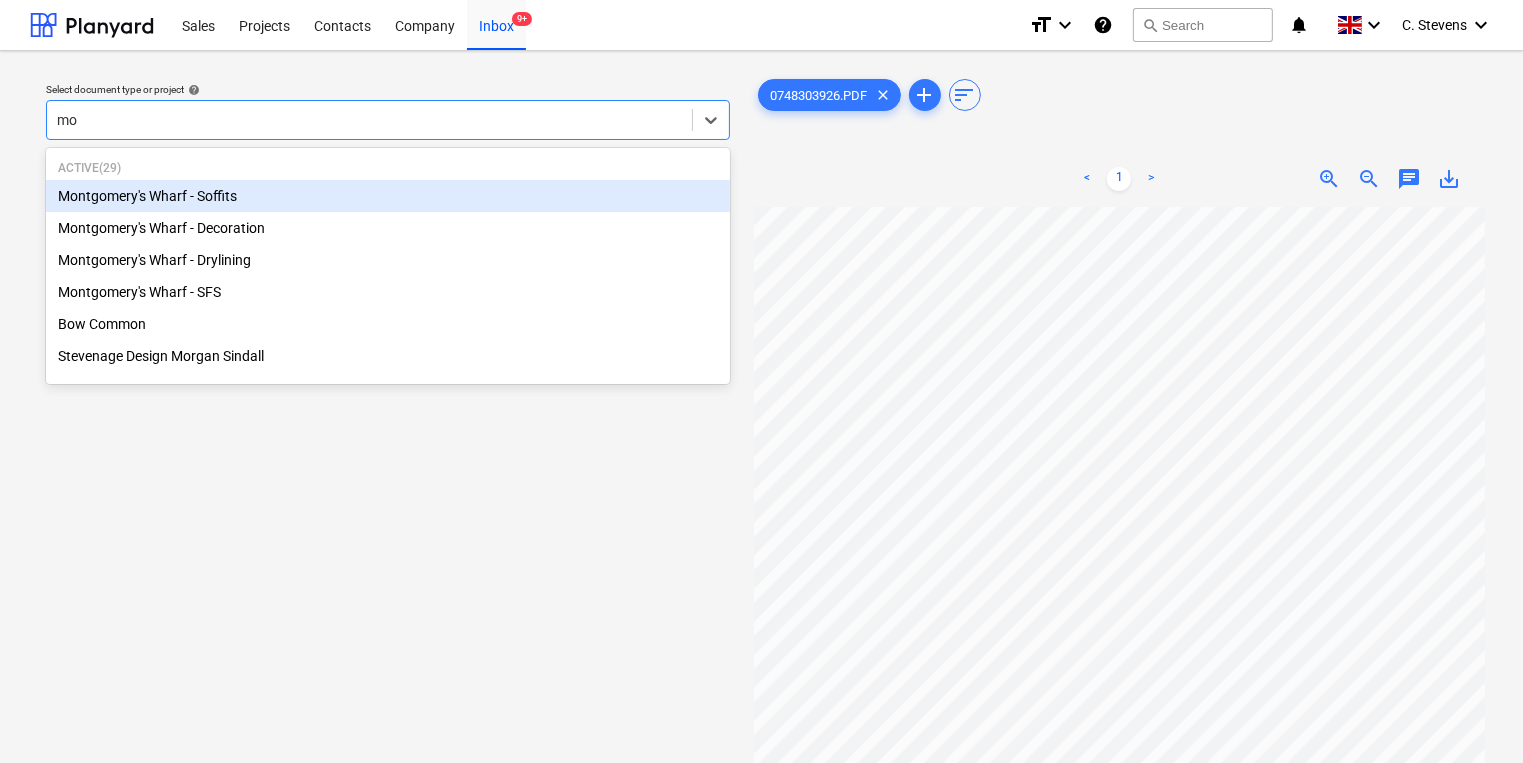 type on "mon" 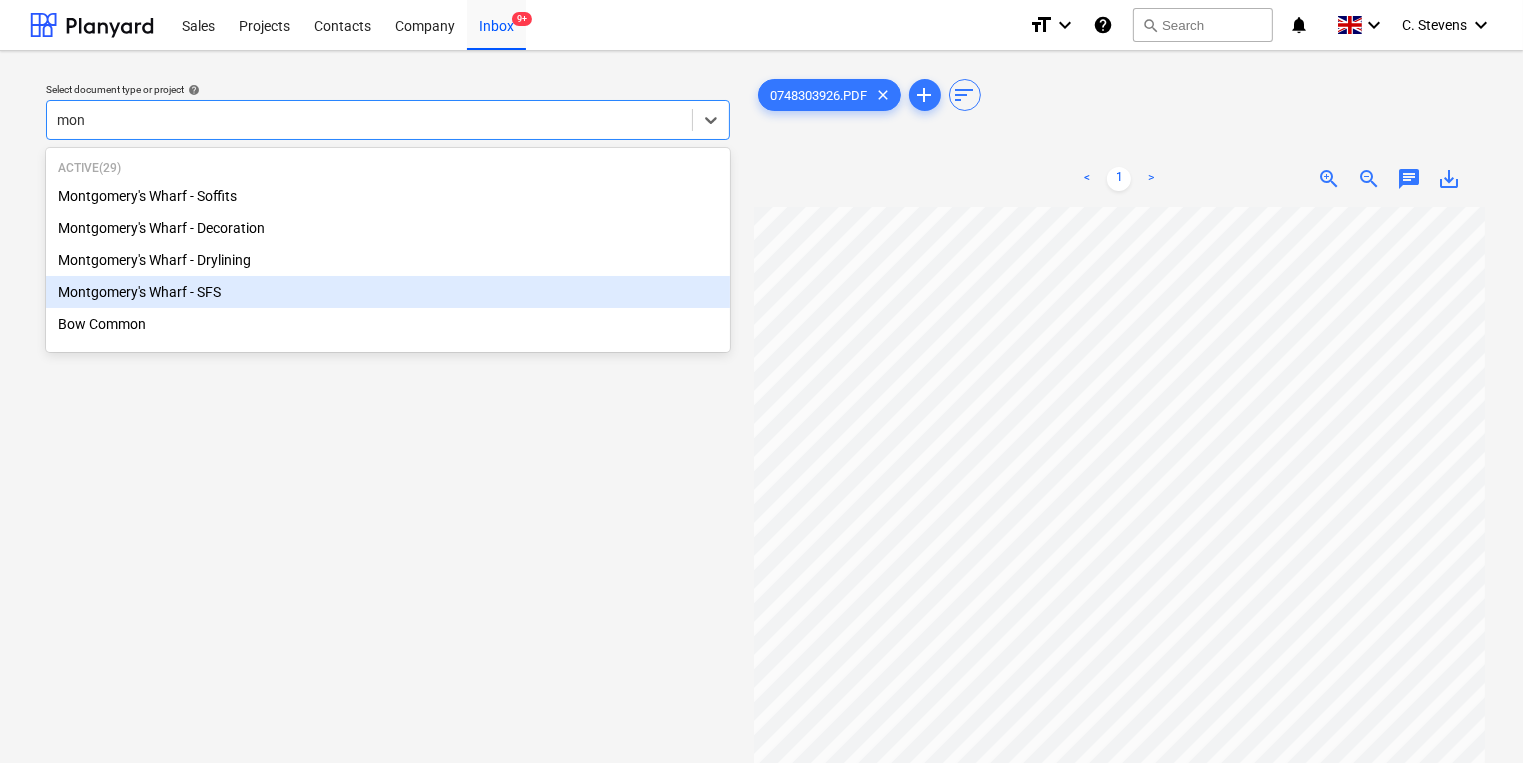 type 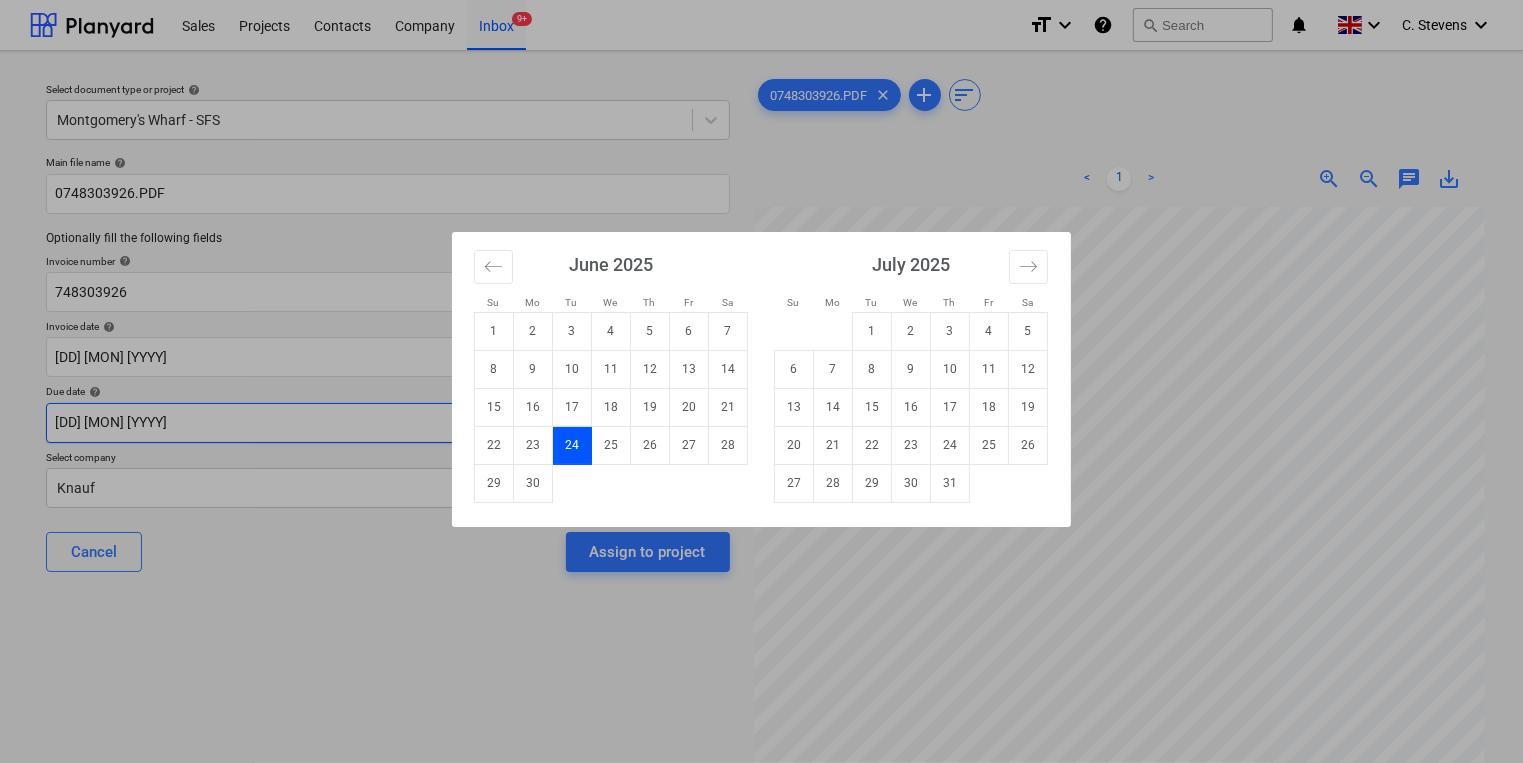 click on "Sales Projects Contacts Company Inbox 9+ format_size keyboard_arrow_down help search Search notifications 0 keyboard_arrow_down [FIRST] [LAST] keyboard_arrow_down Select document type or project help Montgomery's Wharf - SFS Main file name help 0748303926.PDF Optionally fill the following fields Invoice number help 748303926 Invoice date help 24 Jun 2025 24.06.2025 Press the down arrow key to interact with the calendar and
select a date. Press the question mark key to get the keyboard shortcuts for changing dates. Due date help 24 Jun 2025 24.06.2025 Press the down arrow key to interact with the calendar and
select a date. Press the question mark key to get the keyboard shortcuts for changing dates. Select company Knauf Cancel Assign to project 0748303926.PDF clear add sort < 1 > zoom_in zoom_out chat 0 save_alt
Su Mo Tu We Th Fr Sa Su Mo Tu We Th Fr Sa May 2025 1 2 3 4 5 6 7 8 9 10 11 12 13 14 15 16 17 18 19 20 21 22 23 24 25 26 27 28 29 30 31 June 2025 1 2 3 4 5 6 7 8 9 10 11 12 13 14 15" at bounding box center (761, 381) 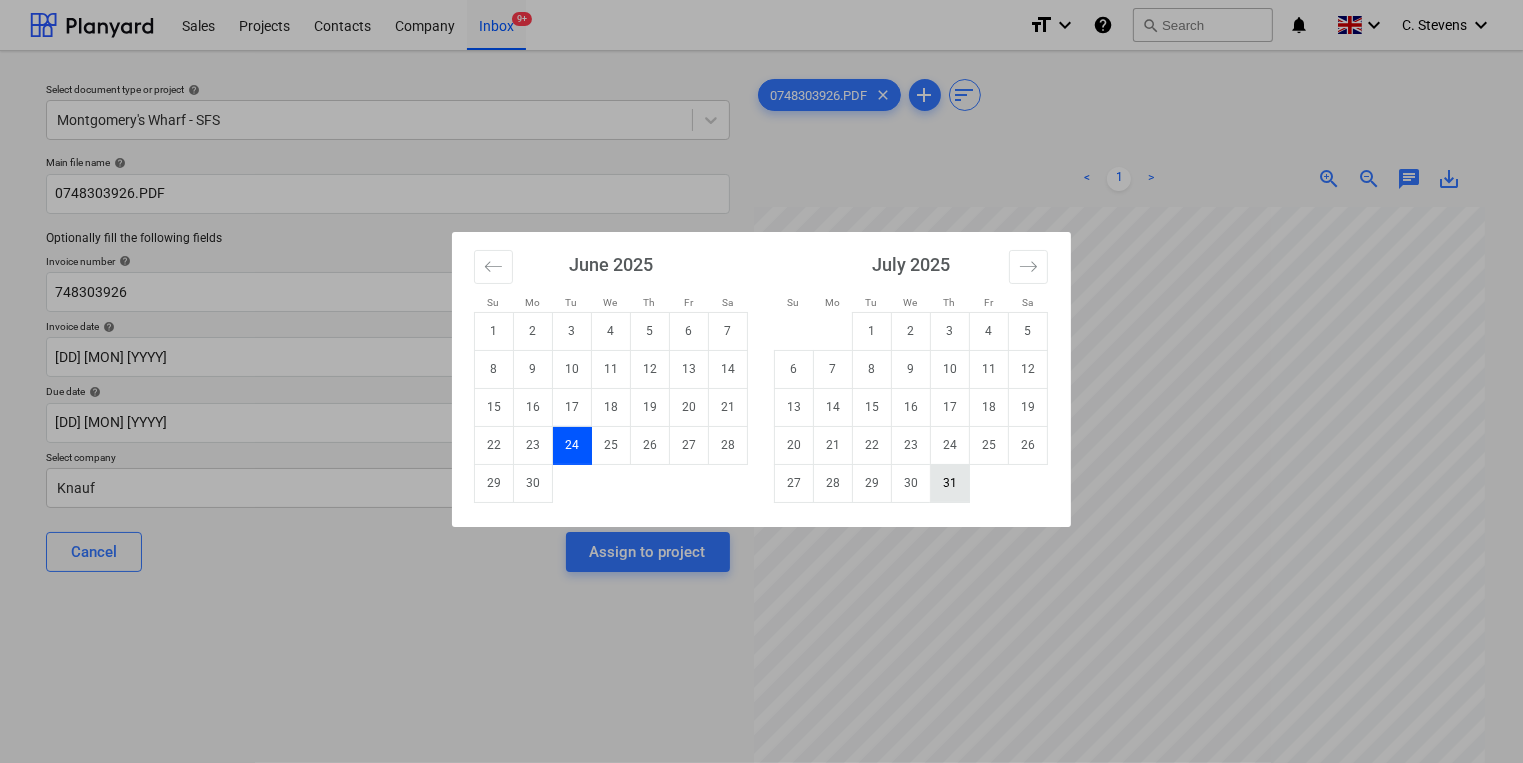 click on "31" at bounding box center [950, 483] 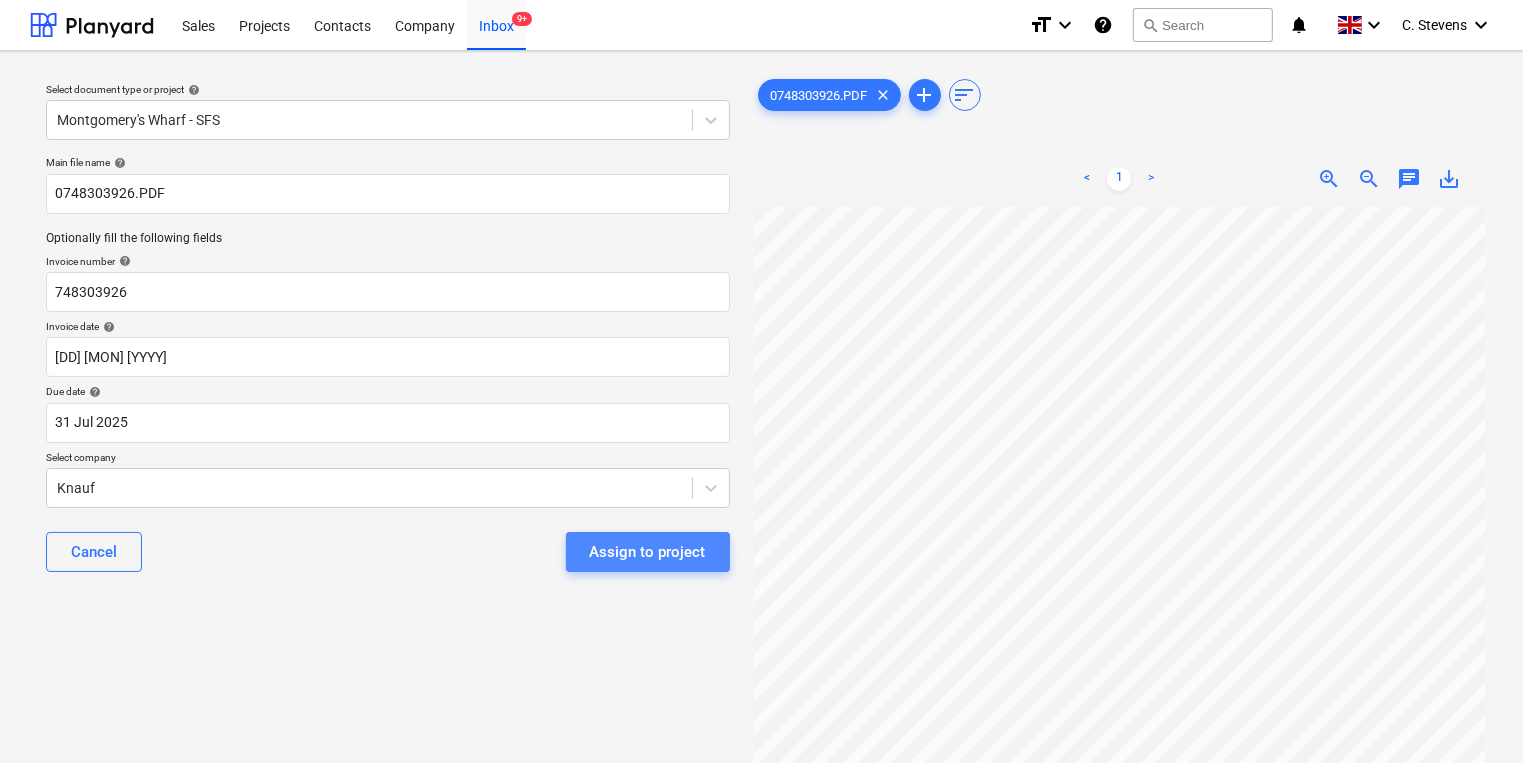 click on "Assign to project" at bounding box center (648, 552) 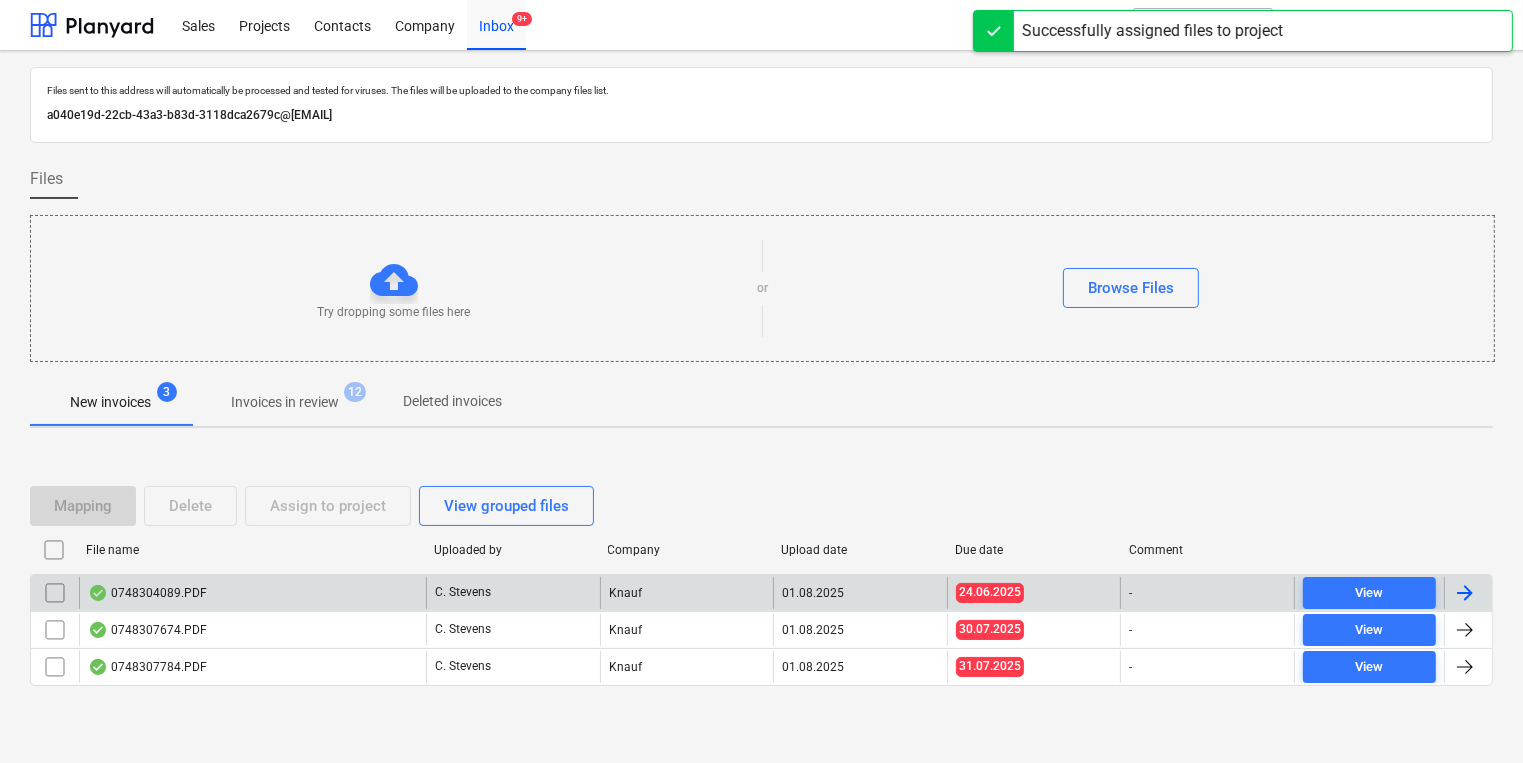 click on "0748304089.PDF" at bounding box center (252, 593) 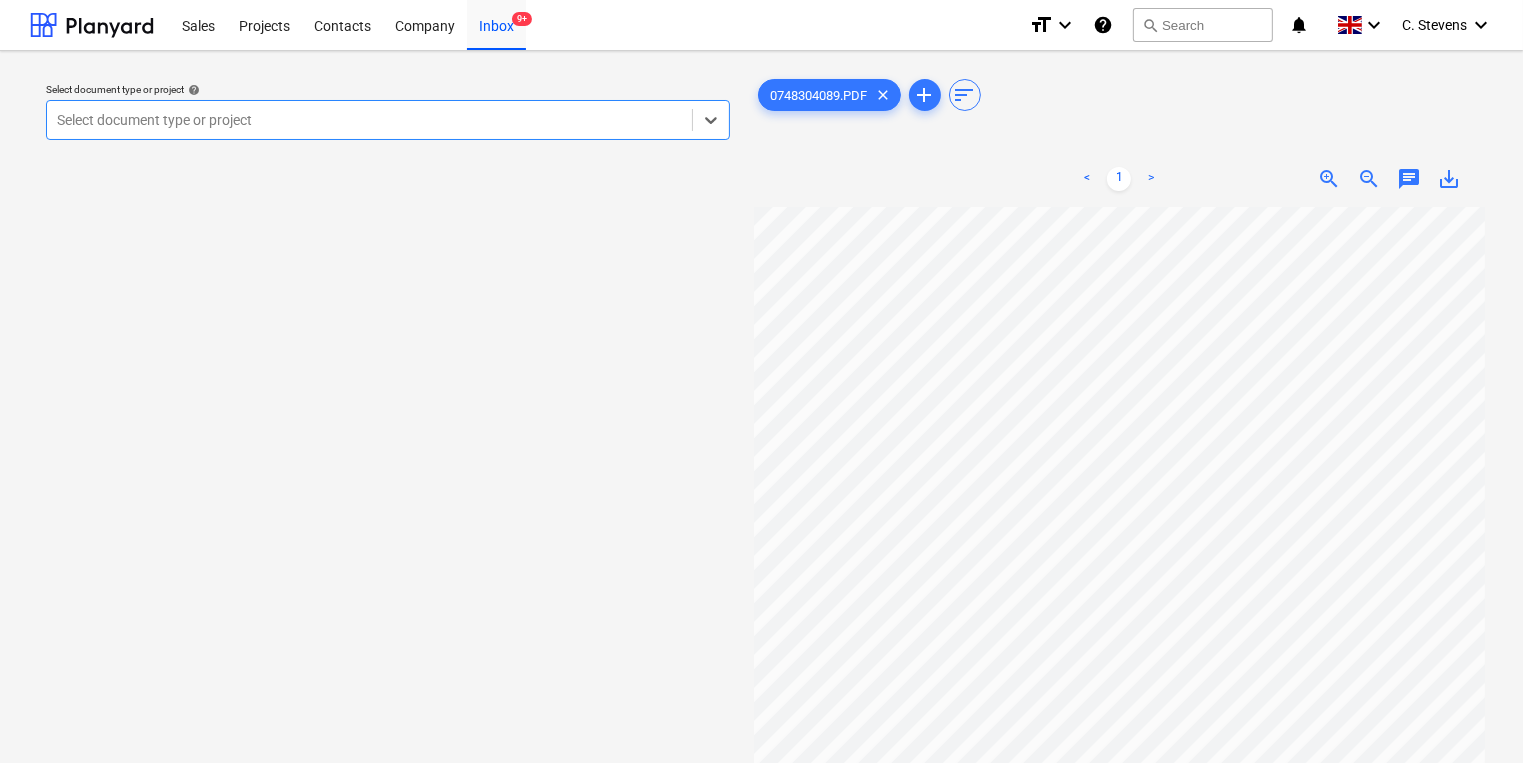 click at bounding box center (369, 120) 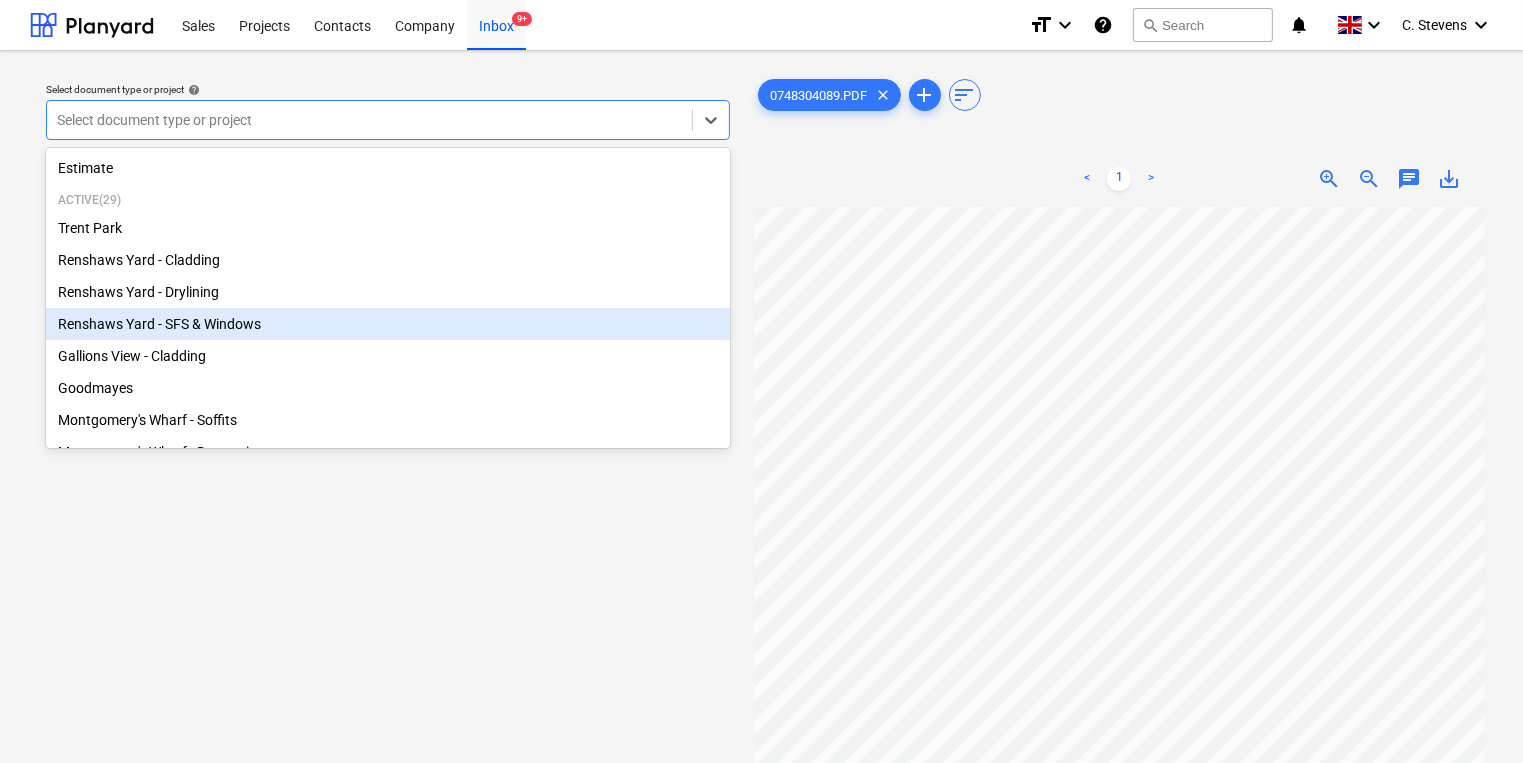 click on "Renshaws Yard - SFS & Windows" at bounding box center [388, 324] 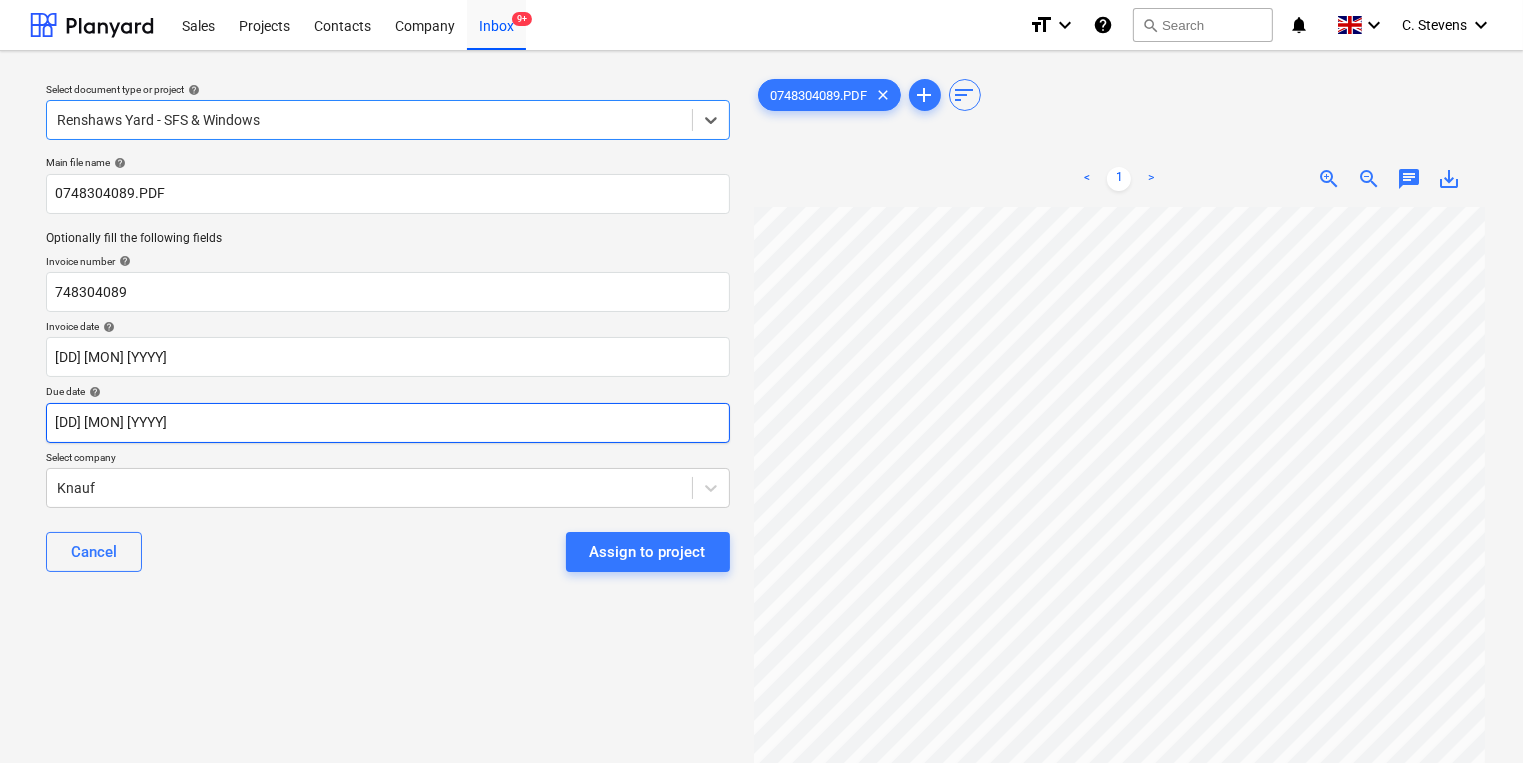 click on "Sales Projects Contacts Company Inbox 9+ format_size keyboard_arrow_down help search Search notifications 0 keyboard_arrow_down [FIRST] [LAST] keyboard_arrow_down Select document type or project help Renshaws Yard - SFS & Windows, selected. Select is focused ,type to refine list, press Down to open the menu, Renshaws Yard - SFS & Windows Main file name help 0748304089.PDF Optionally fill the following fields Invoice number help 748304089 Invoice date help 24 Jun 2025 24.06.2025 Press the down arrow key to interact with the calendar and
select a date. Press the question mark key to get the keyboard shortcuts for changing dates. Due date help 24 Jun 2025 24.06.2025 Press the down arrow key to interact with the calendar and
select a date. Press the question mark key to get the keyboard shortcuts for changing dates. Select company Knauf Cancel Assign to project 0748304089.PDF clear add sort < 1 > zoom_in zoom_out chat 0 save_alt" at bounding box center (761, 381) 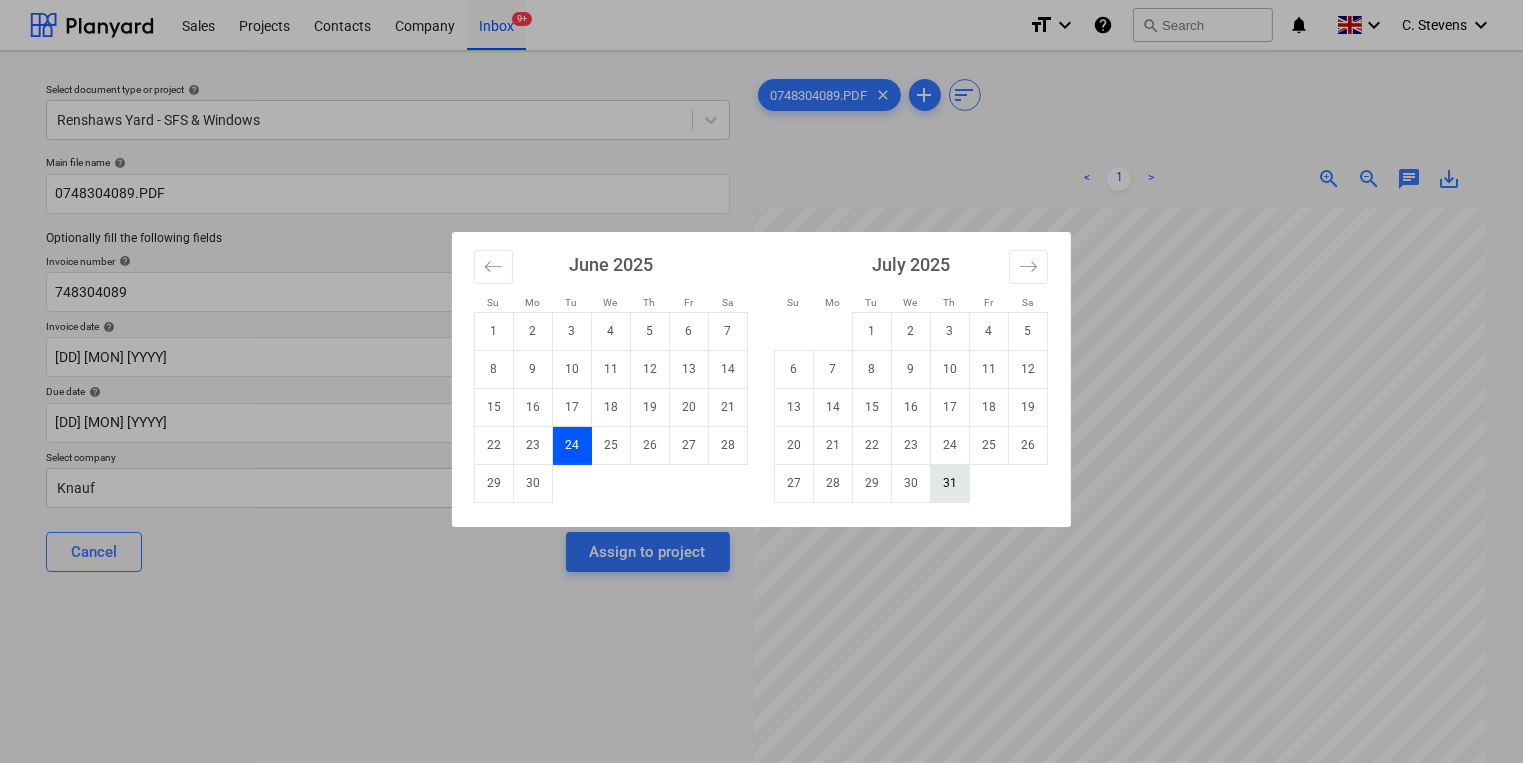 click on "31" at bounding box center [950, 483] 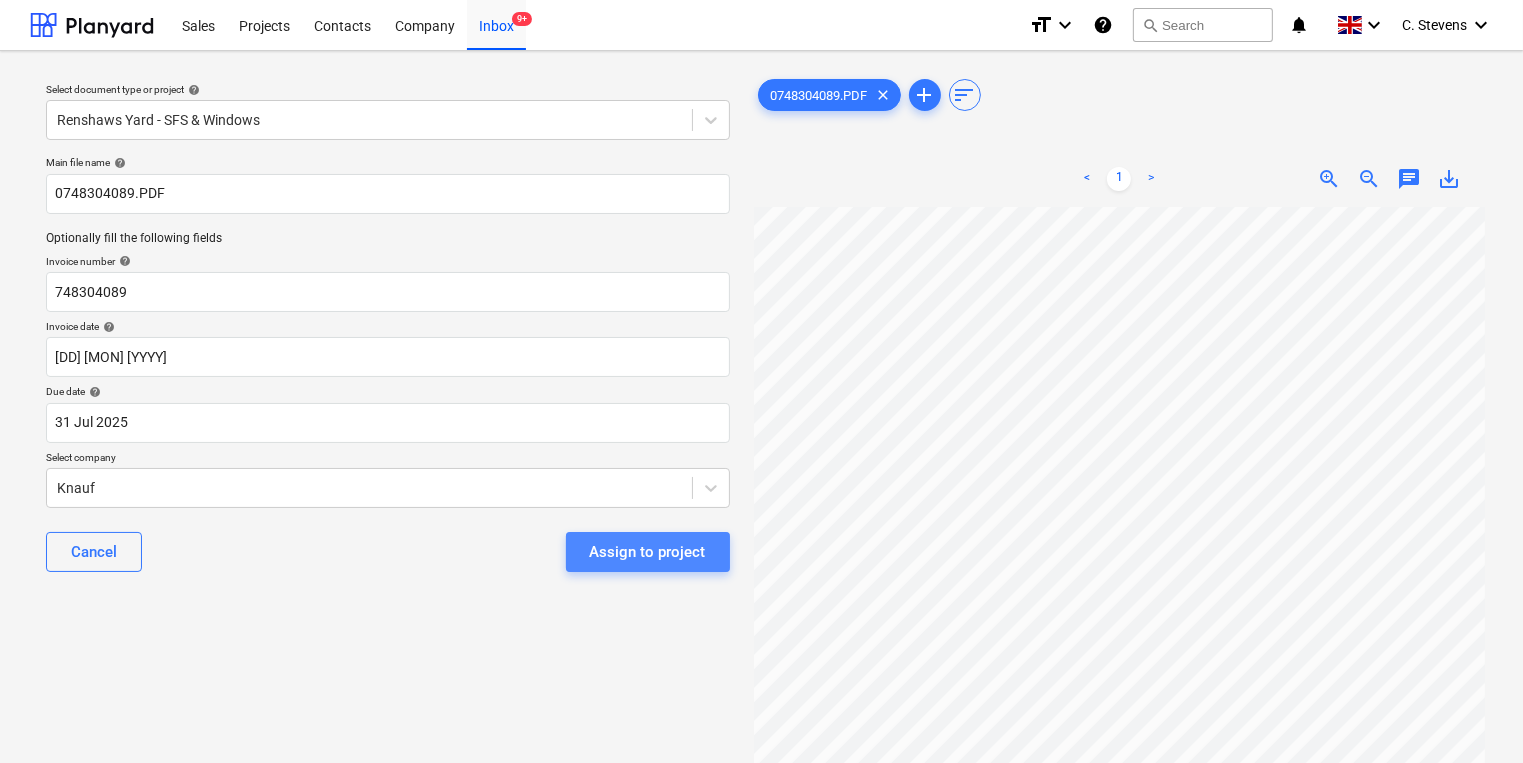 click on "Assign to project" at bounding box center (648, 552) 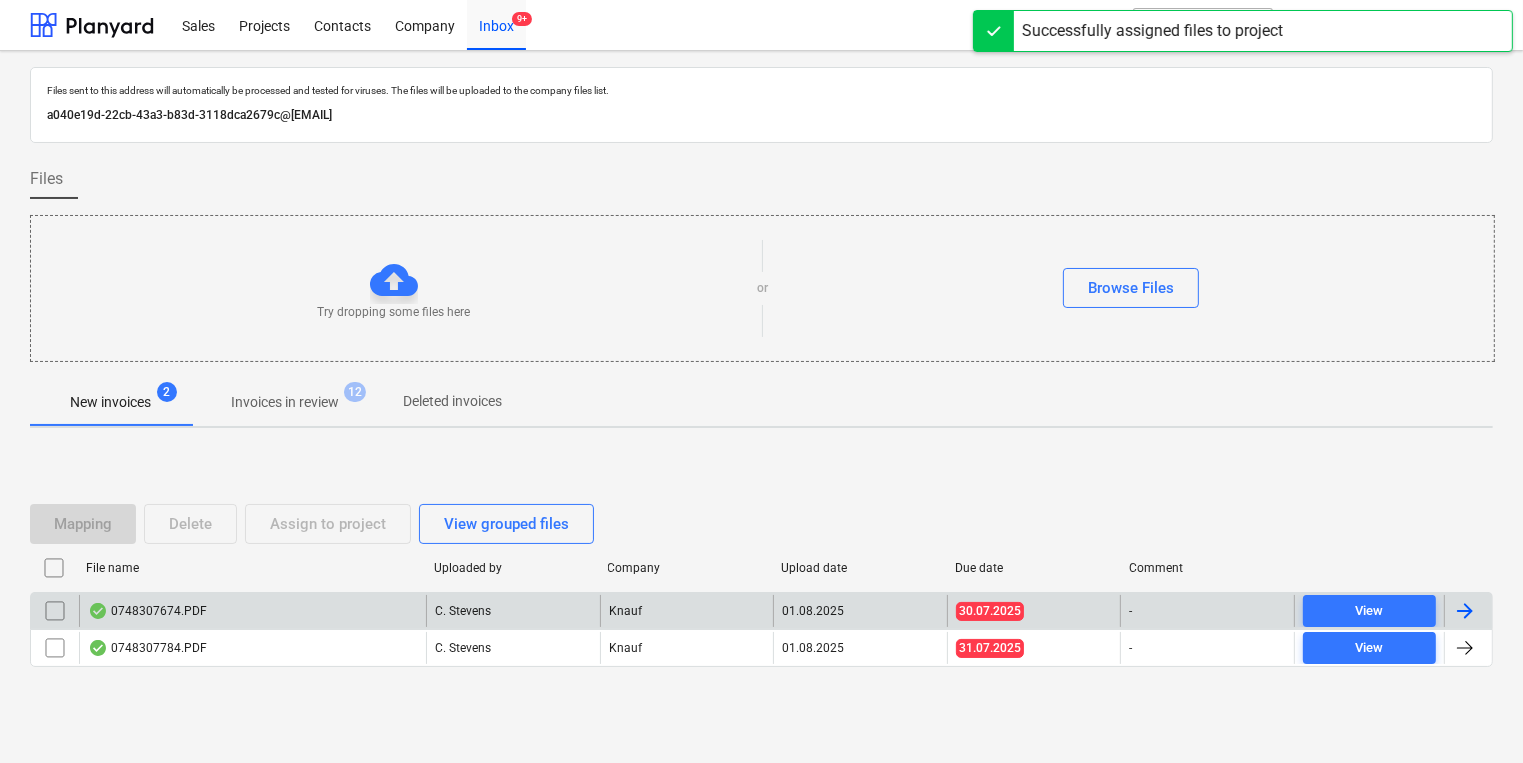 click on "0748307674.PDF" at bounding box center [252, 611] 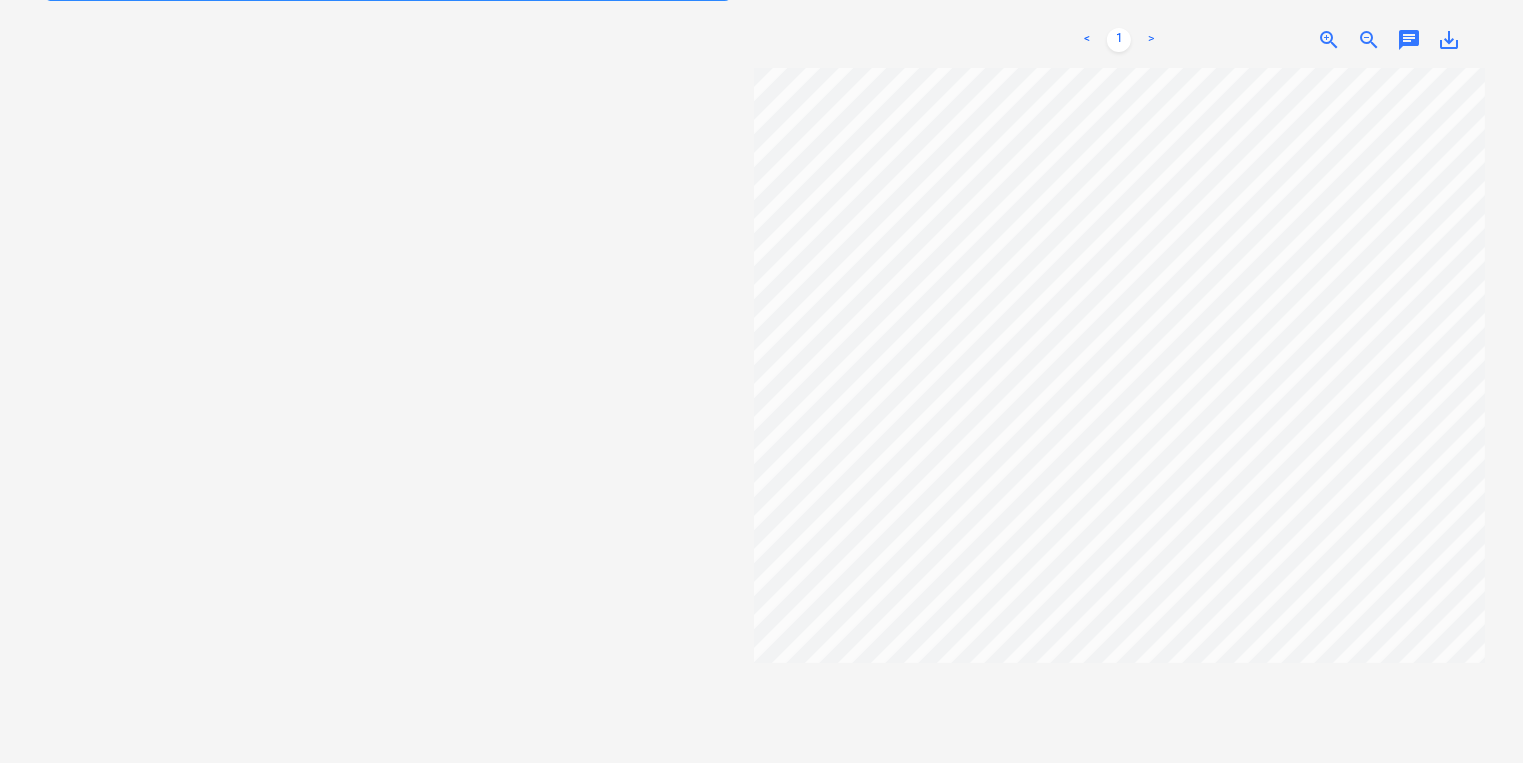 scroll, scrollTop: 175, scrollLeft: 0, axis: vertical 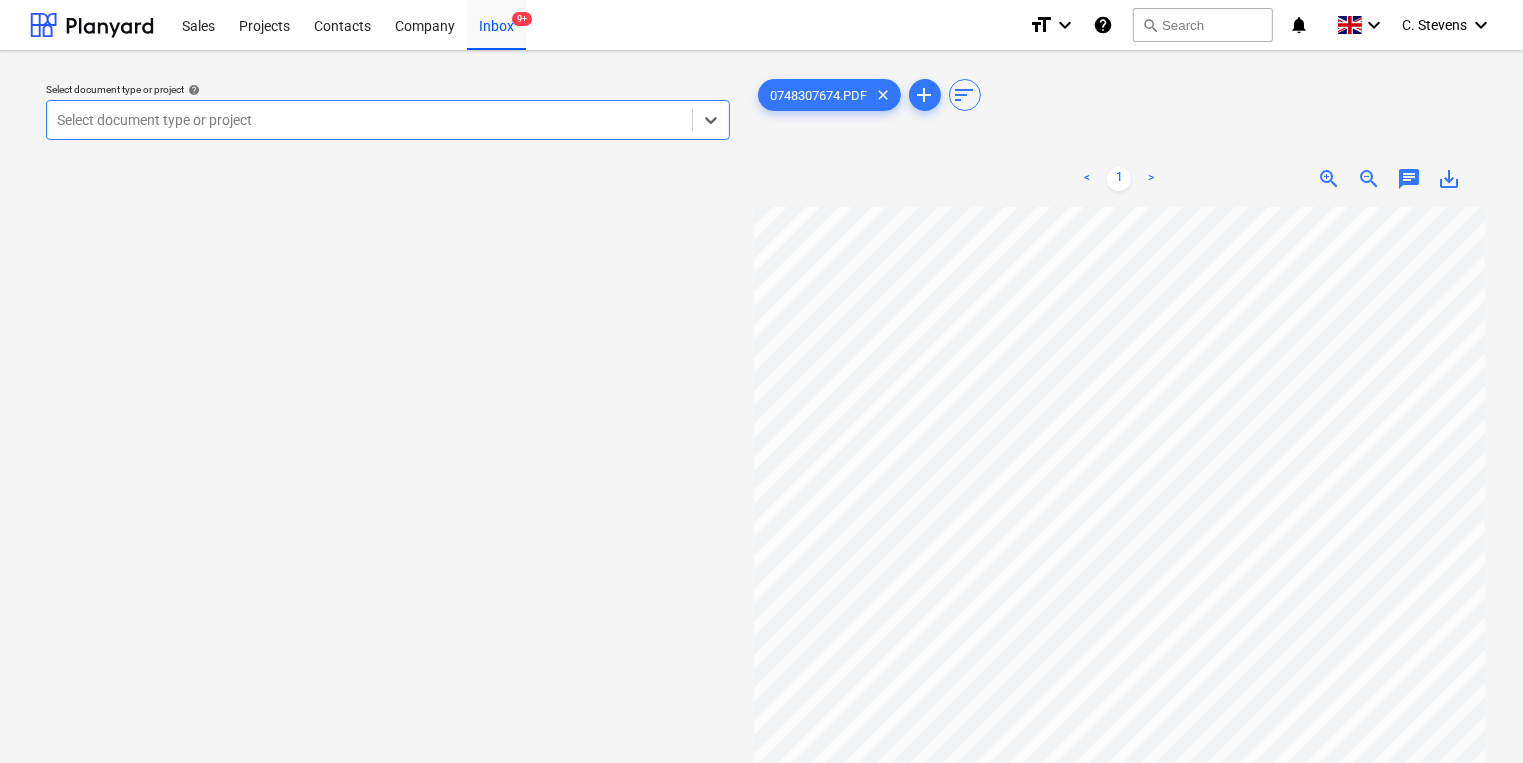 click at bounding box center (369, 120) 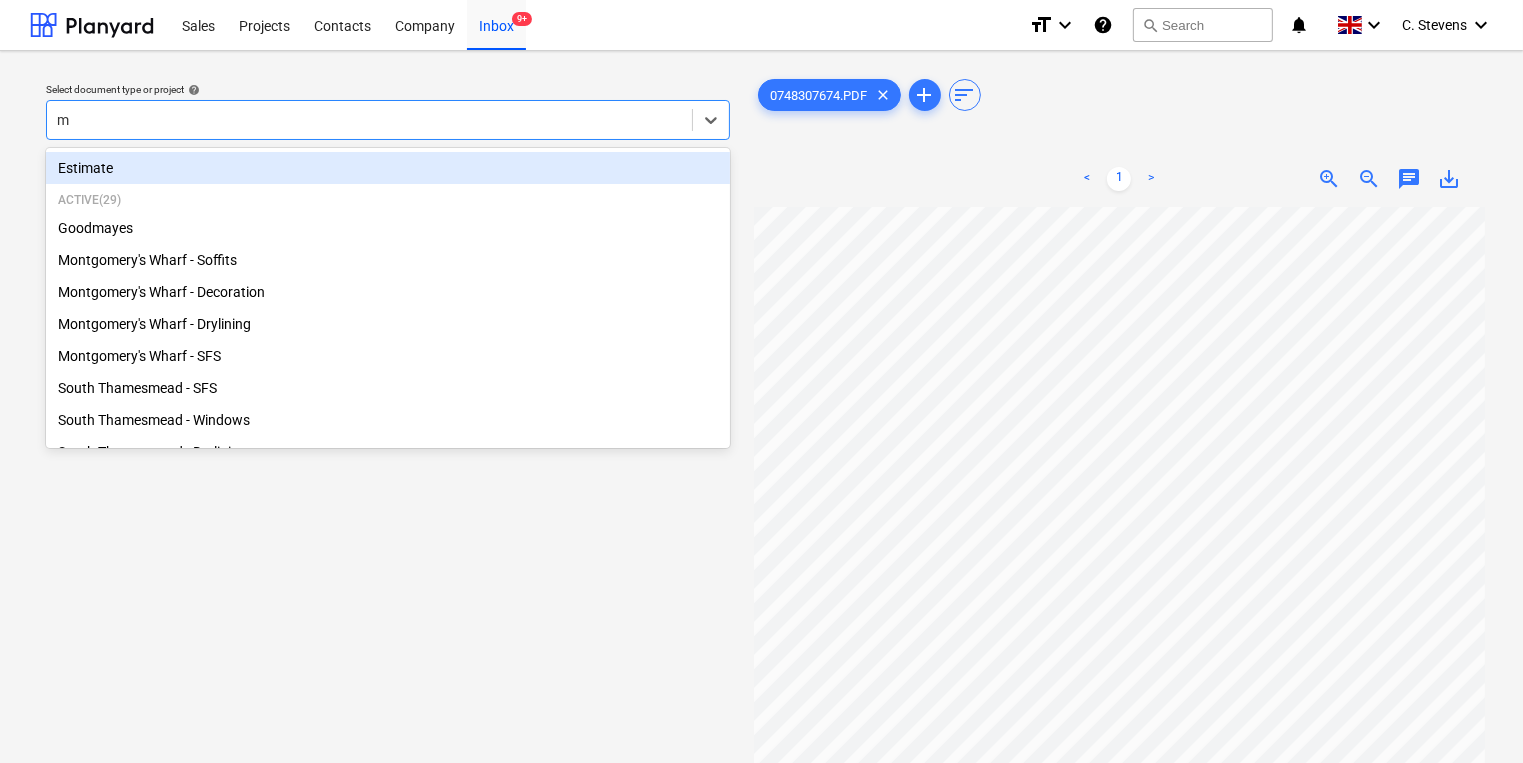 type on "mo" 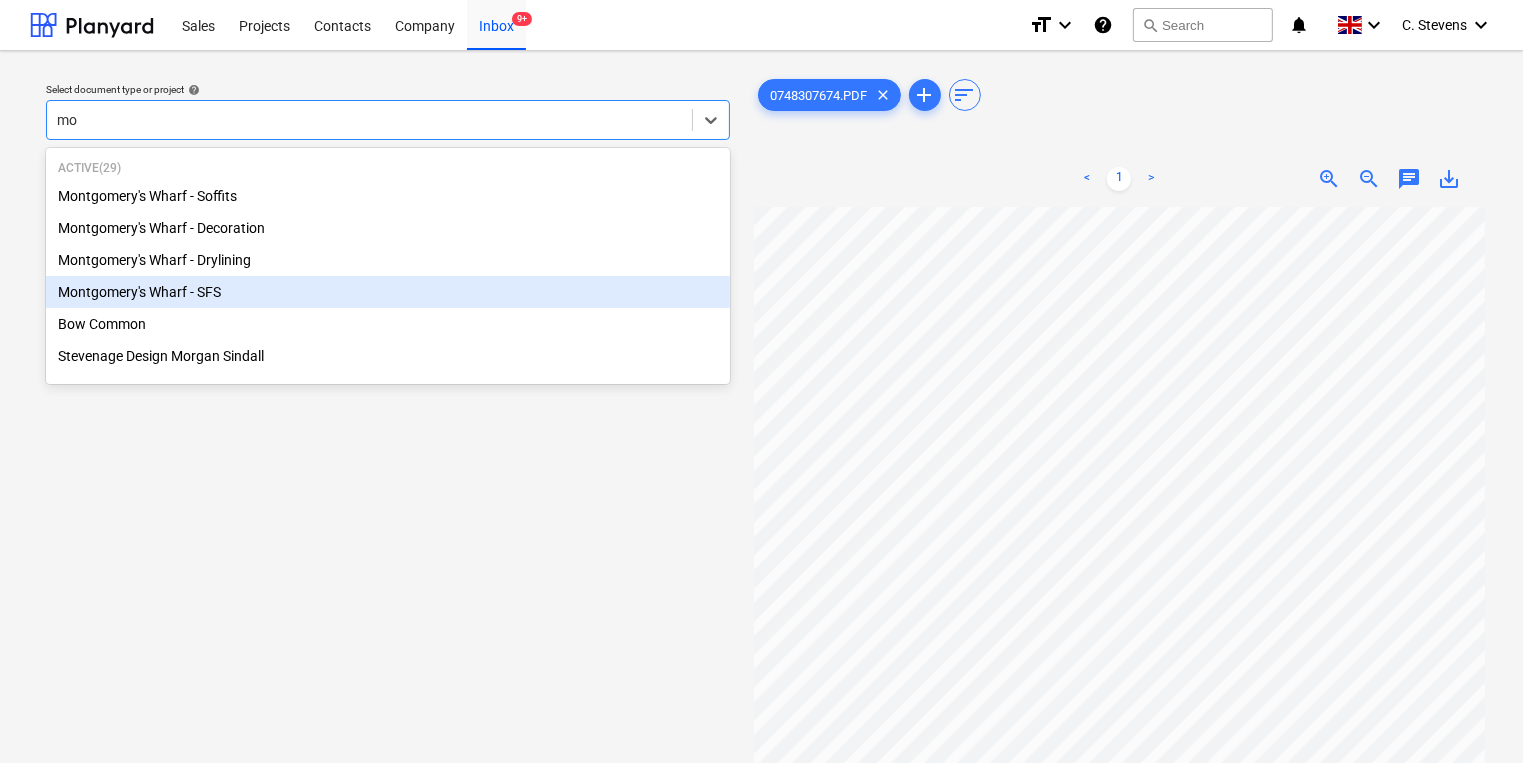 click on "Montgomery's Wharf - SFS" at bounding box center [388, 292] 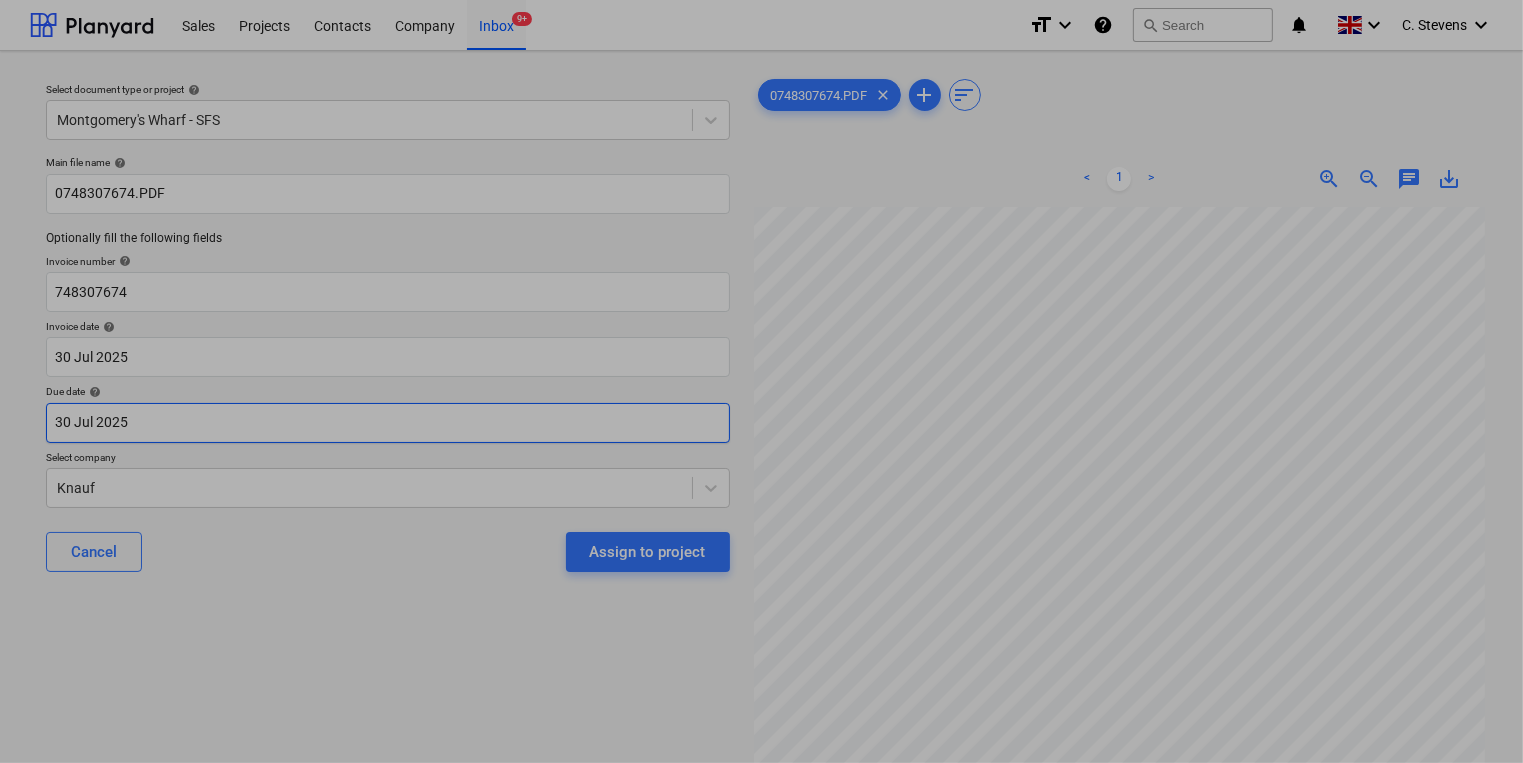 click on "Sales Projects Contacts Company Inbox 9+ format_size keyboard_arrow_down help search Search notifications 0 keyboard_arrow_down C. Stevens keyboard_arrow_down Select document type or project help Montgomery's Wharf - SFS Main file name help 0748307674.PDF Optionally fill the following fields Invoice number help 748307674 Invoice date help 30 Jul [YYYY] 30.07.[YYYY] Press the down arrow key to interact with the calendar and
select a date. Press the question mark key to get the keyboard shortcuts for changing dates. Due date help 30 Jul [YYYY] 30.07.[YYYY] Press the down arrow key to interact with the calendar and
select a date. Press the question mark key to get the keyboard shortcuts for changing dates. Select company Knauf   Cancel Assign to project 0748307674.PDF clear add sort < 1 > zoom_in zoom_out chat 0 save_alt
Su Mo Tu We Th Fr Sa Su Mo Tu We Th Fr Sa June [YYYY] 1 2 3 4 5 6 7 8 9 10 11 12 13 14 15 16 17 18 19 20 21 22 23 24 25 26 27 28 29 30 July [YYYY] 1 2 3 4 5 6 7 8 9 10 11 12 13 14 15 1" at bounding box center [761, 381] 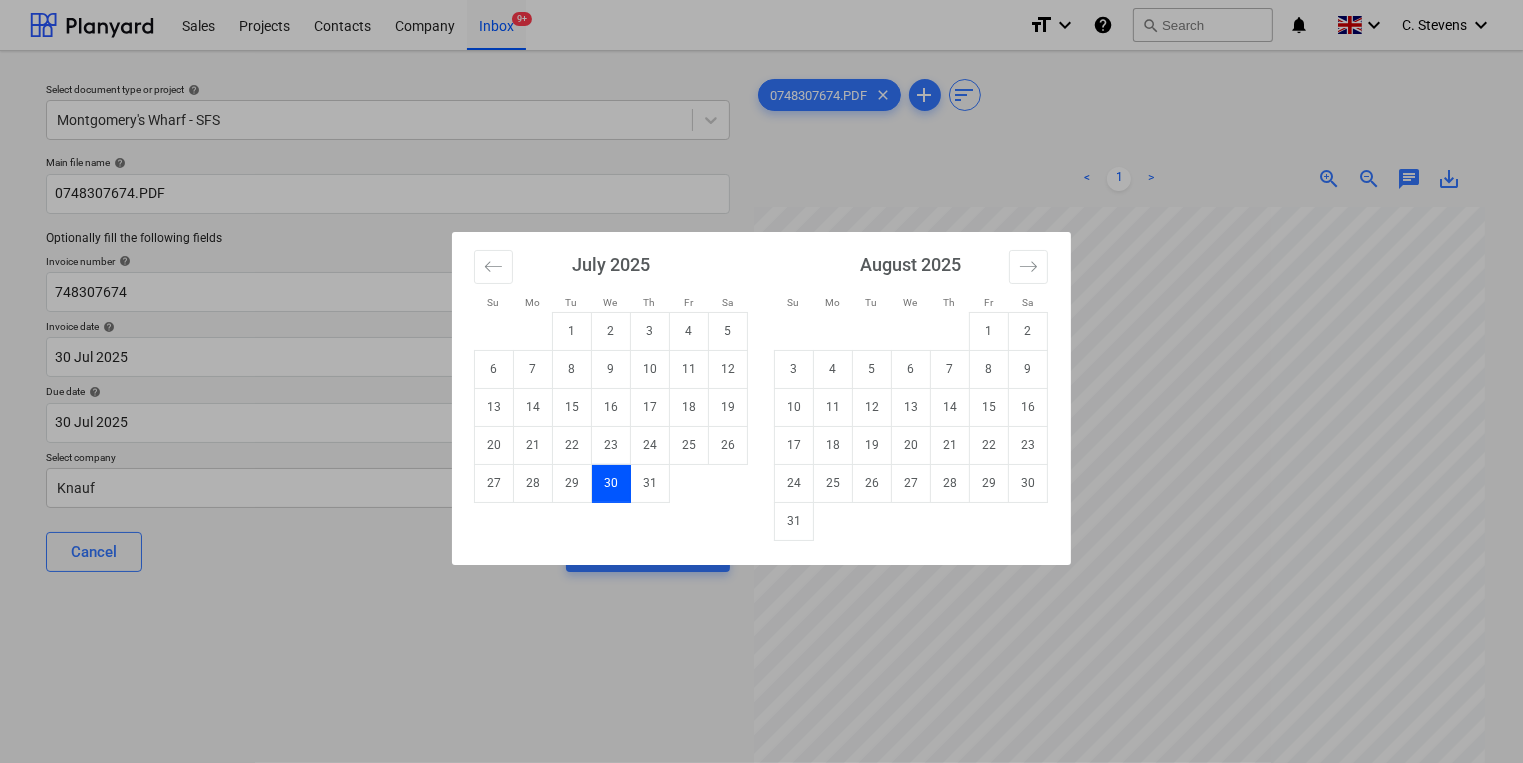 drag, startPoint x: 788, startPoint y: 514, endPoint x: 640, endPoint y: 556, distance: 153.84407 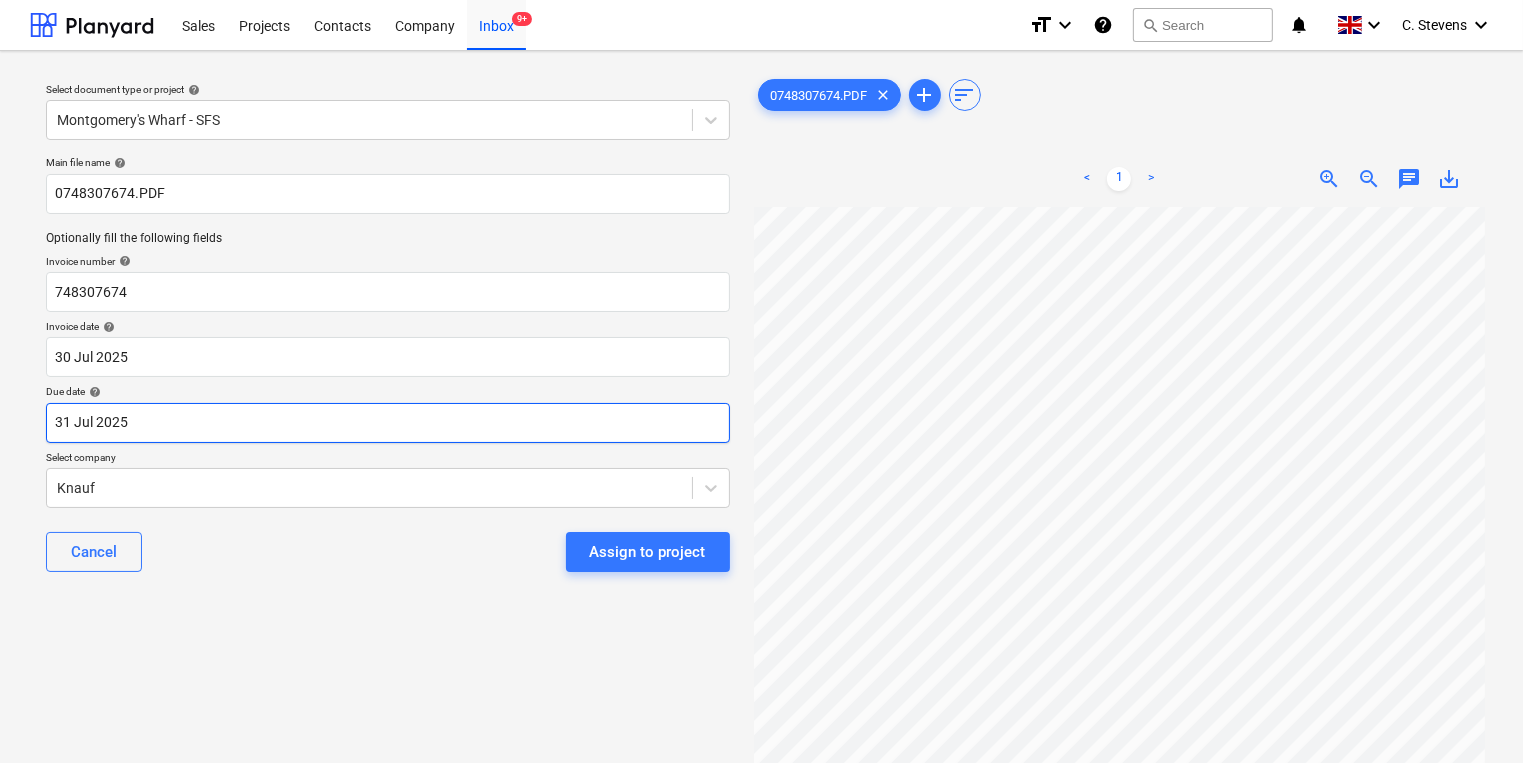 click on "Sales Projects Contacts Company Inbox 9+ format_size keyboard_arrow_down help search Search notifications 0 keyboard_arrow_down C. Stevens keyboard_arrow_down Select document type or project help Montgomery's Wharf - SFS Main file name help 0748307674.PDF Optionally fill the following fields Invoice number help 748307674 Invoice date help 30 Jul [YYYY] 30.07.[YYYY] Press the down arrow key to interact with the calendar and
select a date. Press the question mark key to get the keyboard shortcuts for changing dates. Due date help 31 Jul [YYYY] 31.07.[YYYY] Press the down arrow key to interact with the calendar and
select a date. Press the question mark key to get the keyboard shortcuts for changing dates. Select company Knauf   Cancel Assign to project 0748307674.PDF clear add sort < 1 > zoom_in zoom_out chat 0 save_alt" at bounding box center (761, 381) 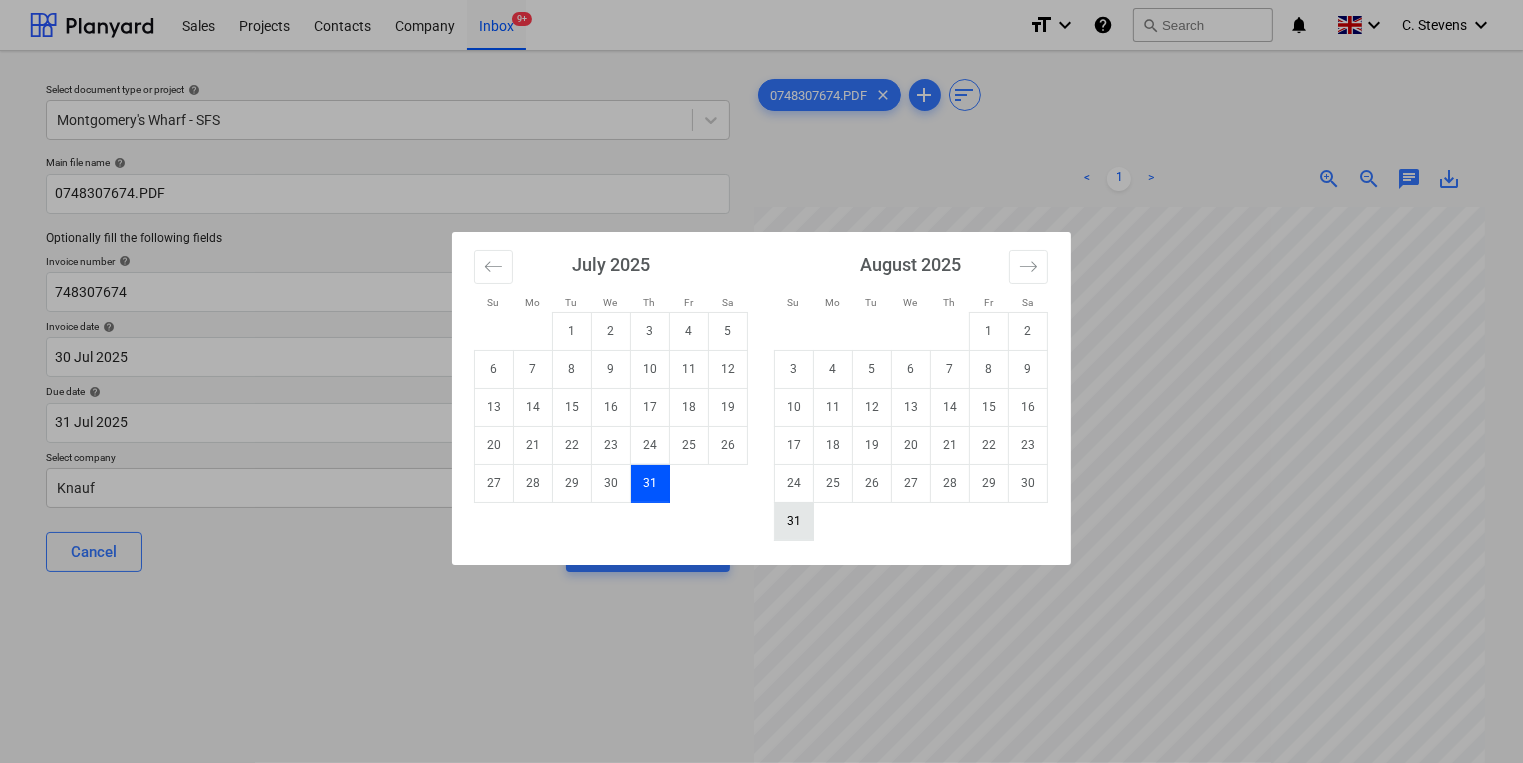 click on "31" at bounding box center (794, 521) 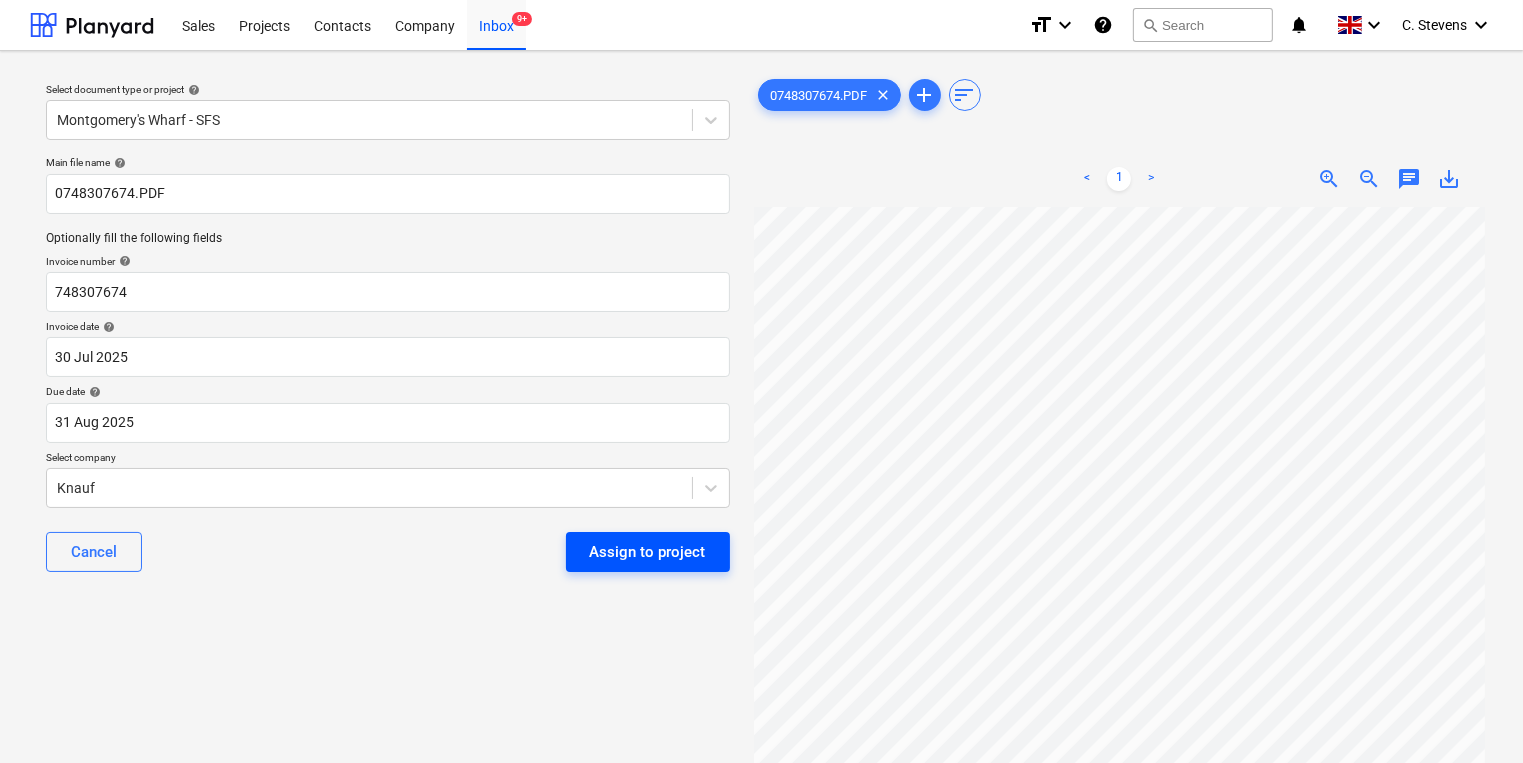 click on "Assign to project" at bounding box center [648, 552] 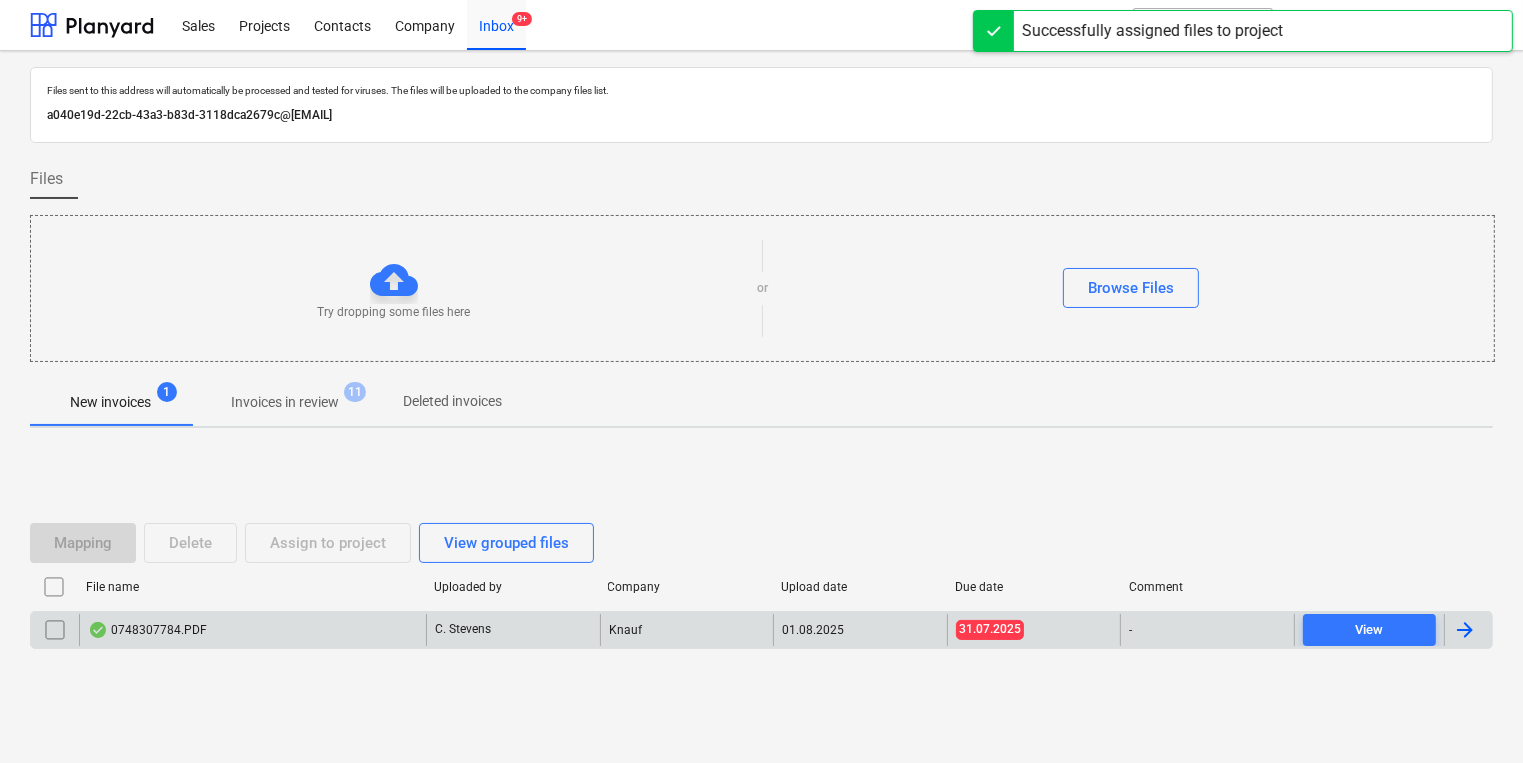 click on "0748307784.PDF" at bounding box center (252, 630) 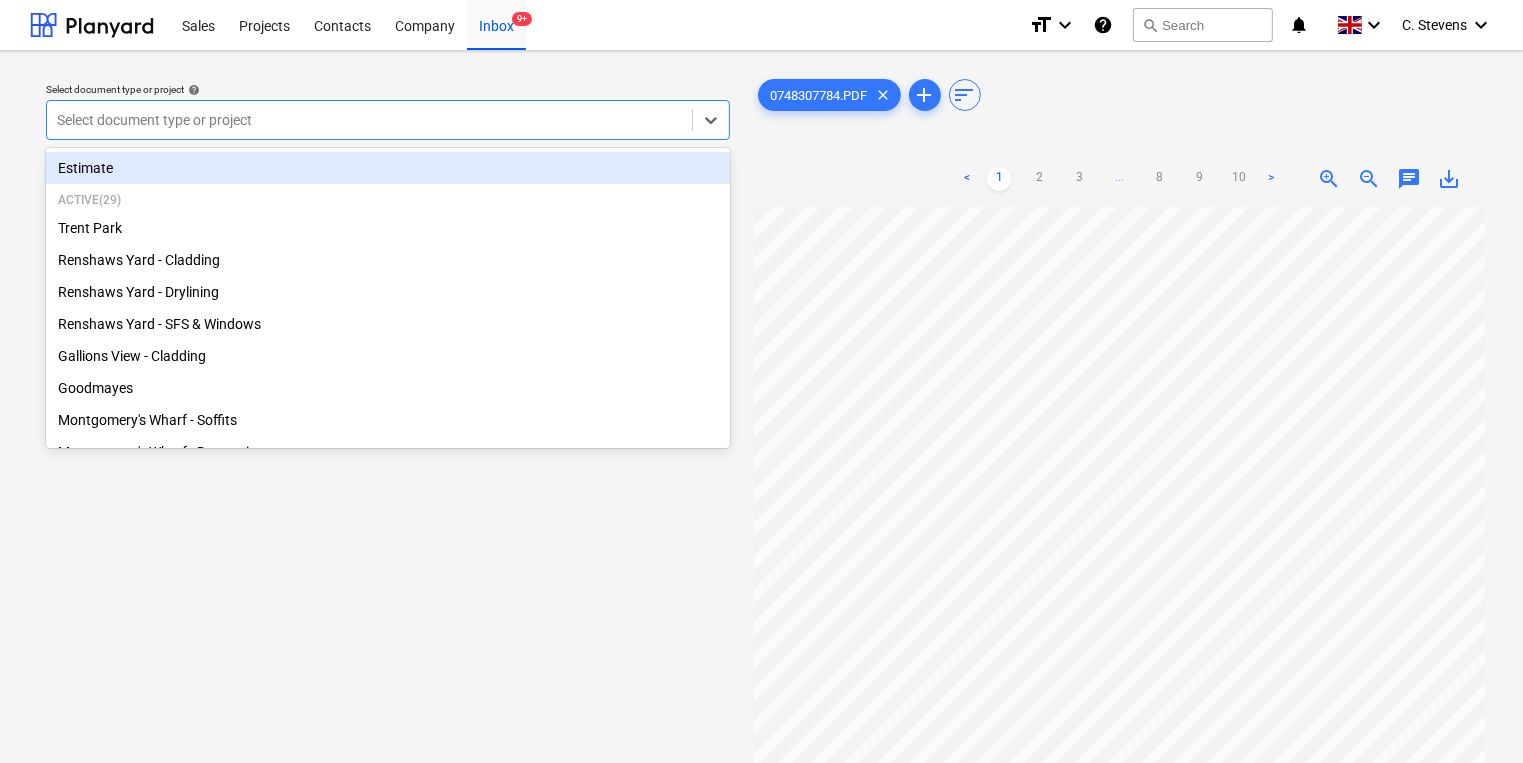 click at bounding box center (369, 120) 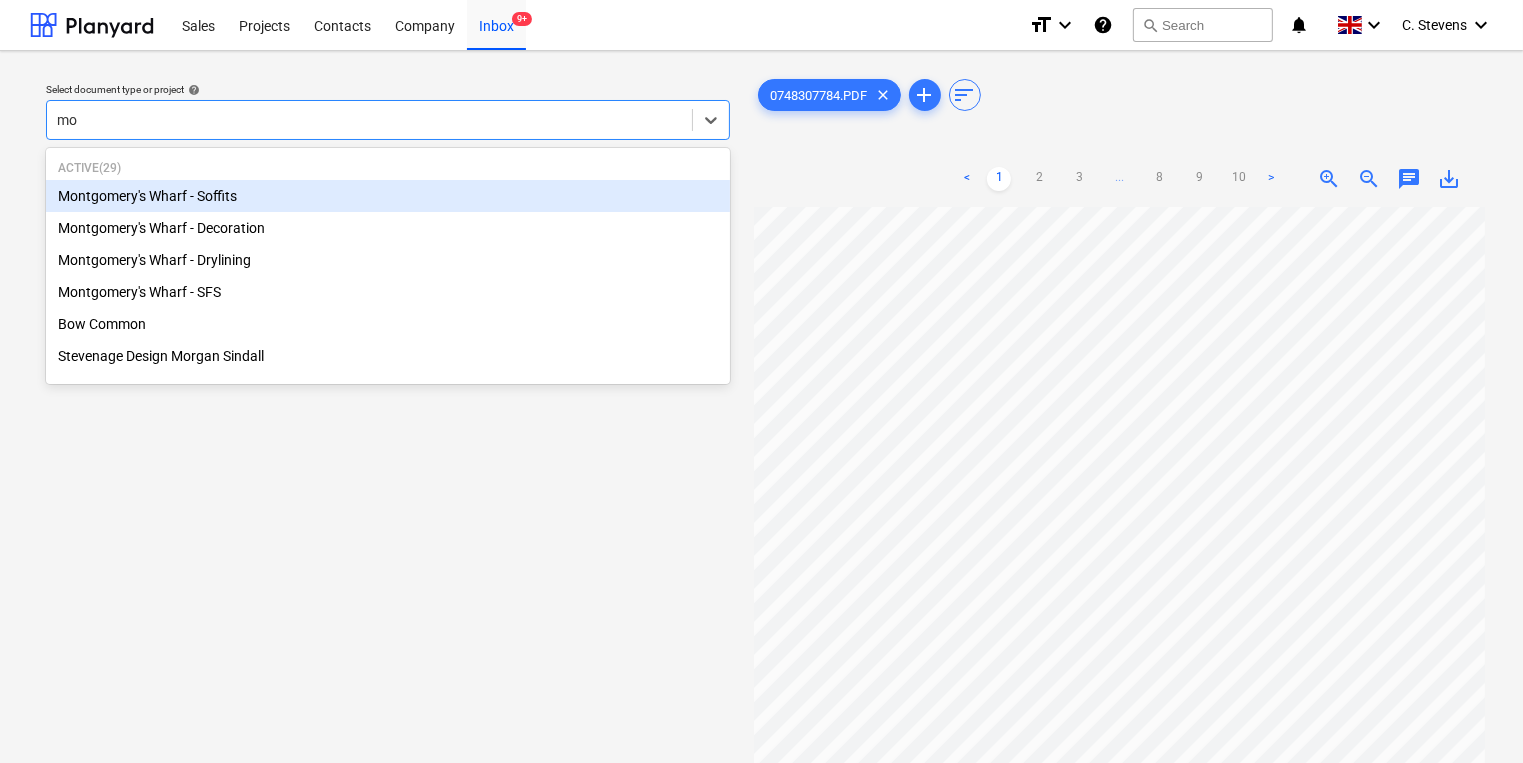 type on "mon" 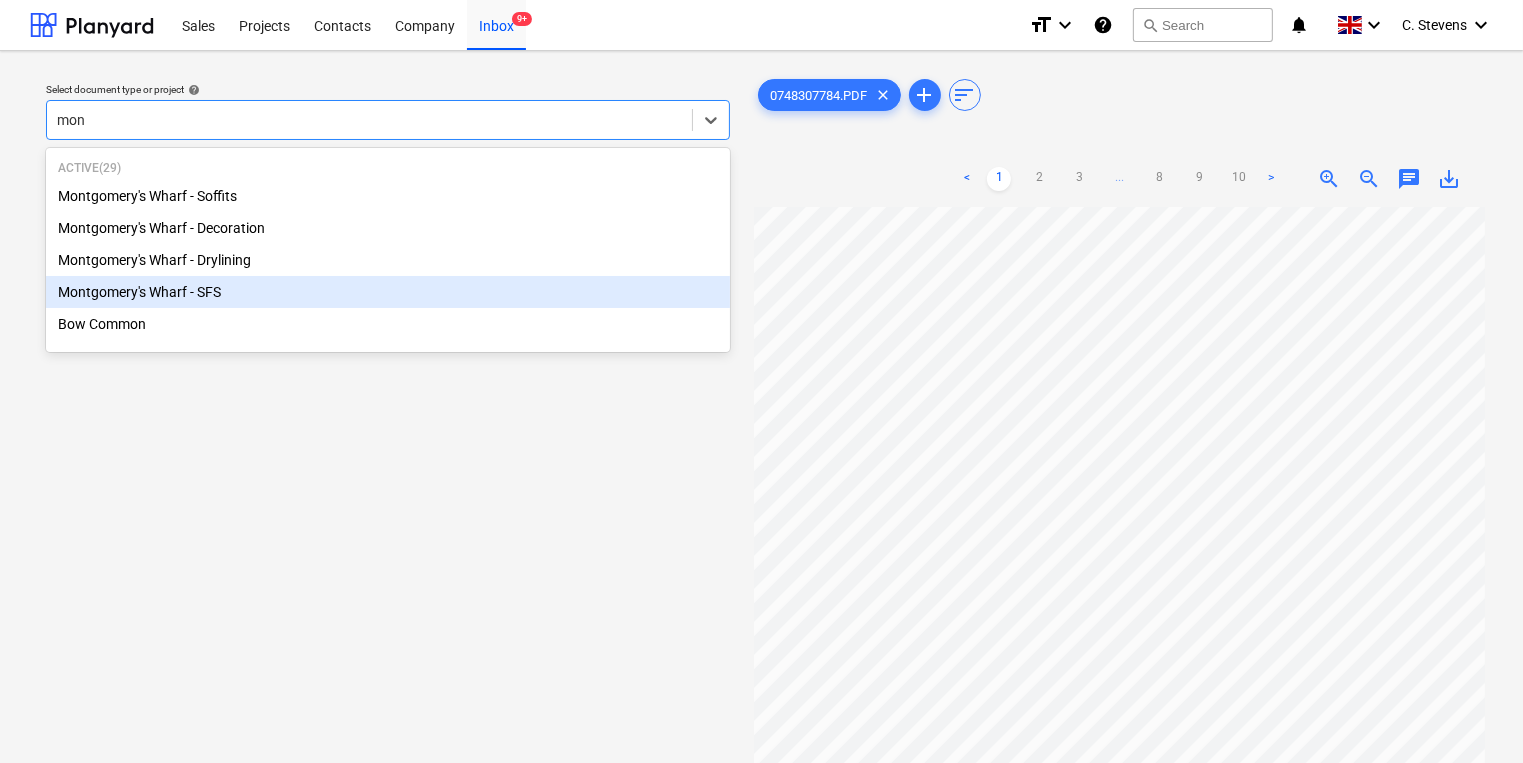 click on "Montgomery's Wharf - SFS" at bounding box center (388, 292) 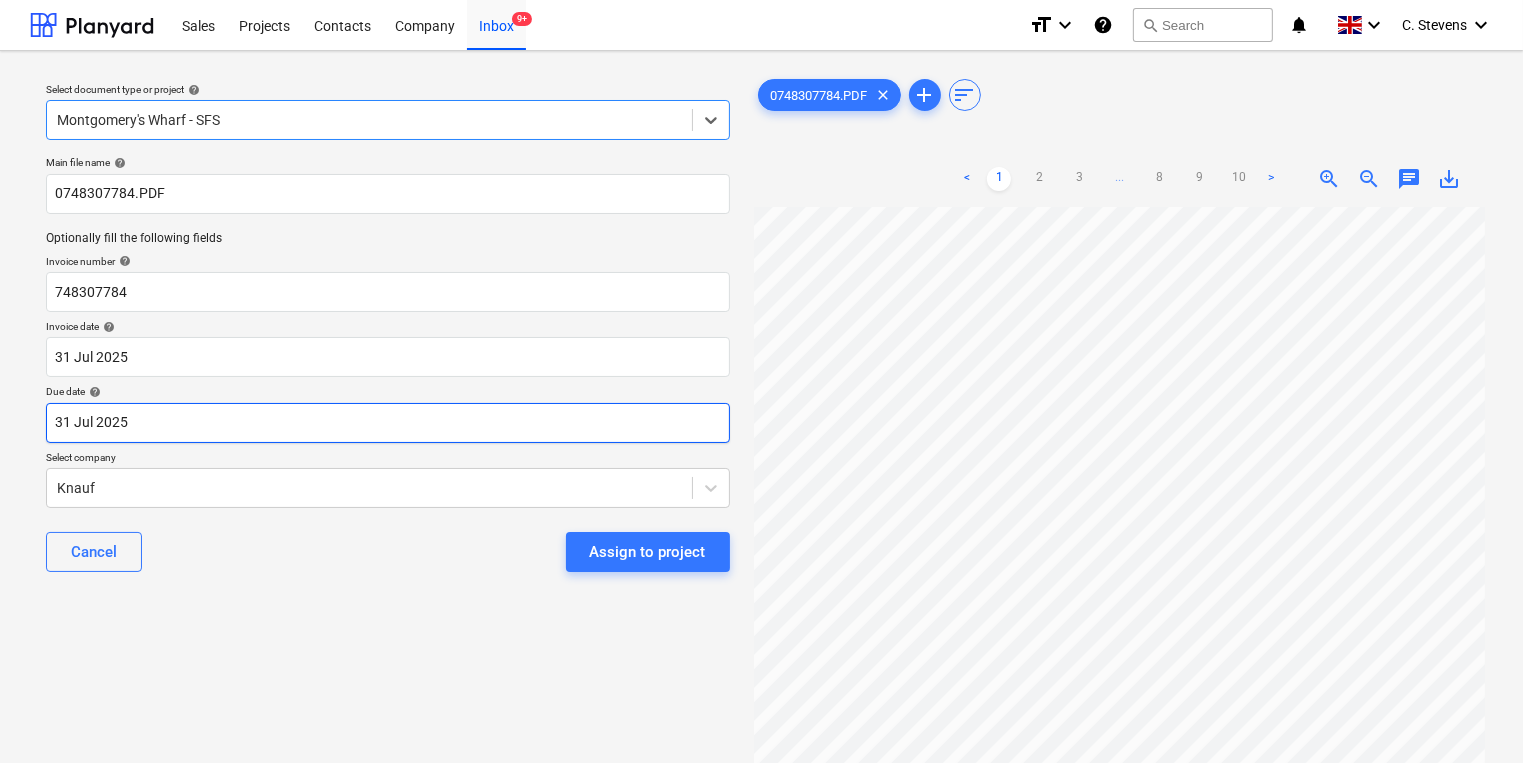 click on "Sales Projects Contacts Company Inbox 9+ format_size keyboard_arrow_down help search Search notifications 0 keyboard_arrow_down C. Stevens keyboard_arrow_down Select document type or project help Montgomery's Wharf - SFS, selected.   Select is focused ,type to refine list, press Down to open the menu,  Montgomery's Wharf - SFS Main file name help 0748307784.PDF Optionally fill the following fields Invoice number help 748307784 Invoice date help 31 Jul [YYYY] 31.07.[YYYY] Press the down arrow key to interact with the calendar and
select a date. Press the question mark key to get the keyboard shortcuts for changing dates. Due date help 31 Jul [YYYY] 31.07.[YYYY] Press the down arrow key to interact with the calendar and
select a date. Press the question mark key to get the keyboard shortcuts for changing dates. Select company Knauf   Cancel Assign to project 0748307784.PDF clear add sort < 1 2 3 ... 8 9 10 > zoom_in zoom_out chat 0 save_alt" at bounding box center [761, 381] 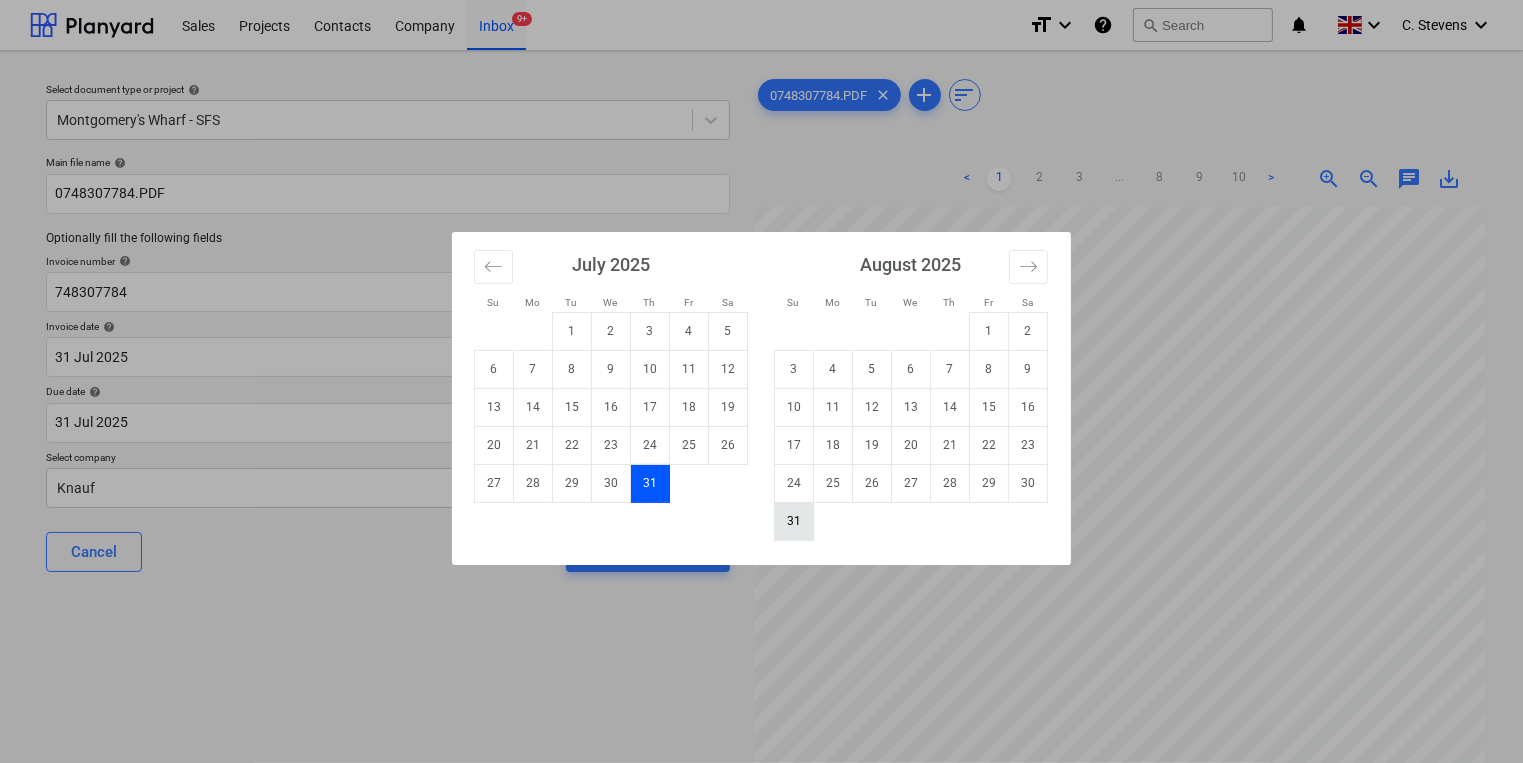click on "31" at bounding box center (794, 521) 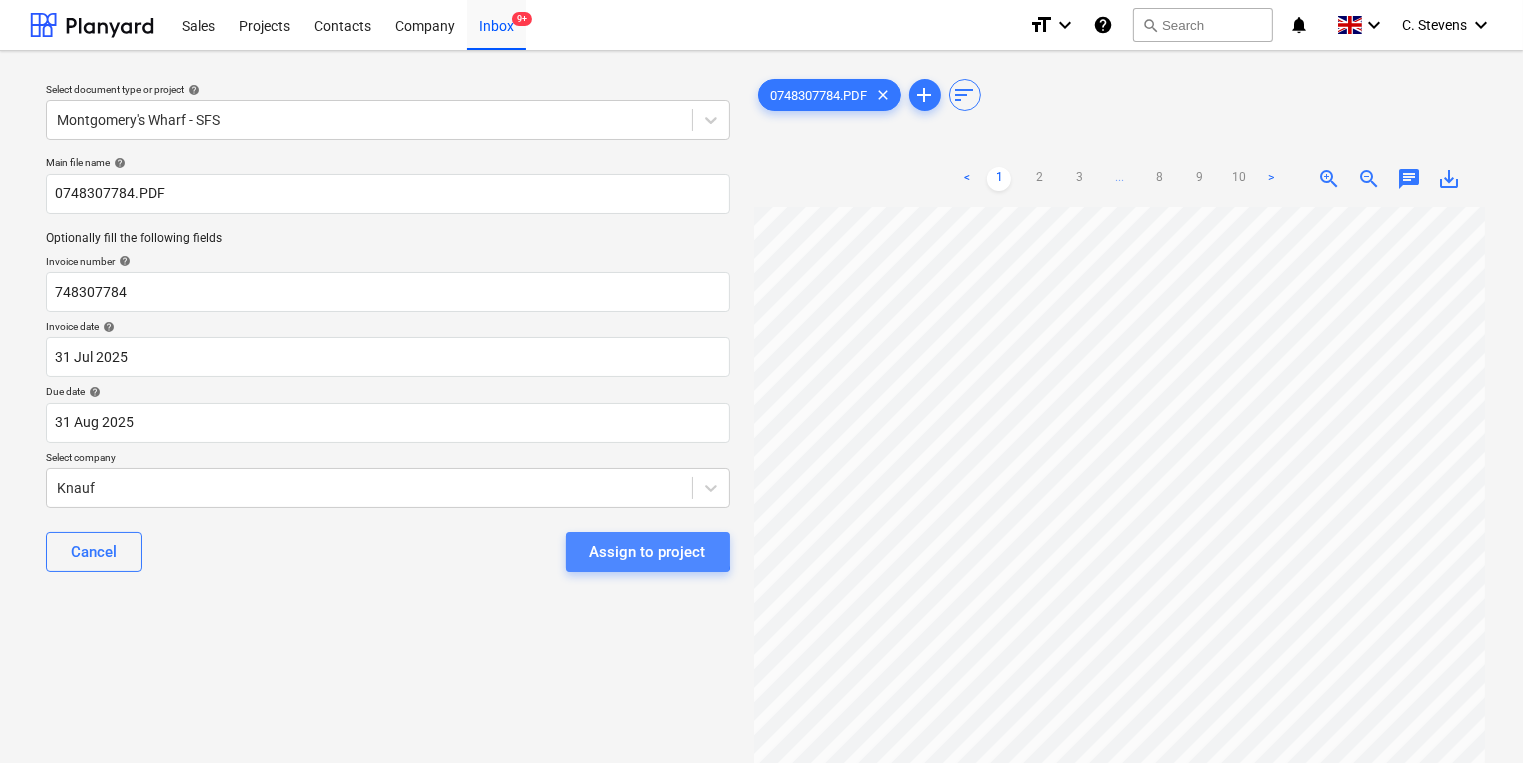 click on "Assign to project" at bounding box center (648, 552) 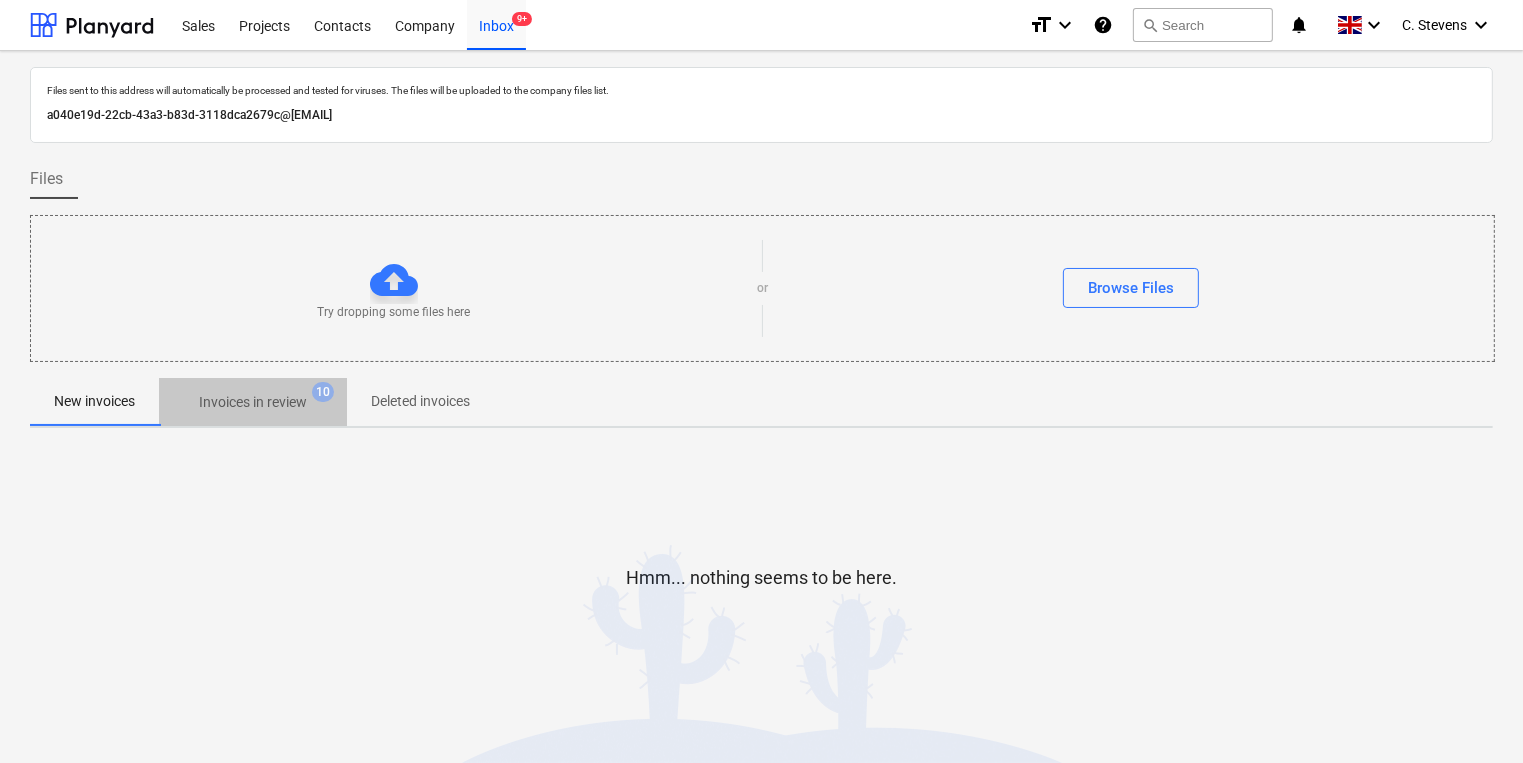 click on "Invoices in review" at bounding box center [253, 402] 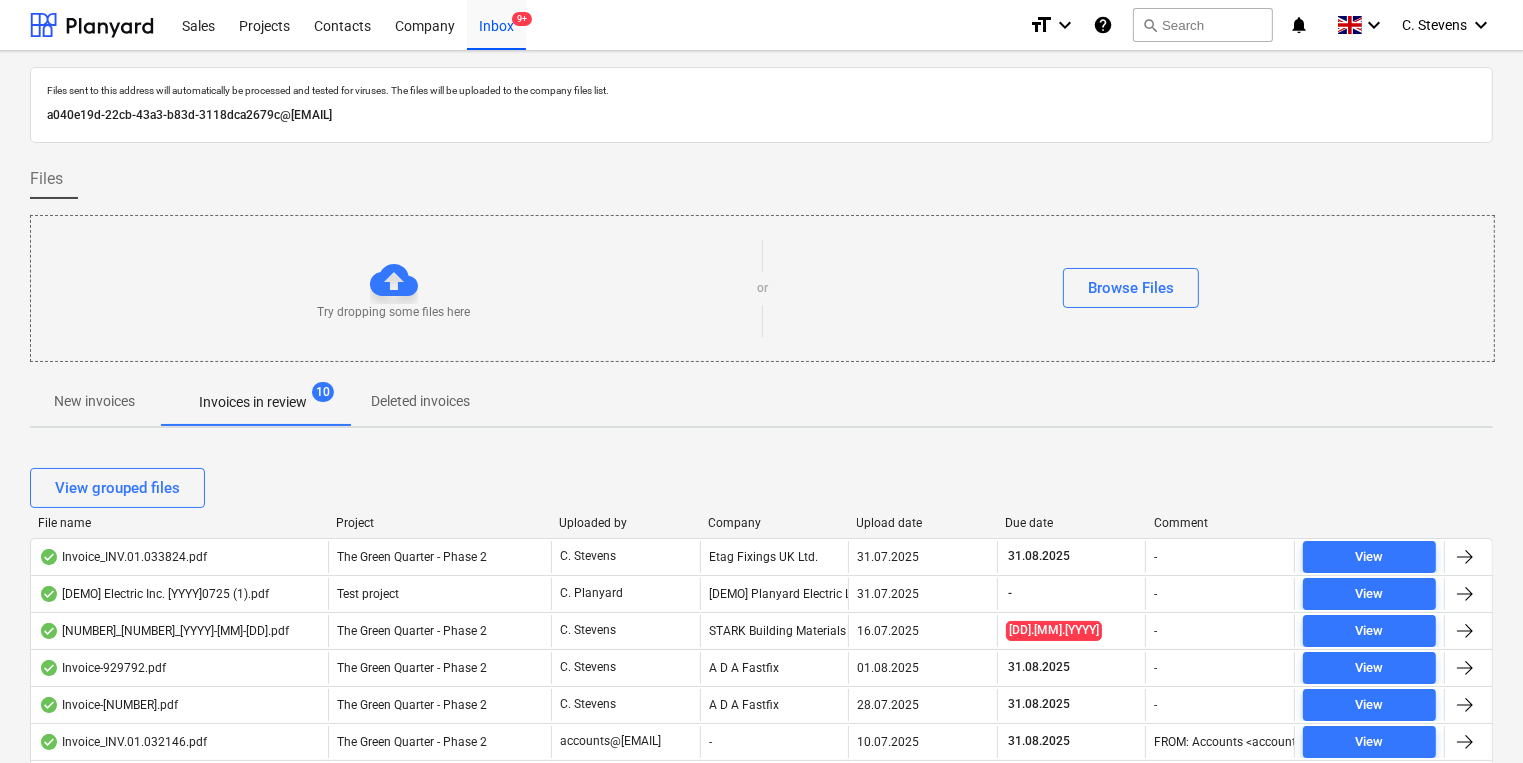 click on "Company" at bounding box center [774, 523] 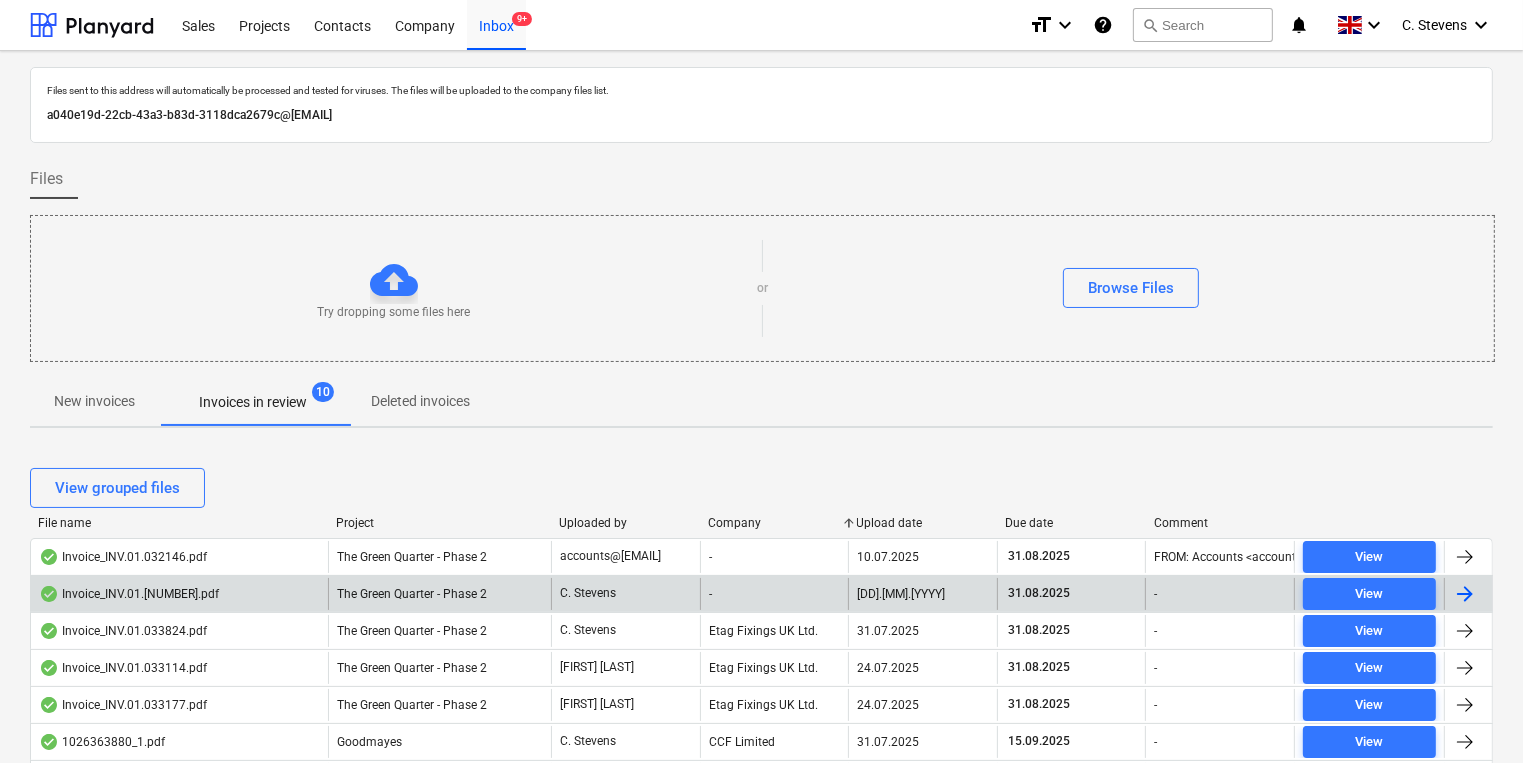 scroll, scrollTop: 400, scrollLeft: 0, axis: vertical 